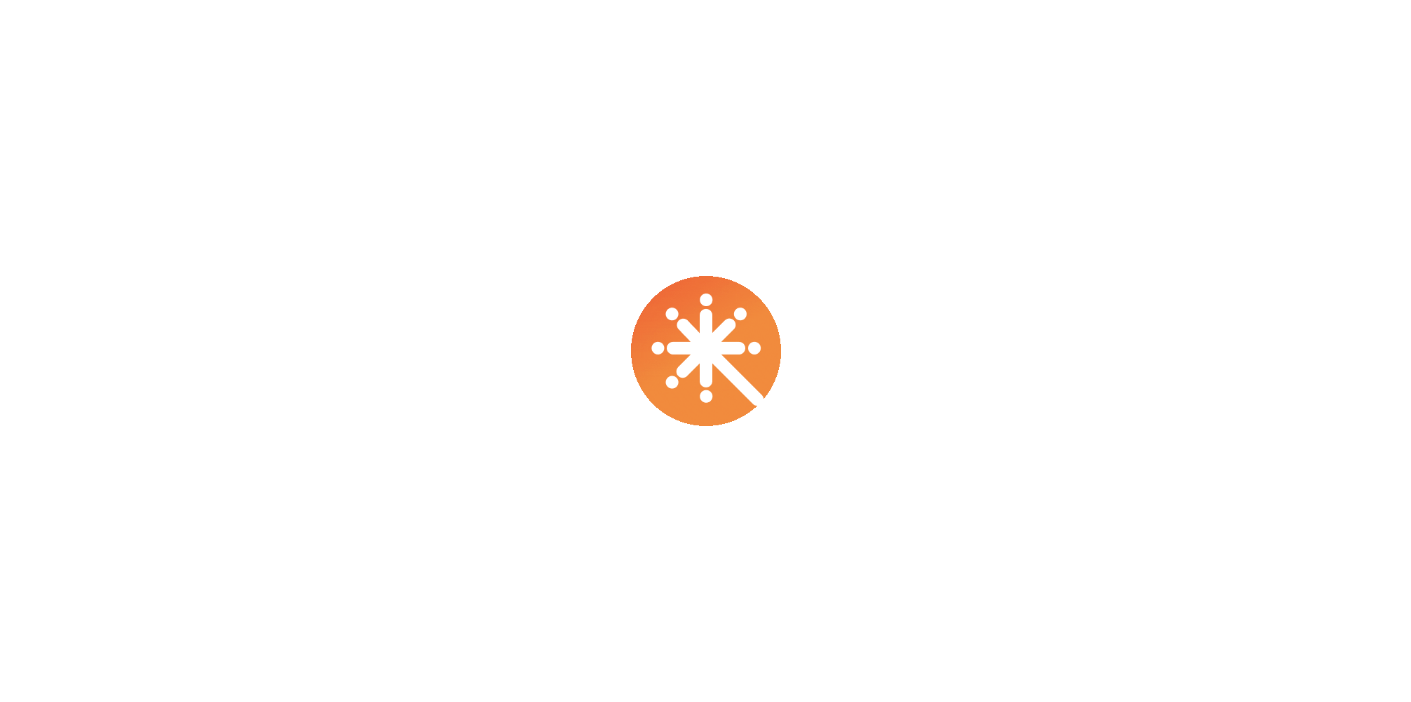 scroll, scrollTop: 0, scrollLeft: 0, axis: both 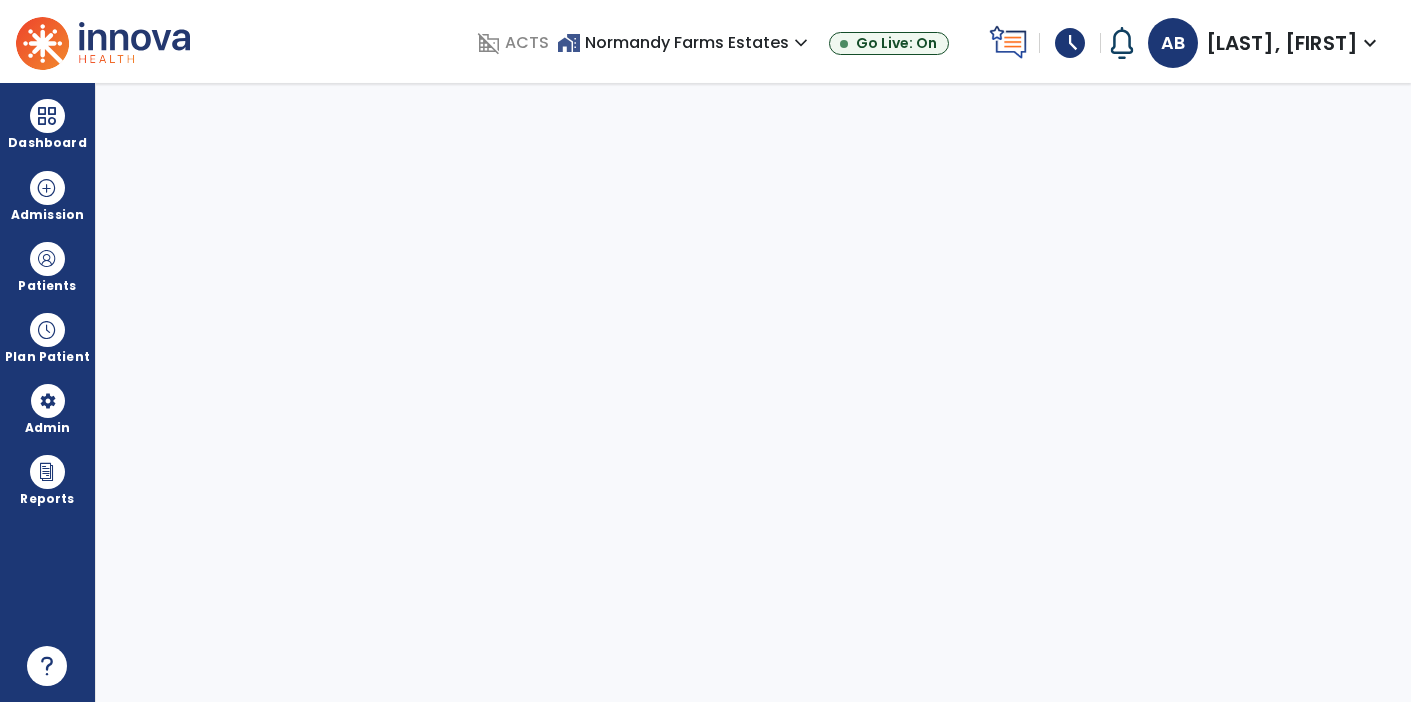 click on "schedule" at bounding box center [1070, 43] 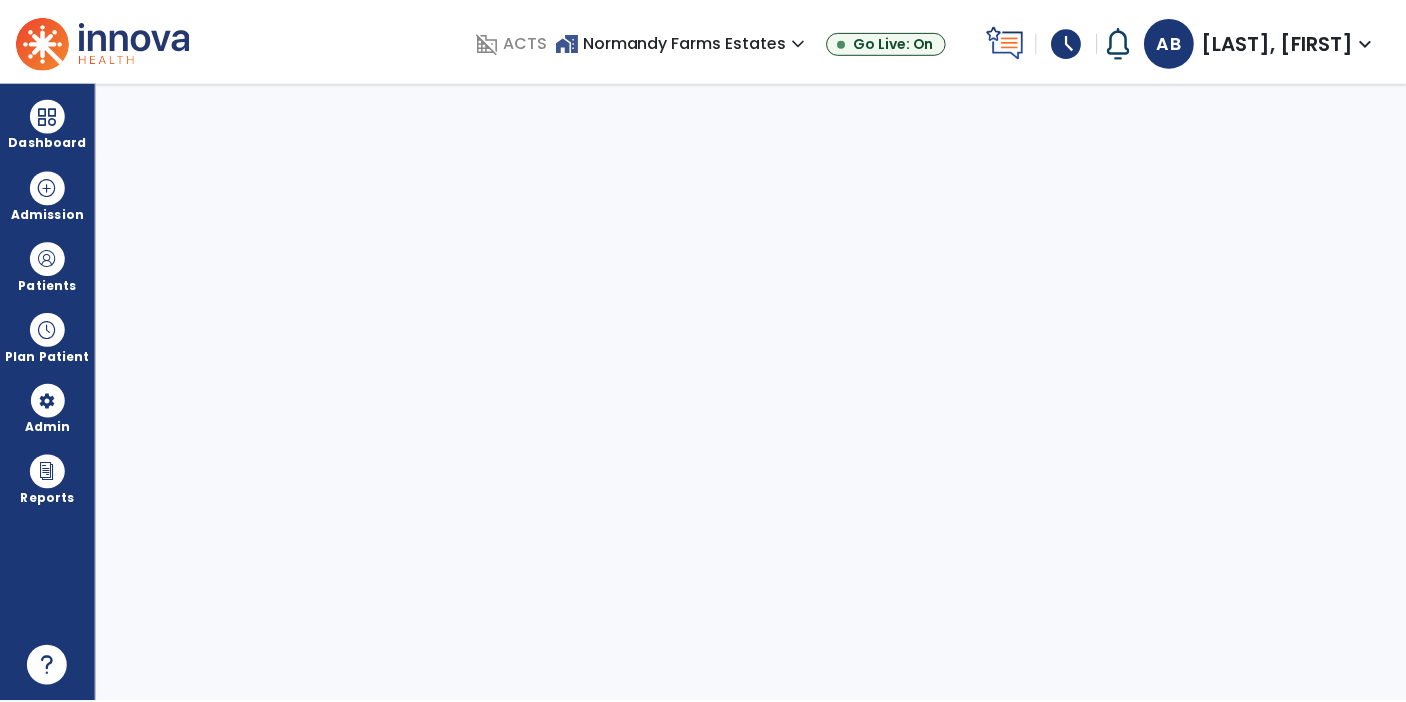 click on "Yes" 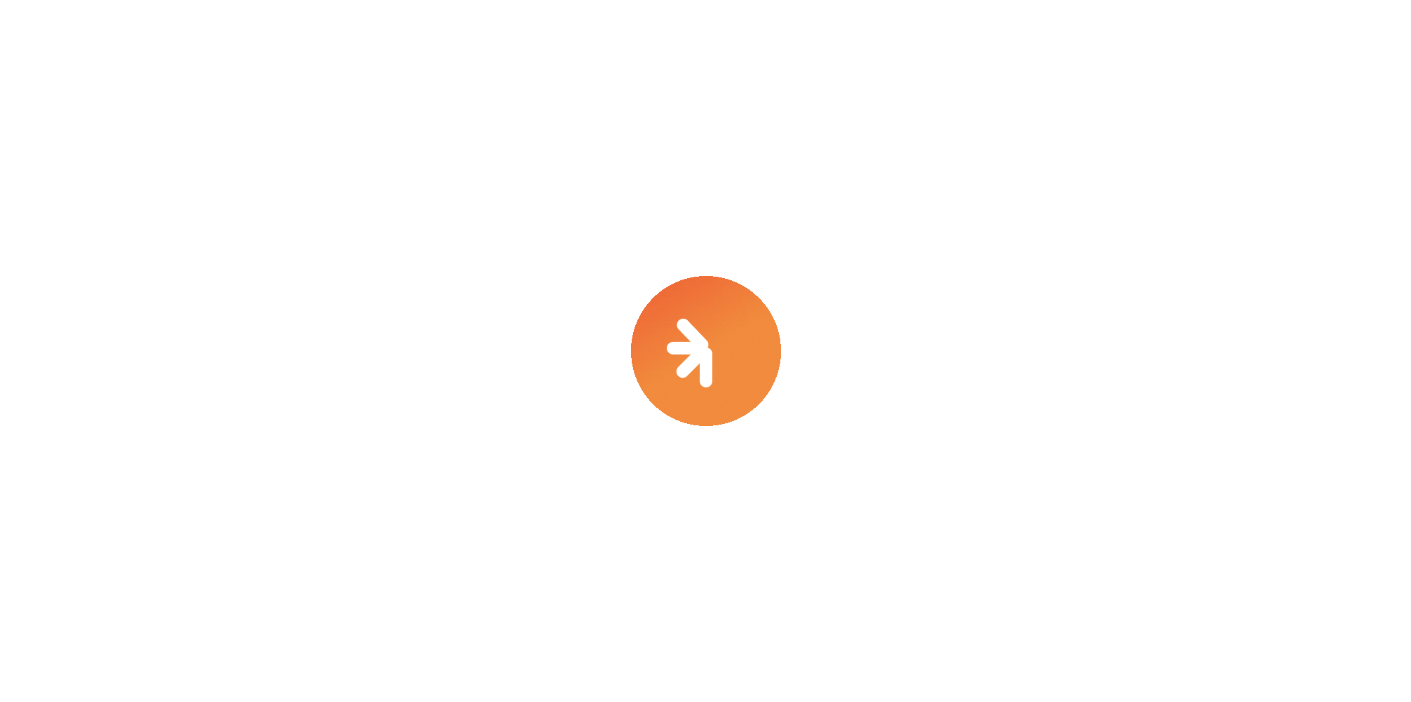 scroll, scrollTop: 0, scrollLeft: 0, axis: both 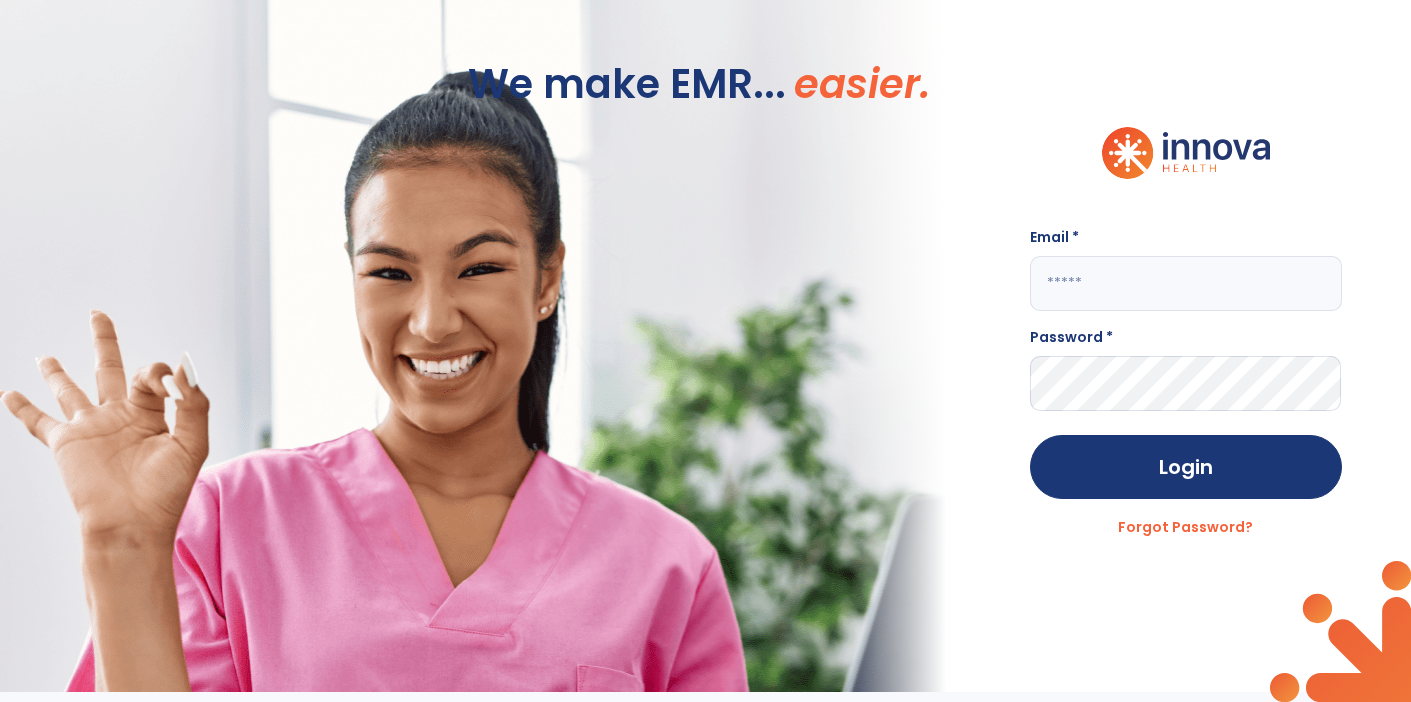 click 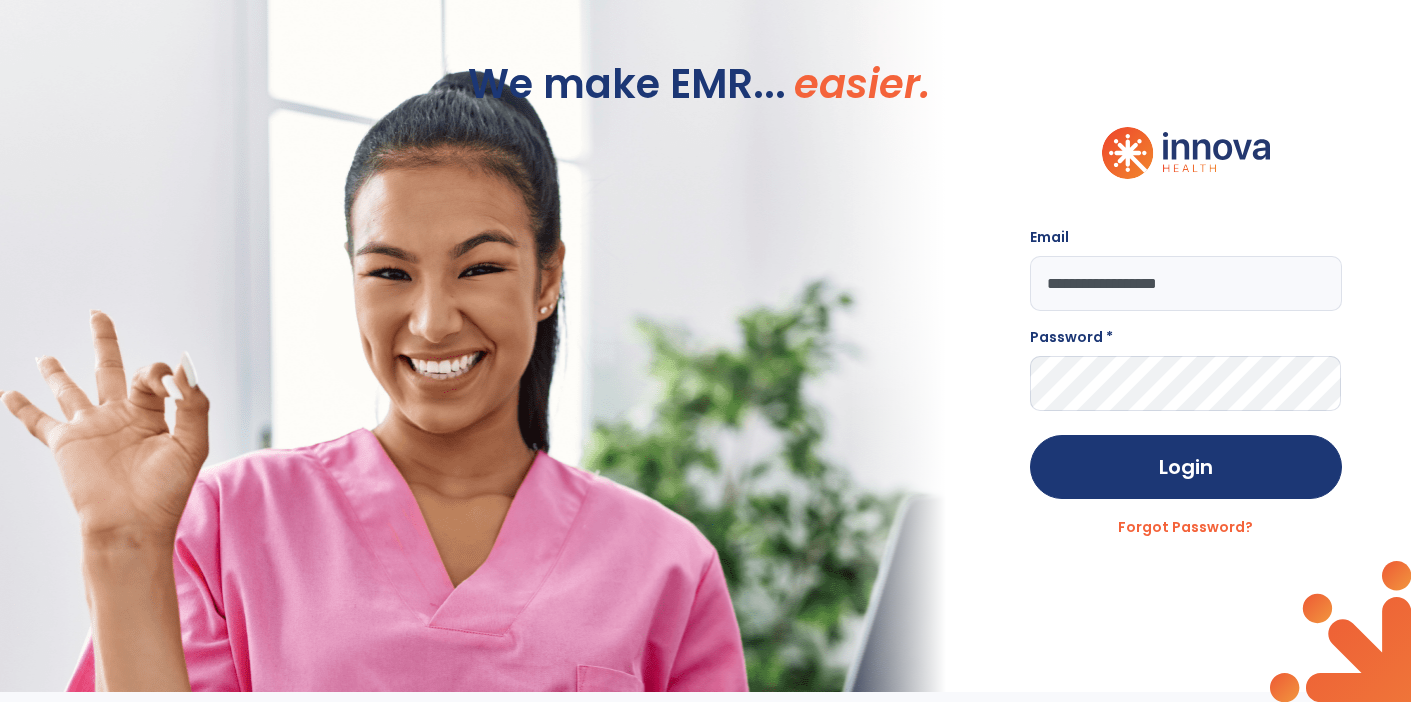type on "**********" 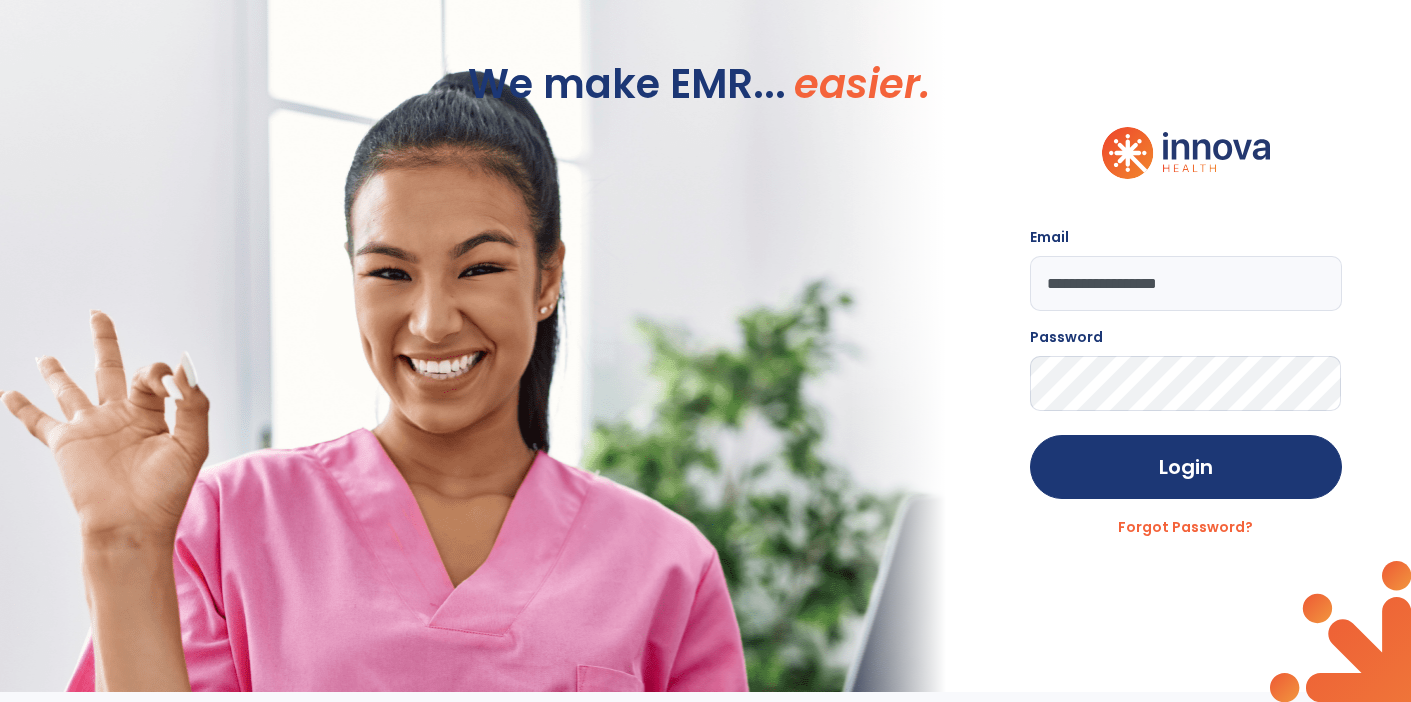 click on "Login" 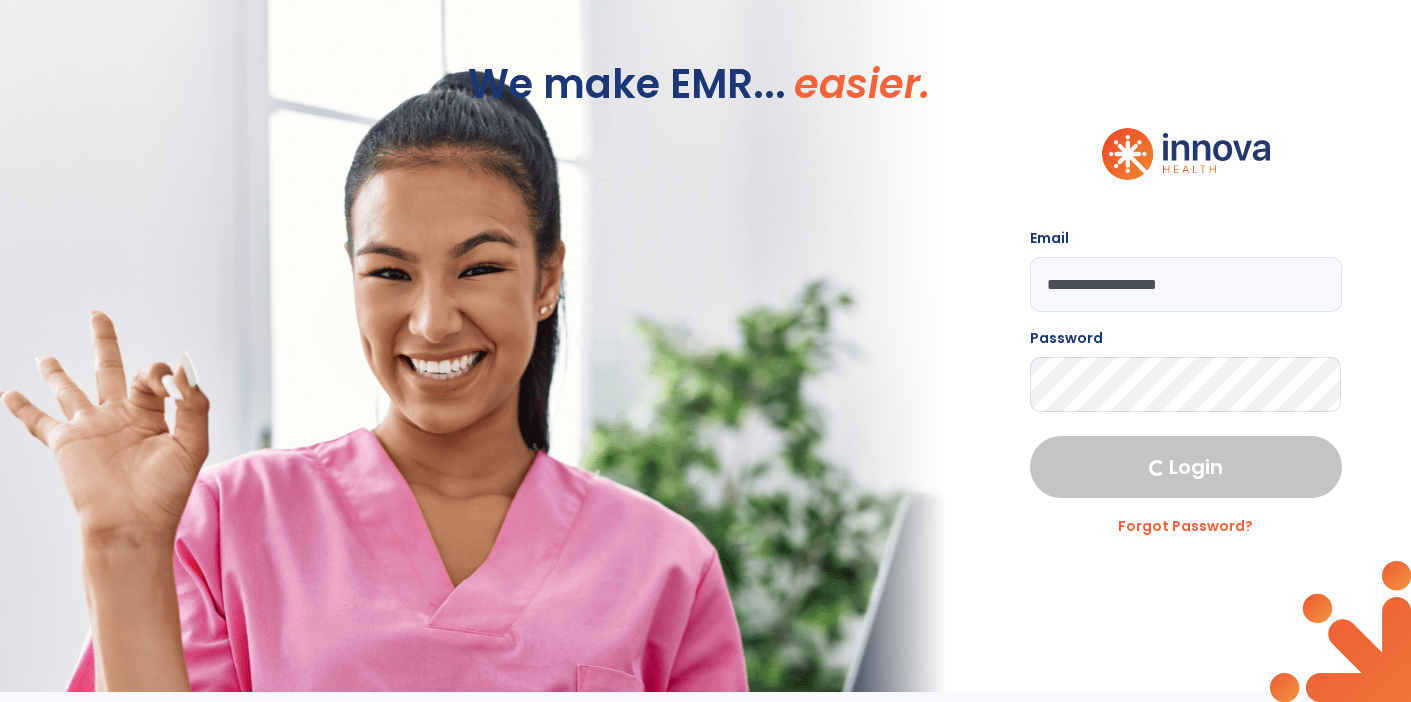 select on "****" 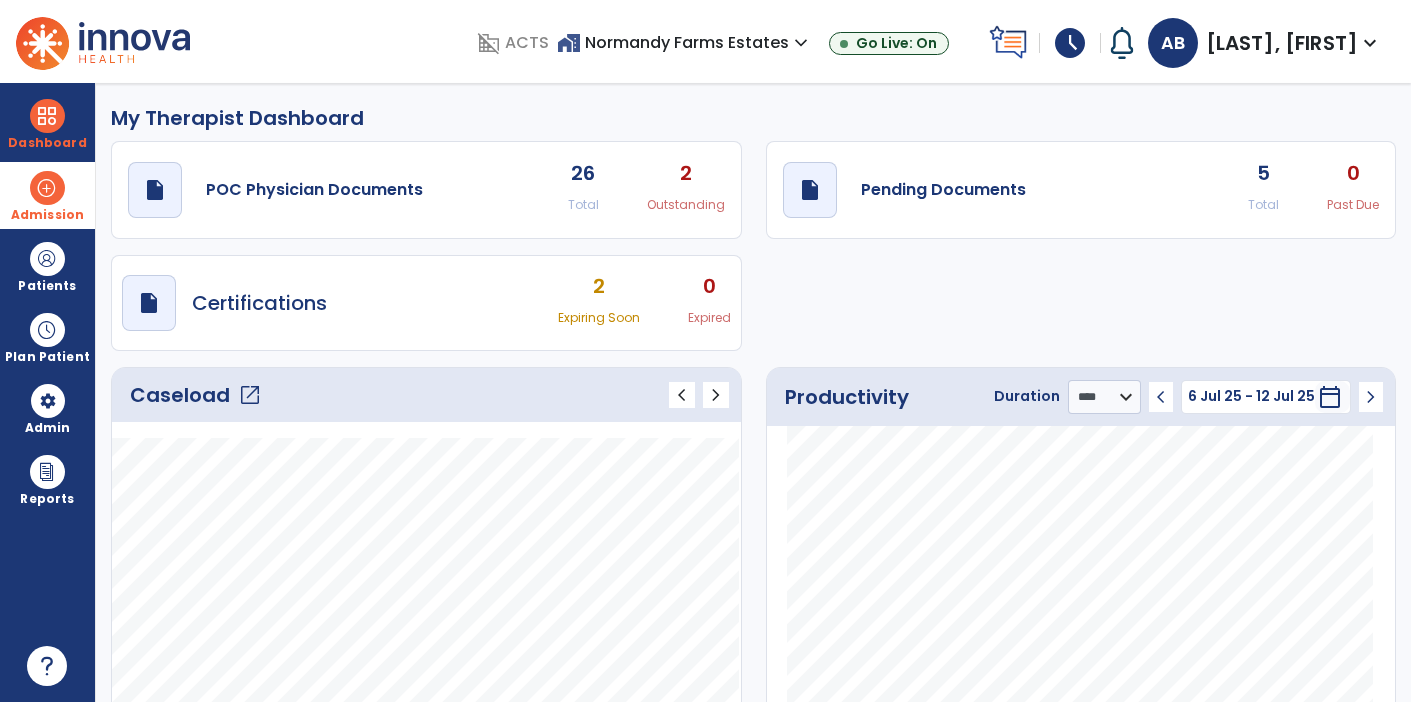 click on "Admission" at bounding box center [47, 195] 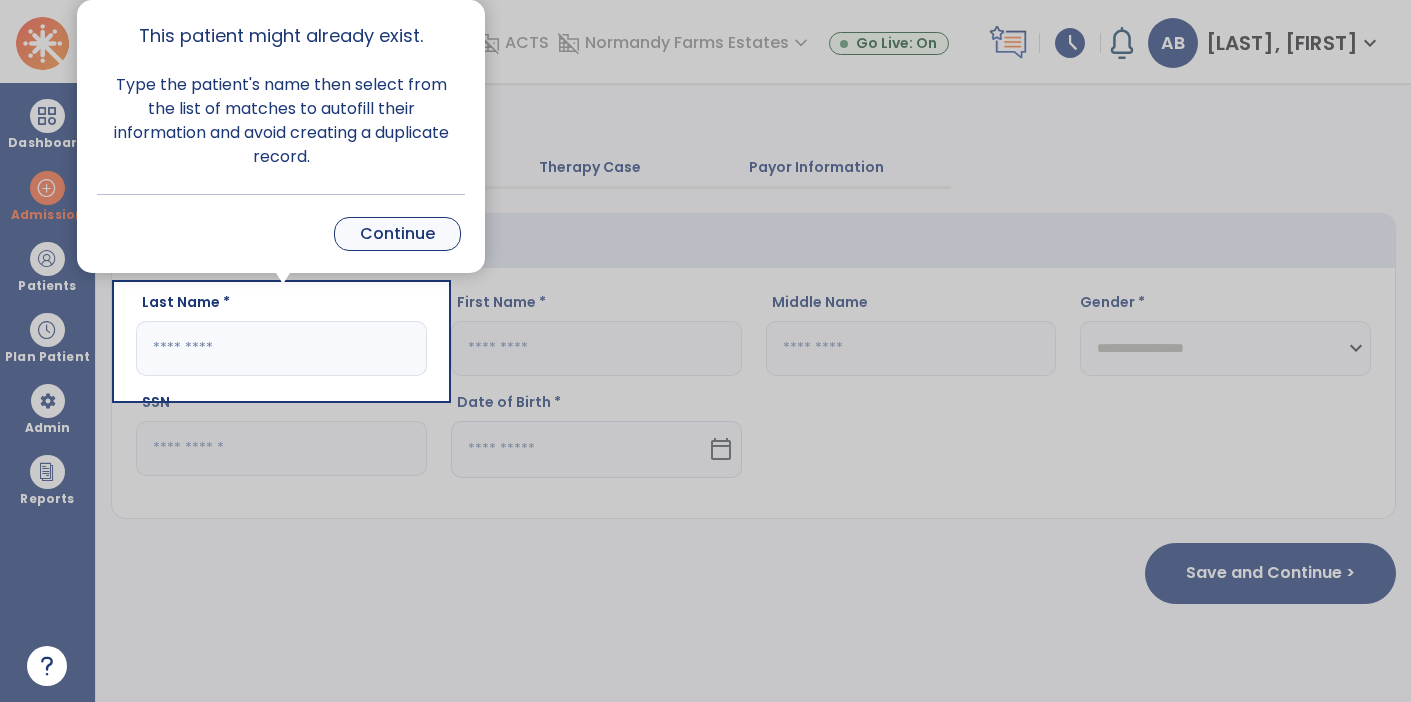 click on "Continue" at bounding box center [397, 234] 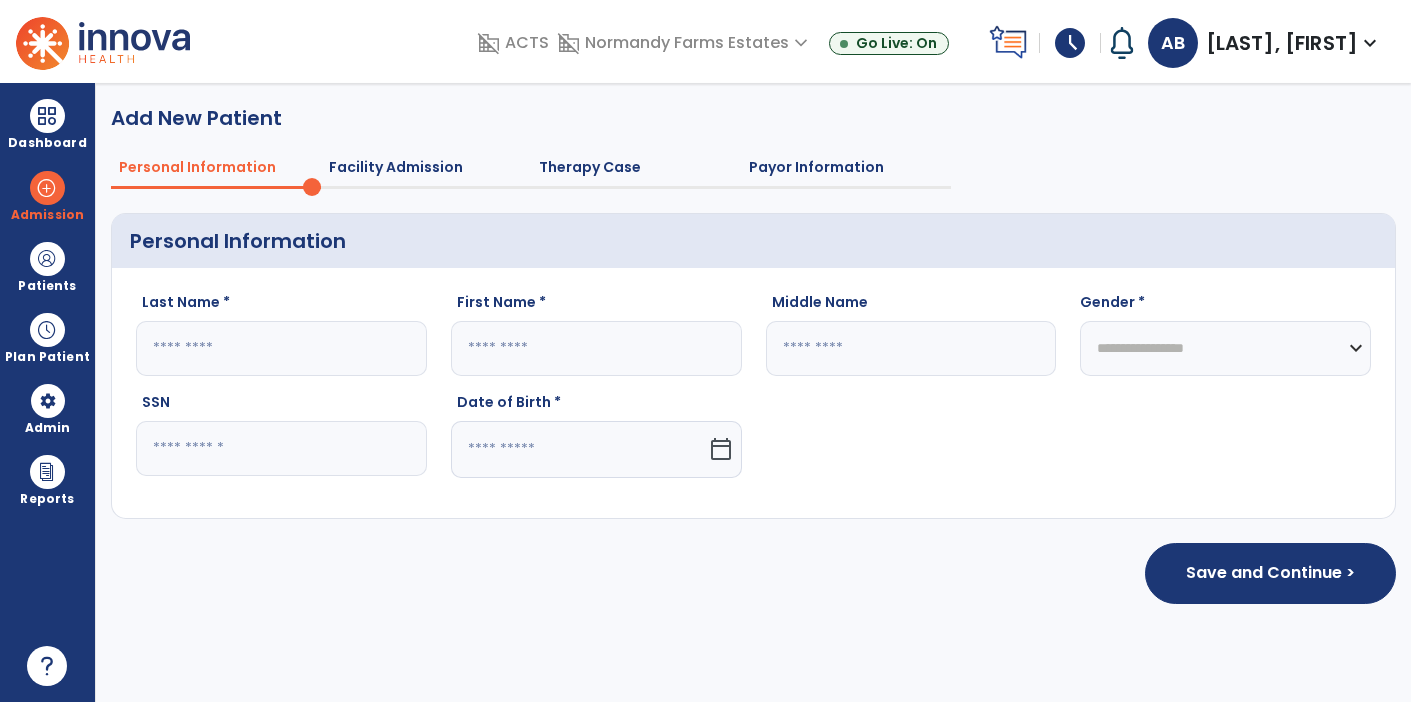 click 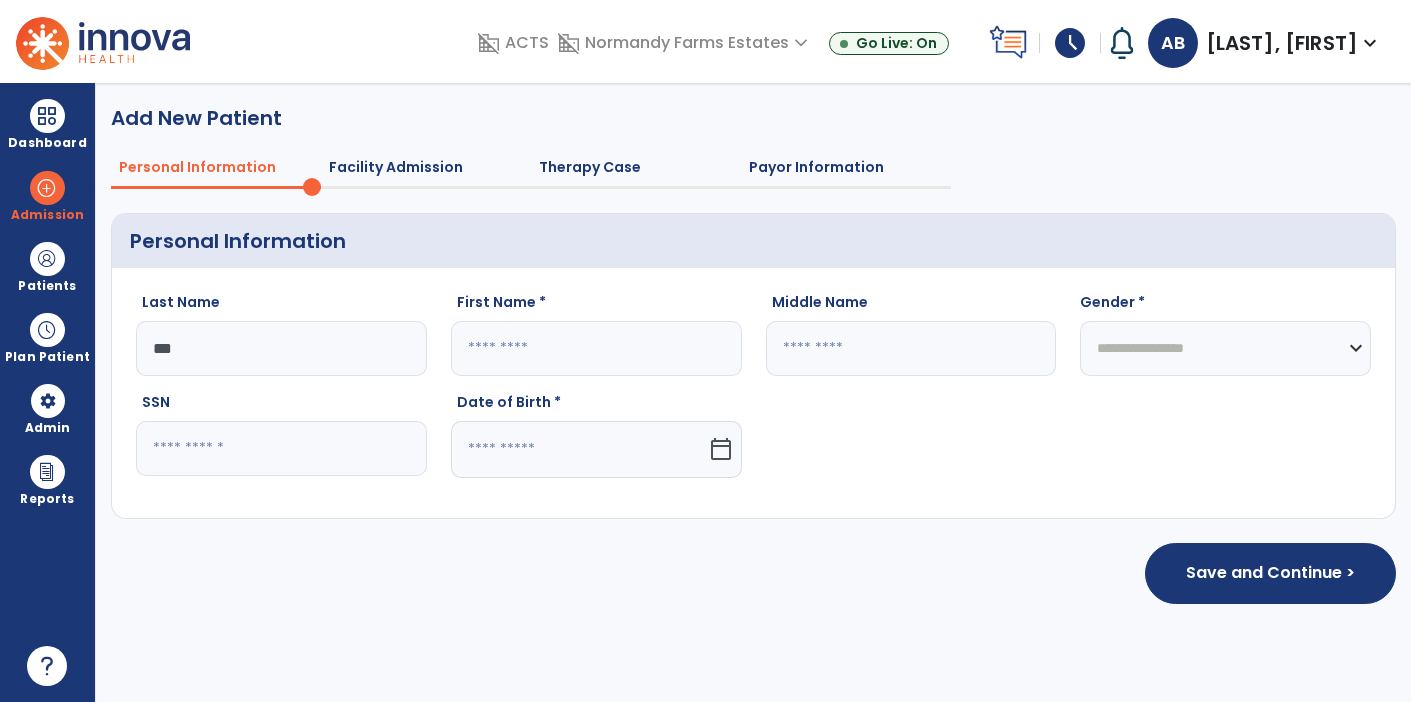 click on "Save and Continue >" 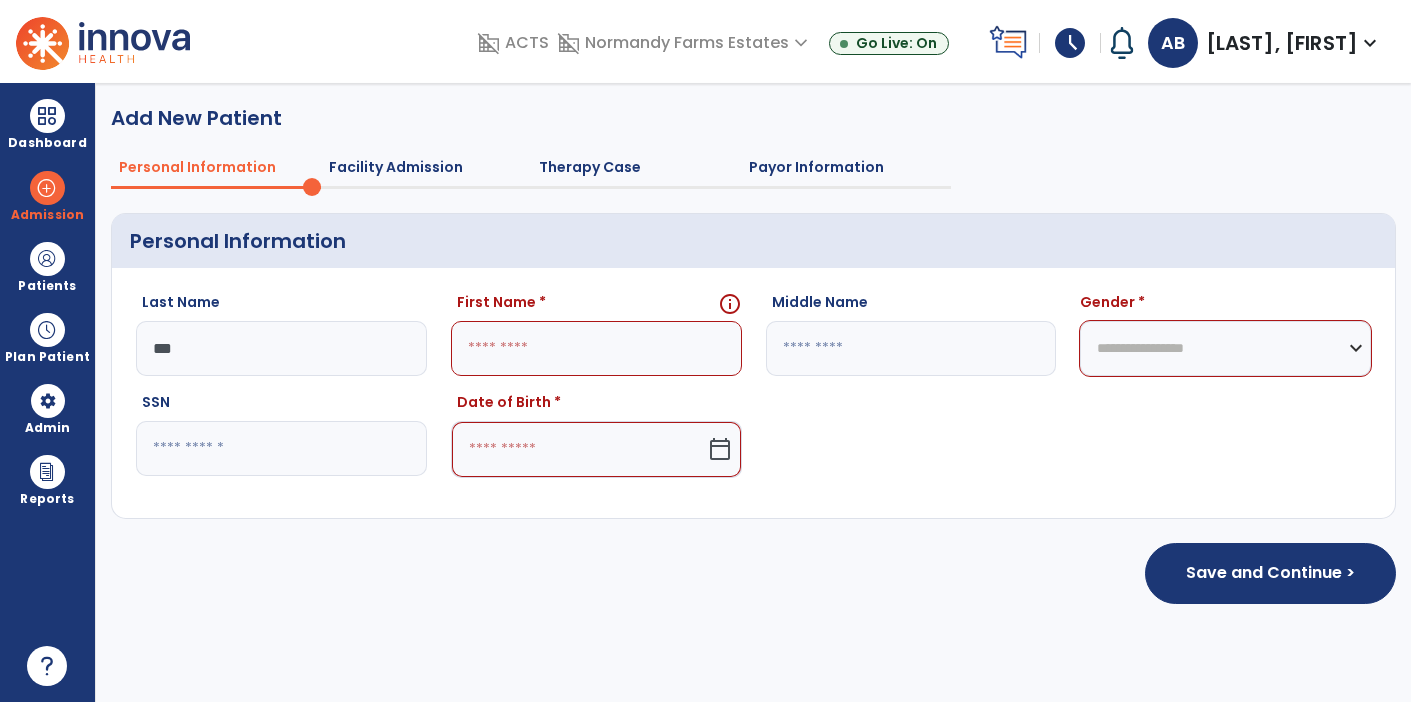 click 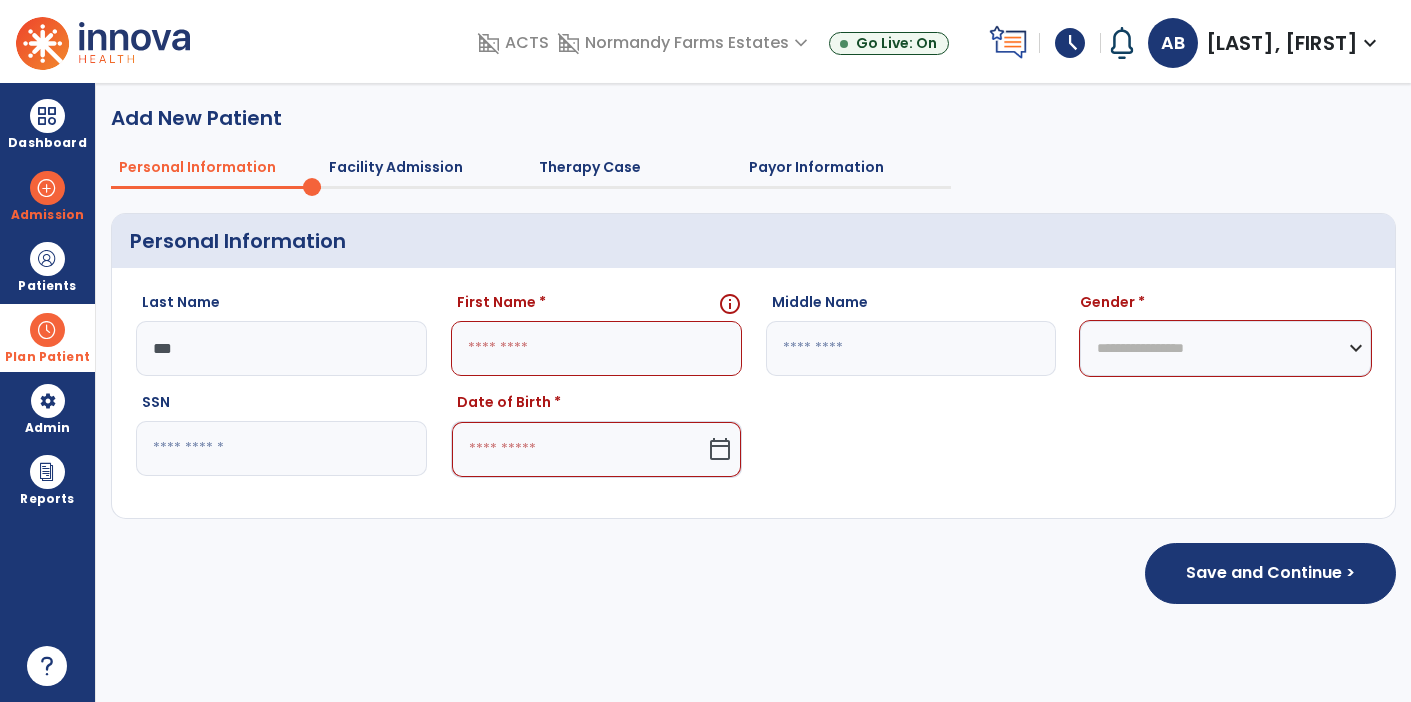 drag, startPoint x: 204, startPoint y: 353, endPoint x: 82, endPoint y: 363, distance: 122.40915 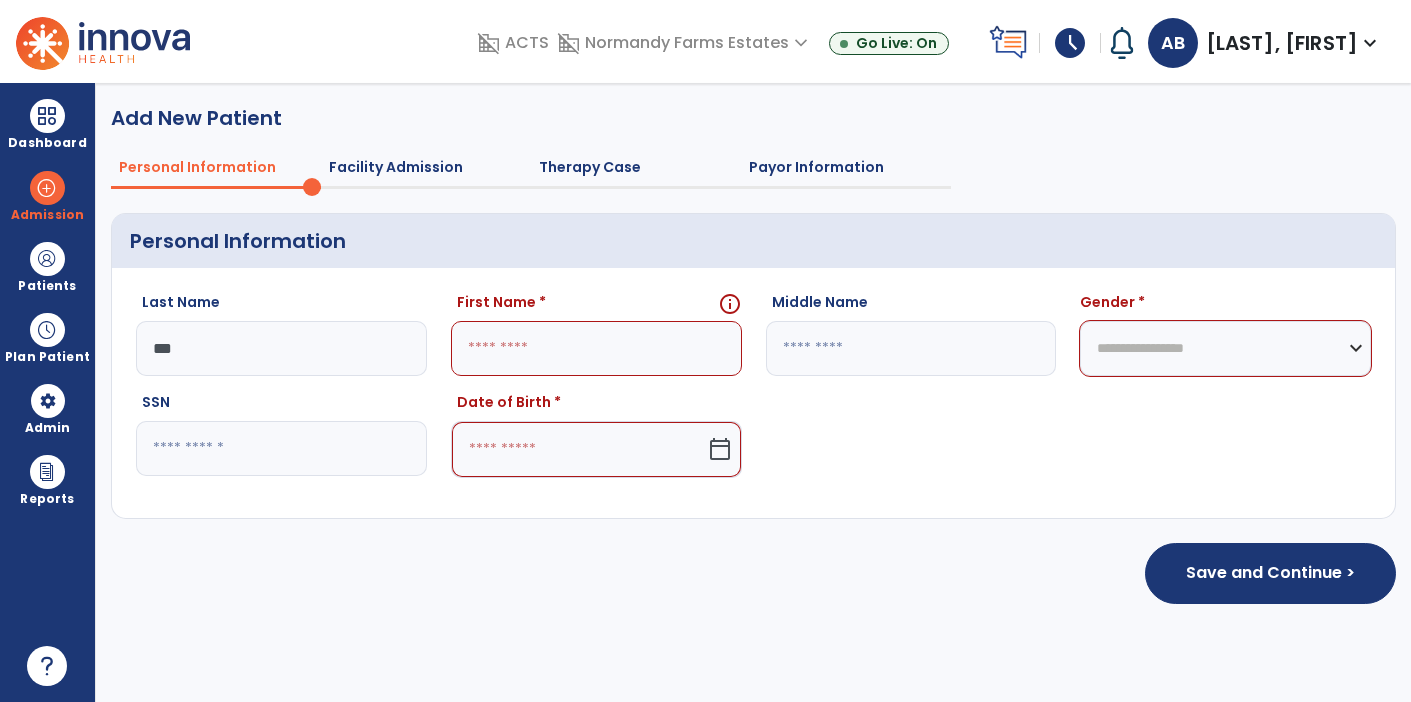 type on "***" 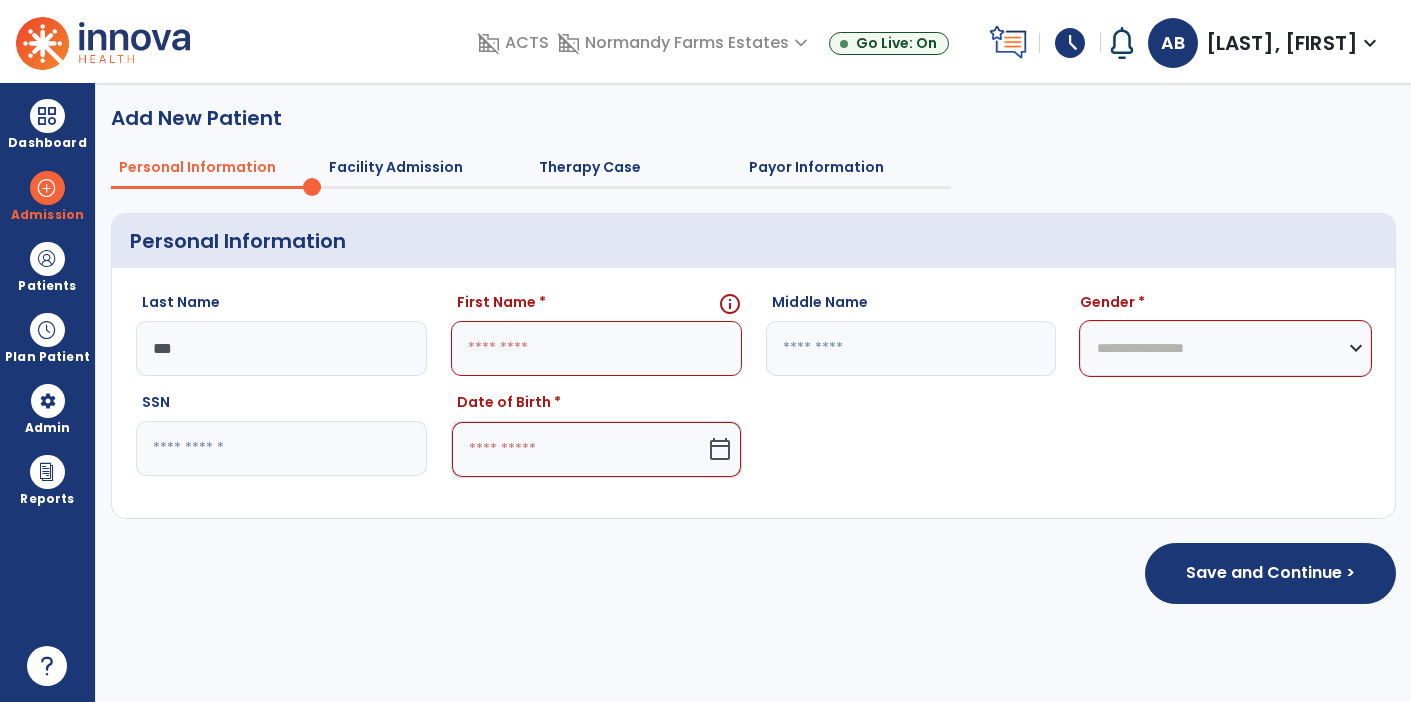 click on "Save and Continue >" 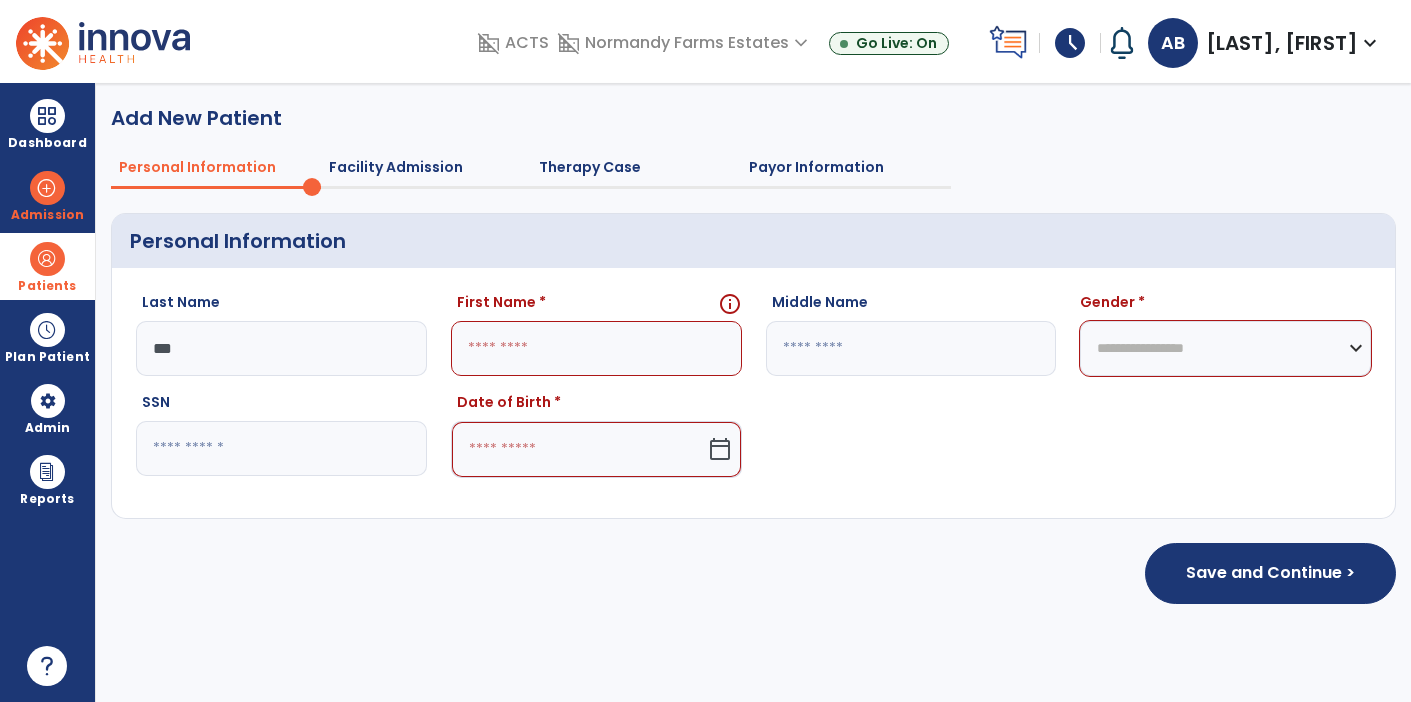 click on "Patients" at bounding box center (47, 286) 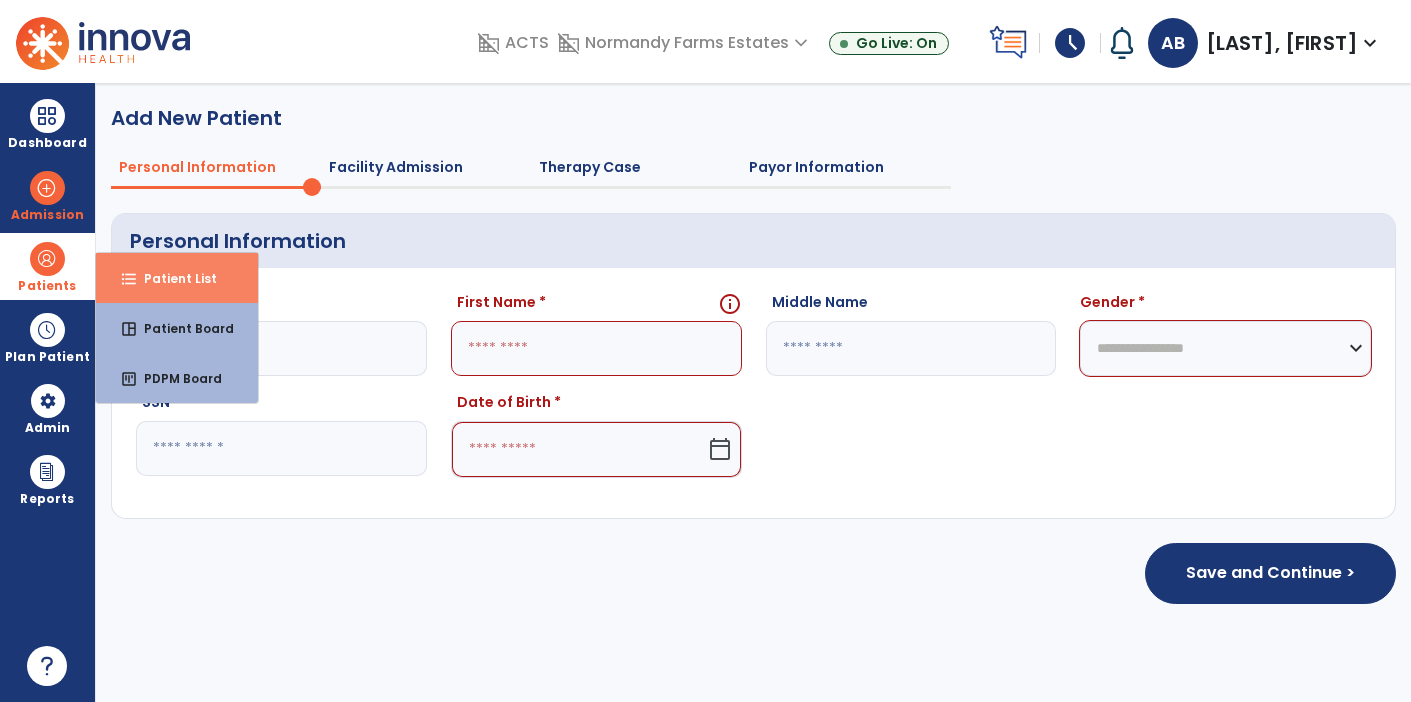 click on "Patient List" at bounding box center [172, 278] 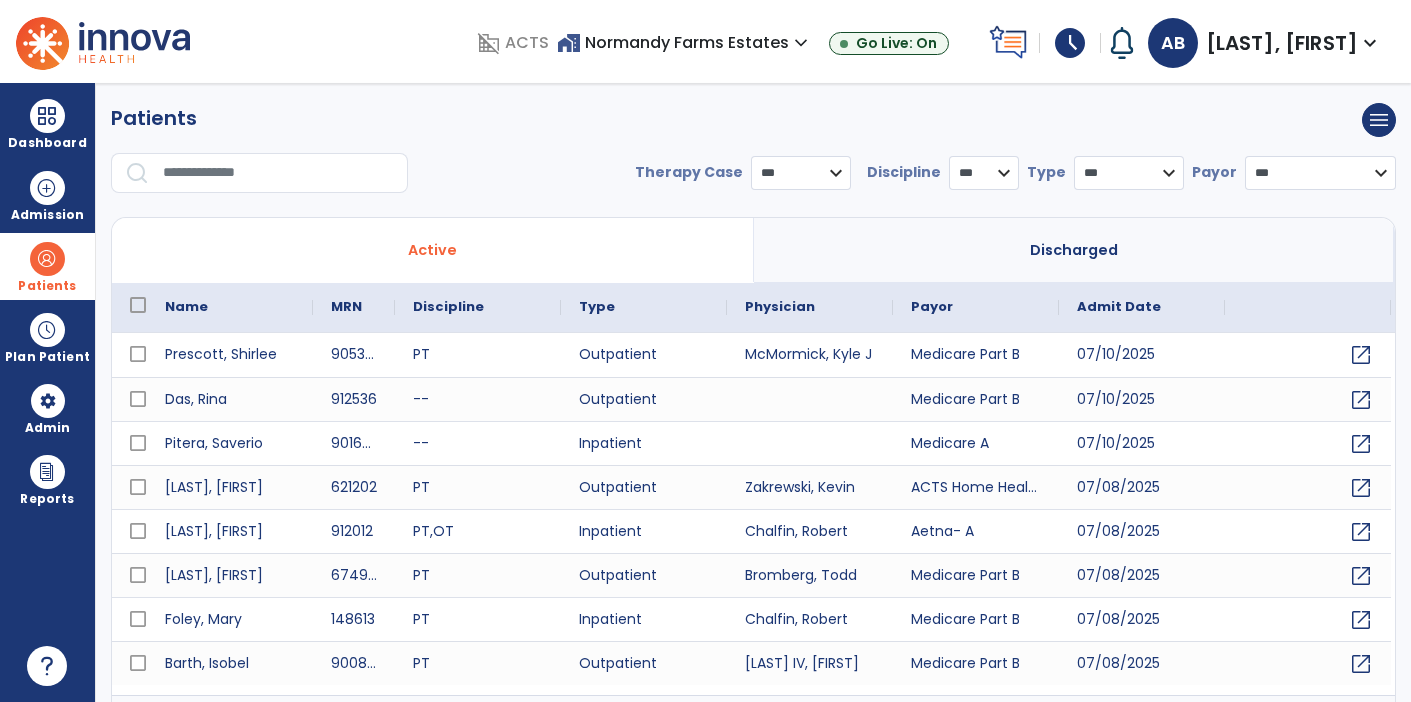 click at bounding box center (278, 173) 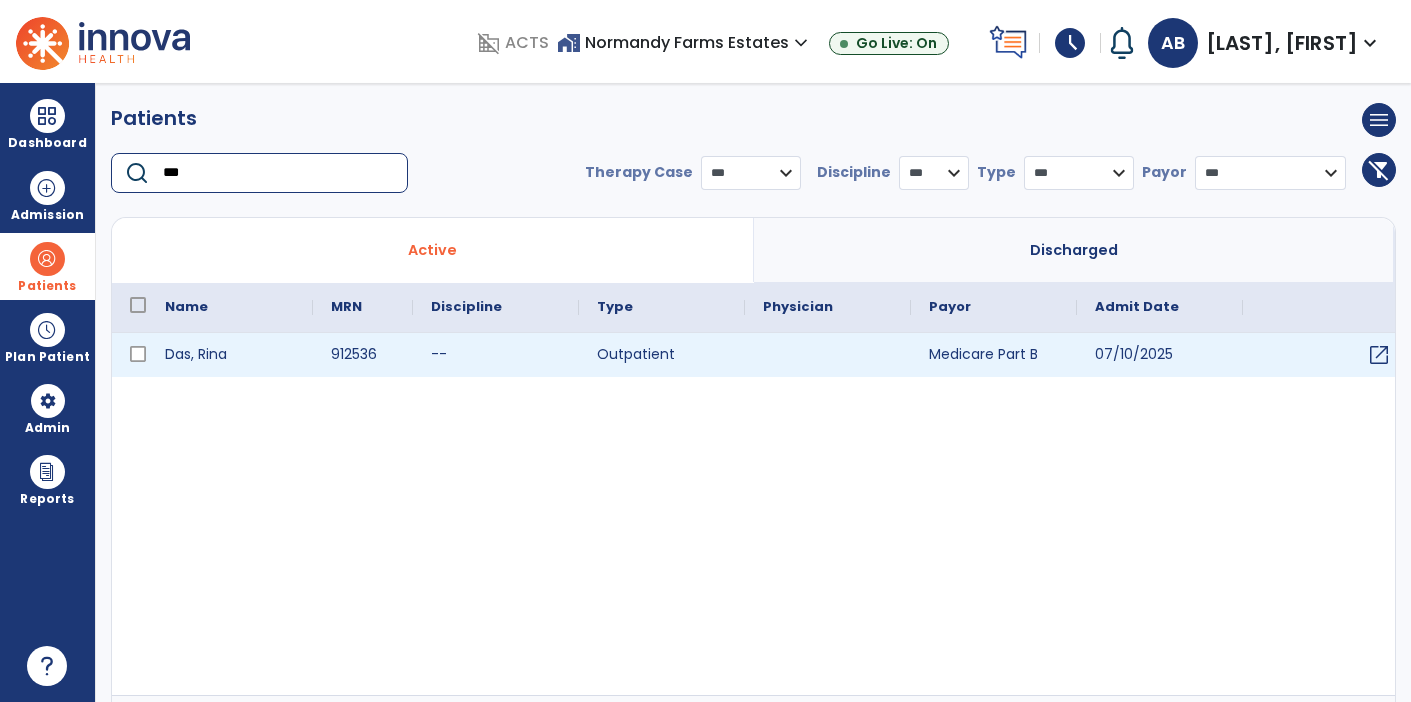 type on "***" 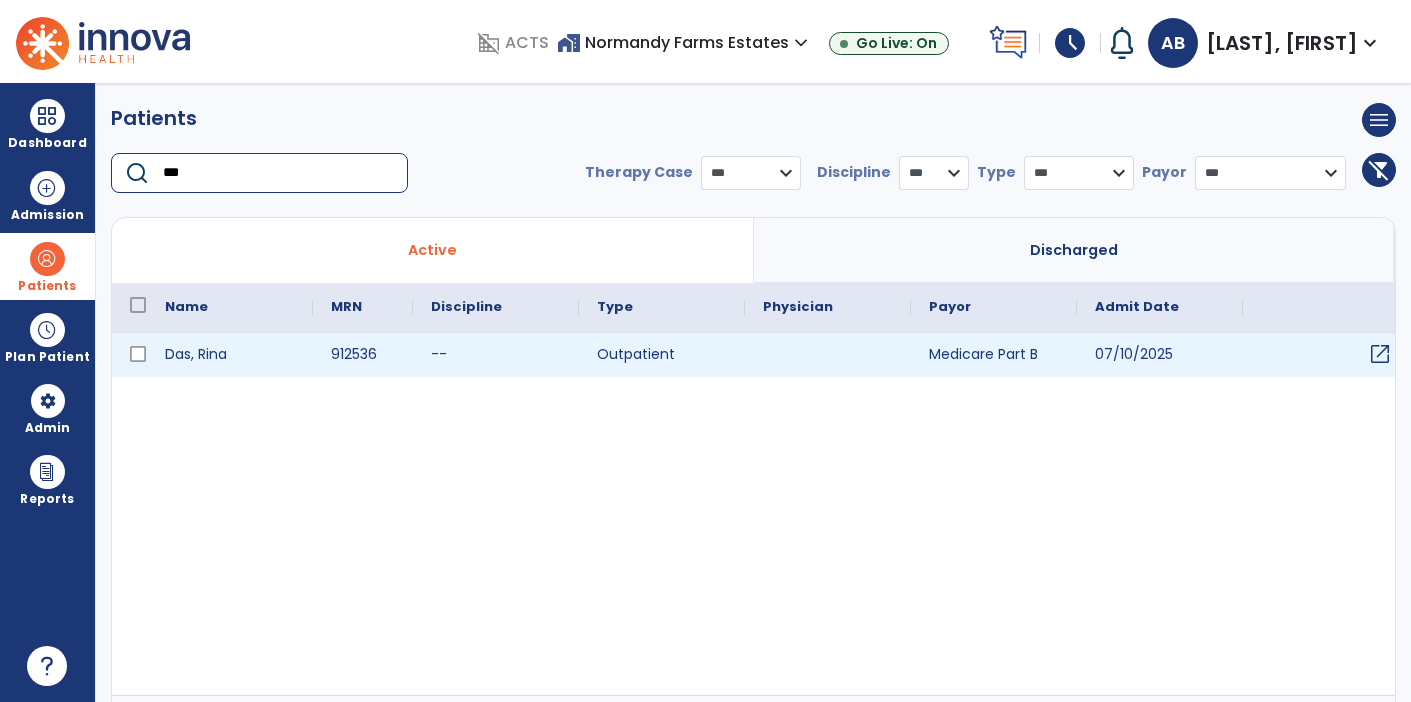click on "open_in_new" at bounding box center (1380, 354) 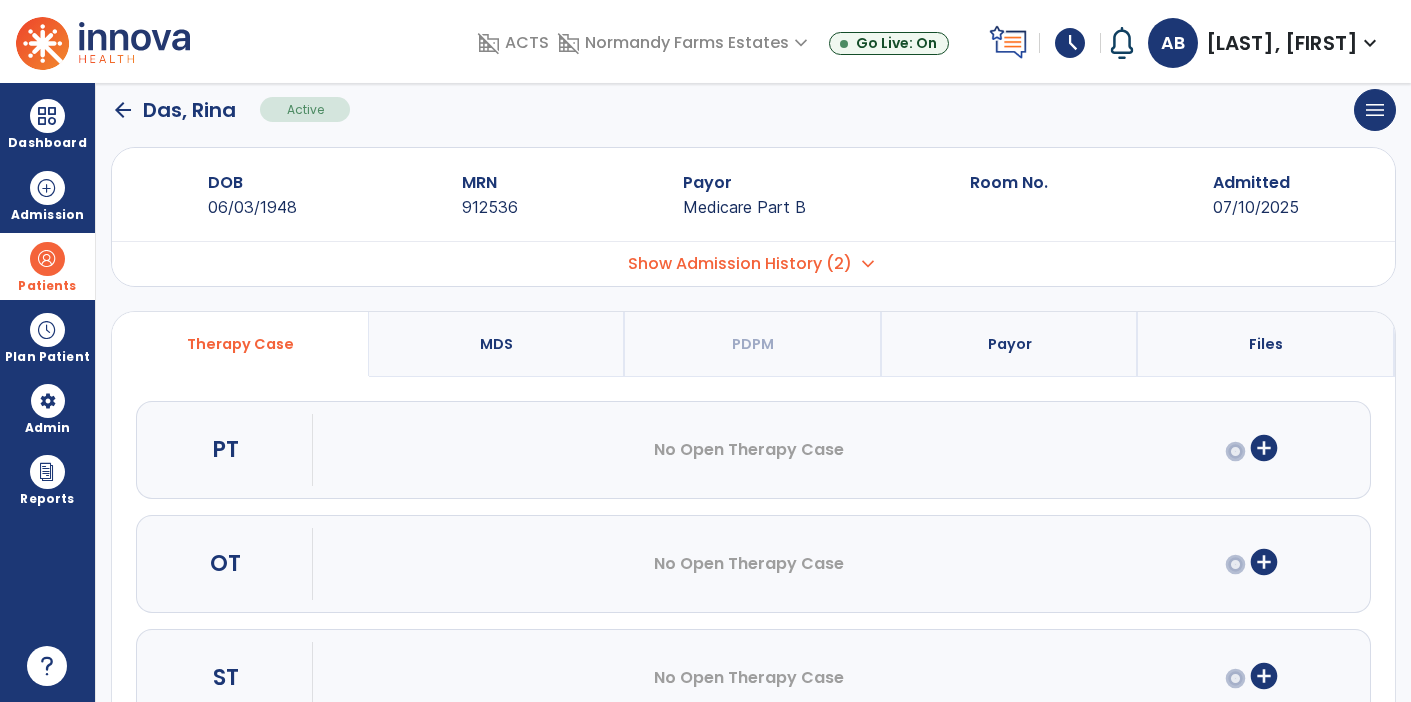 scroll, scrollTop: 30, scrollLeft: 0, axis: vertical 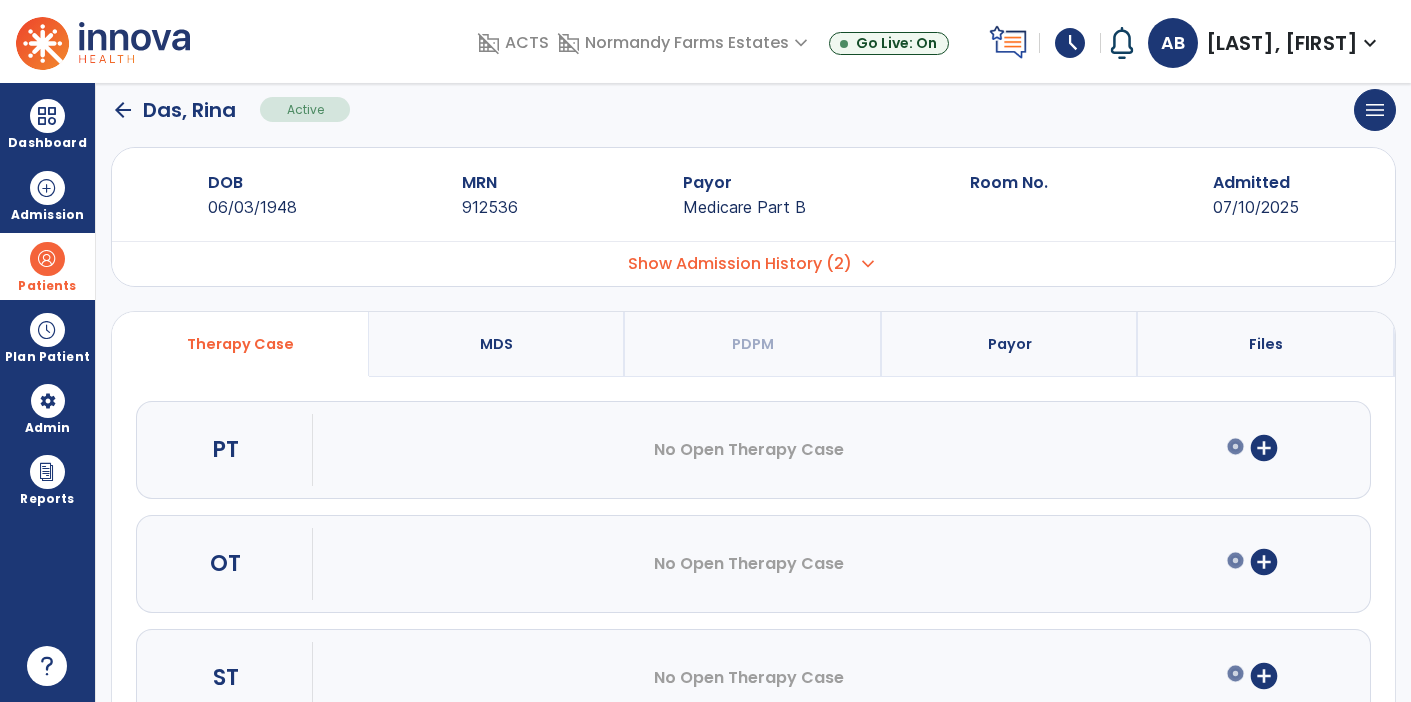 click on "add_circle" at bounding box center (1264, 562) 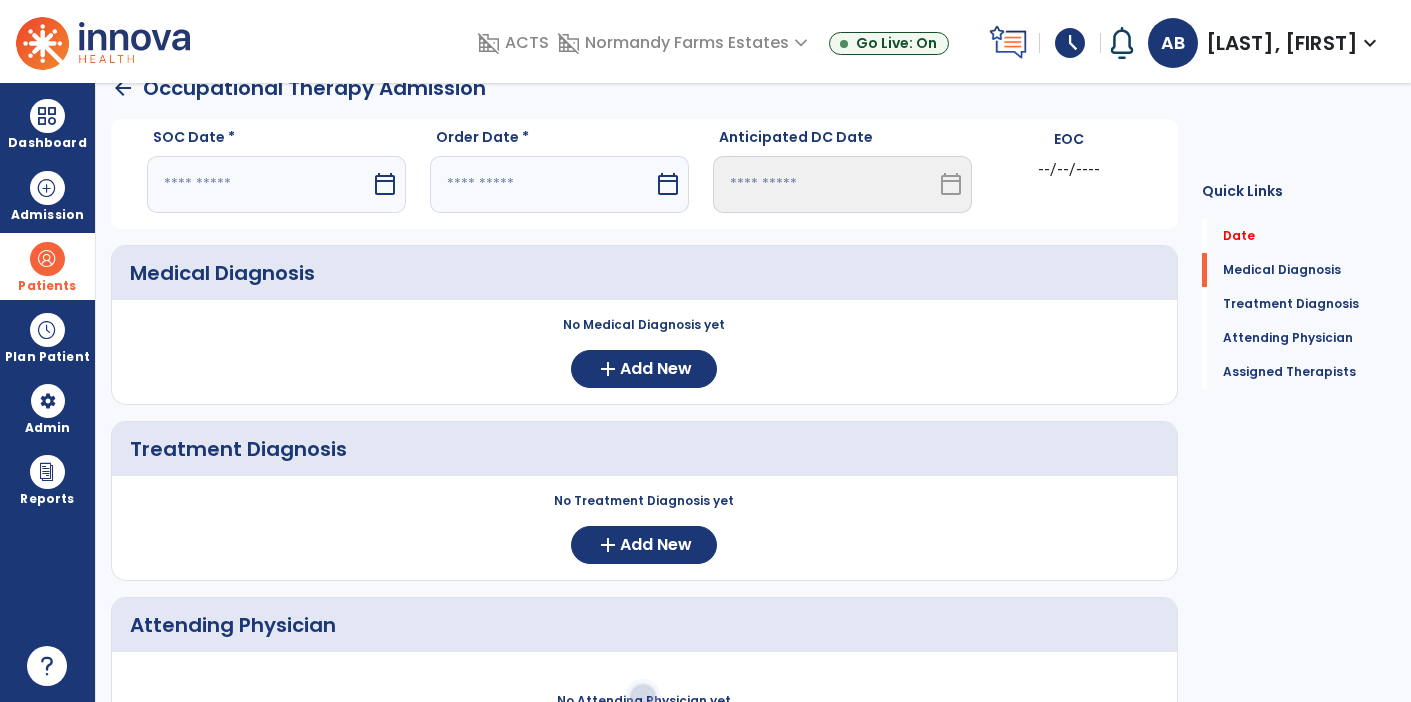 click on "calendar_today" at bounding box center (385, 184) 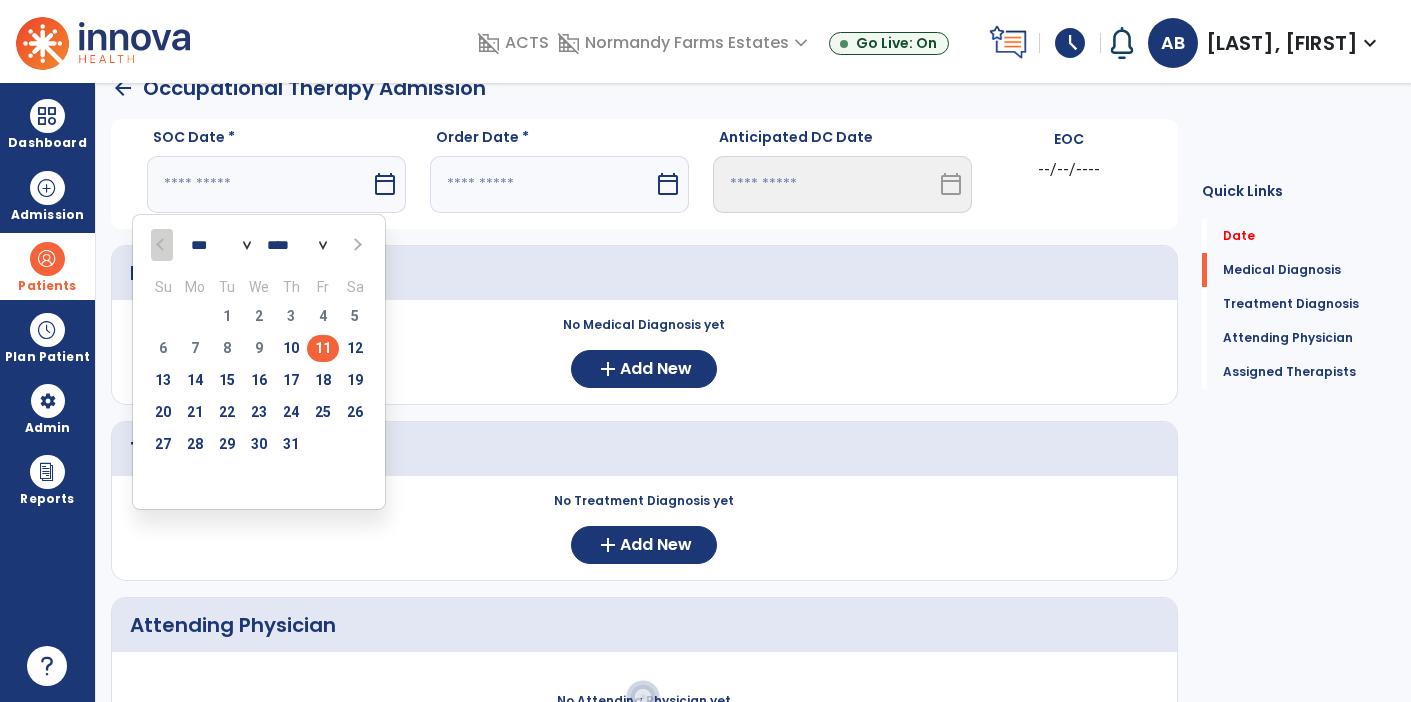 click on "11" at bounding box center [323, 348] 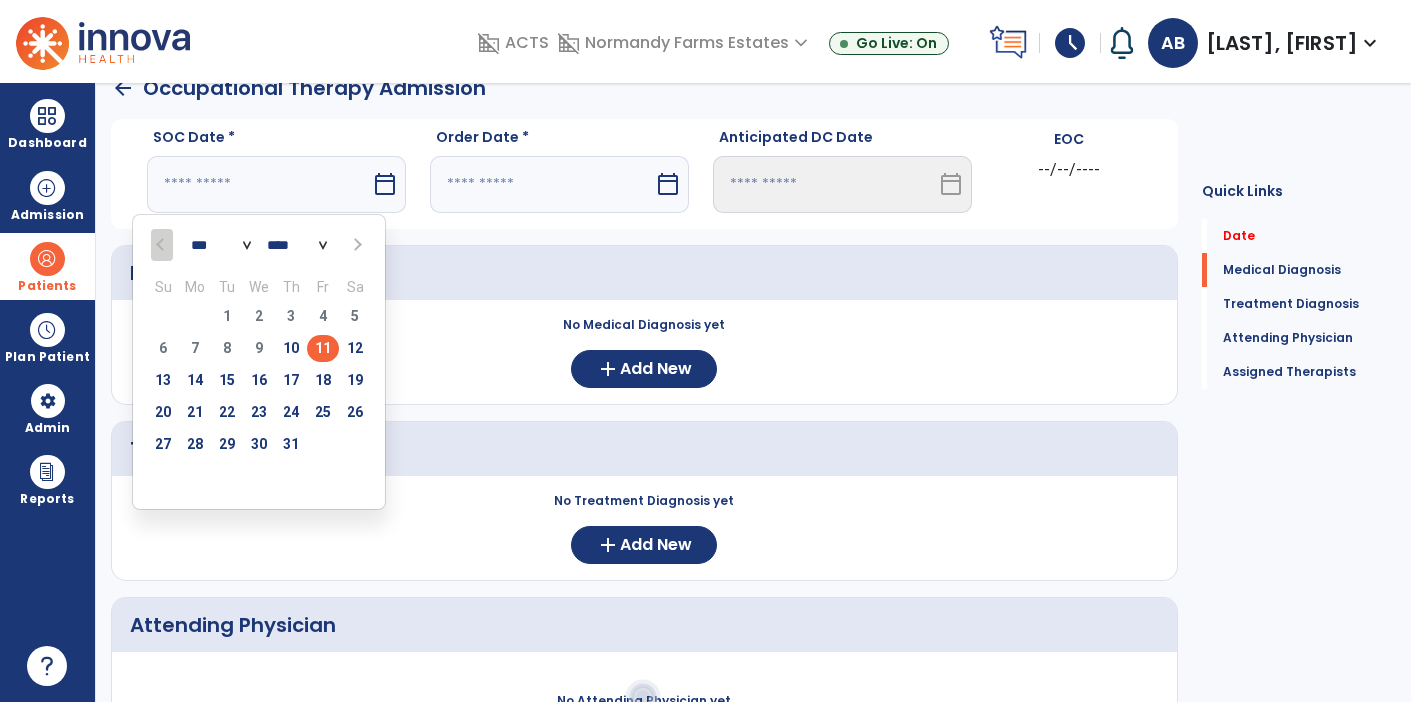type on "*********" 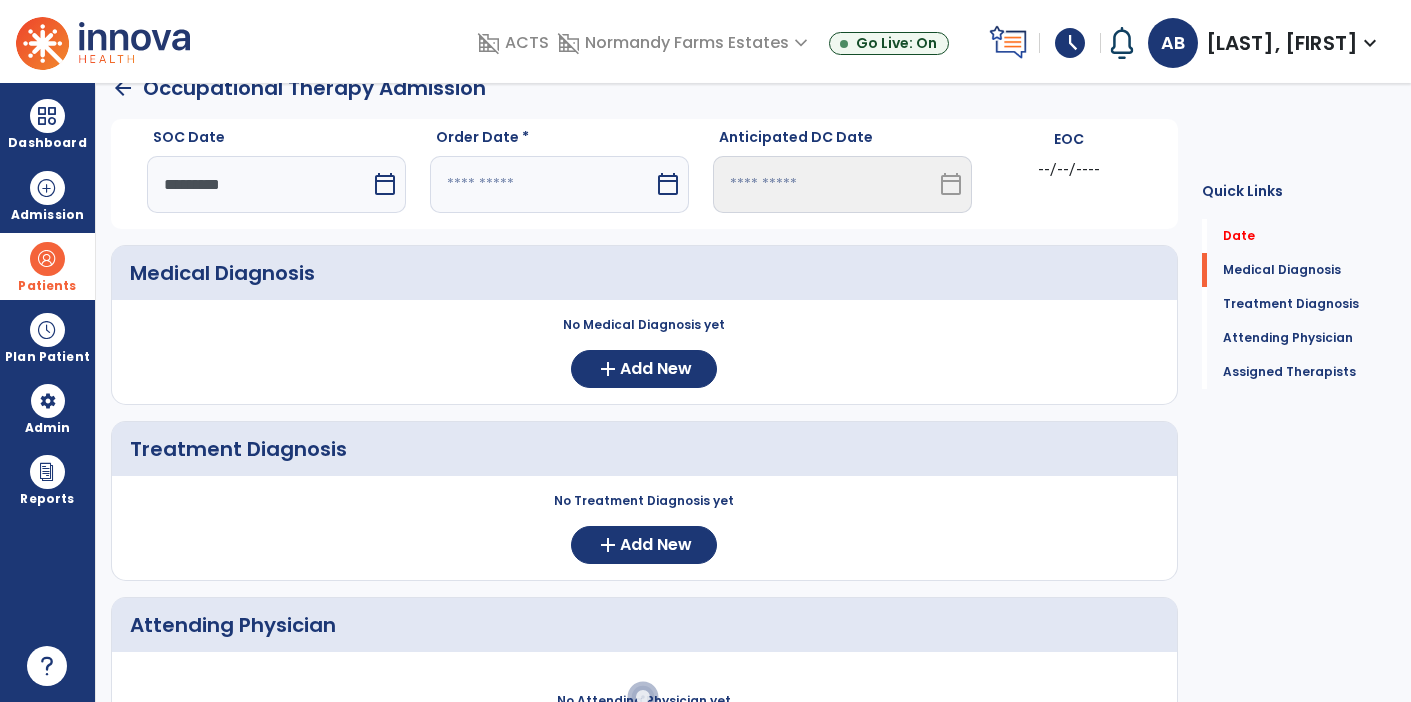 click on "calendar_today" at bounding box center (668, 184) 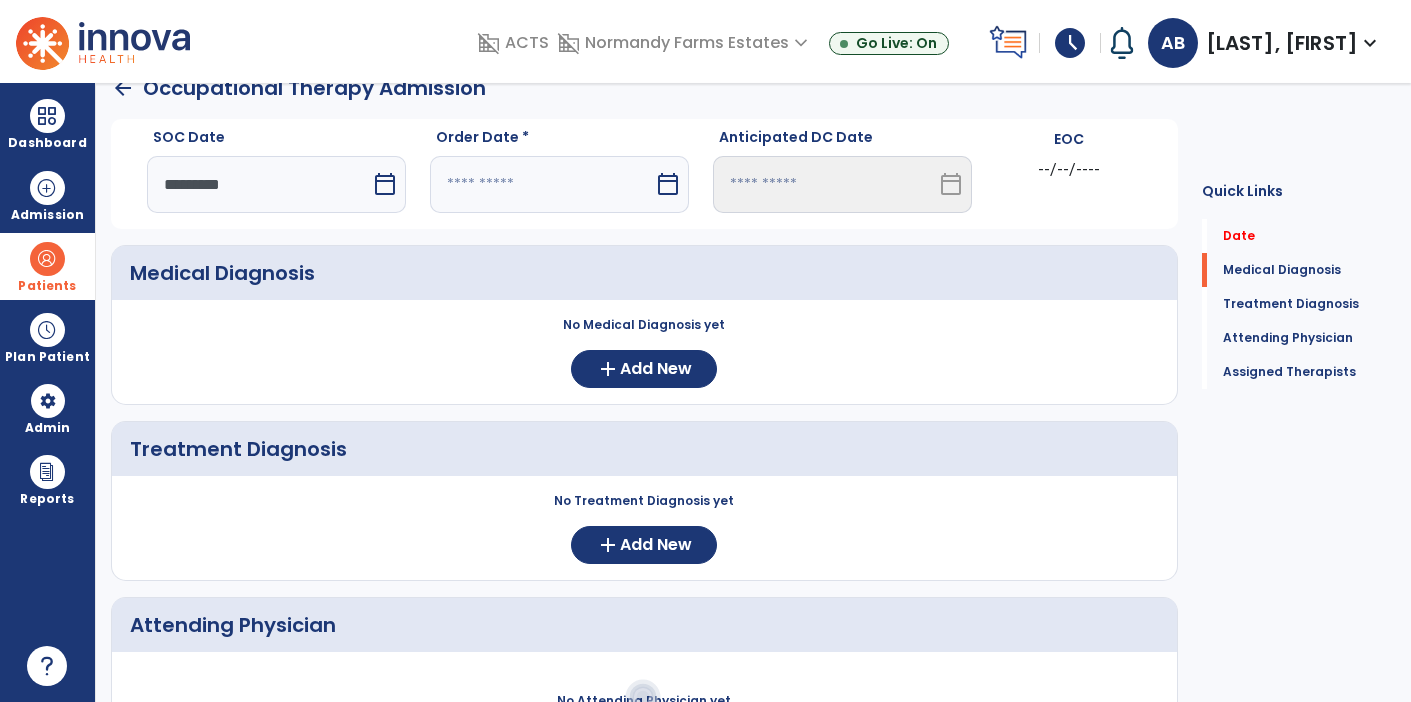 select on "*" 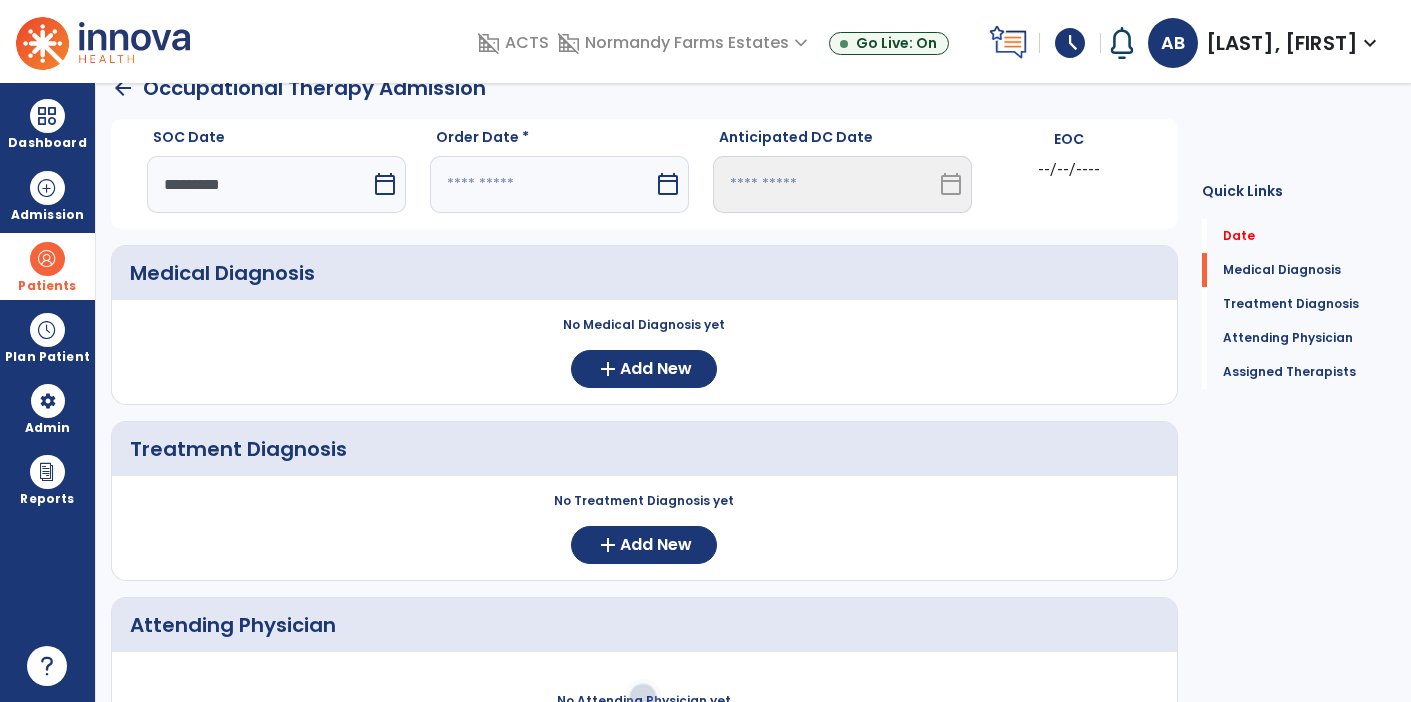 select on "****" 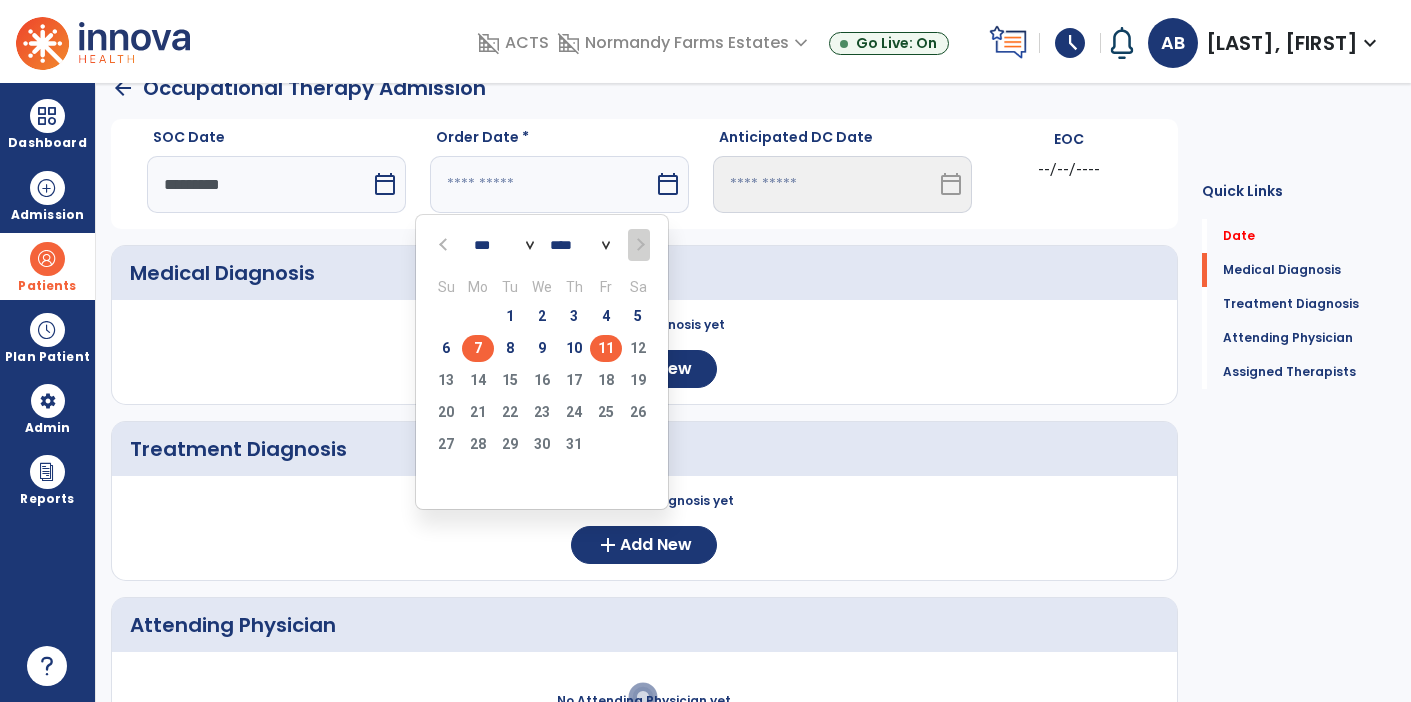 click on "7" at bounding box center [478, 348] 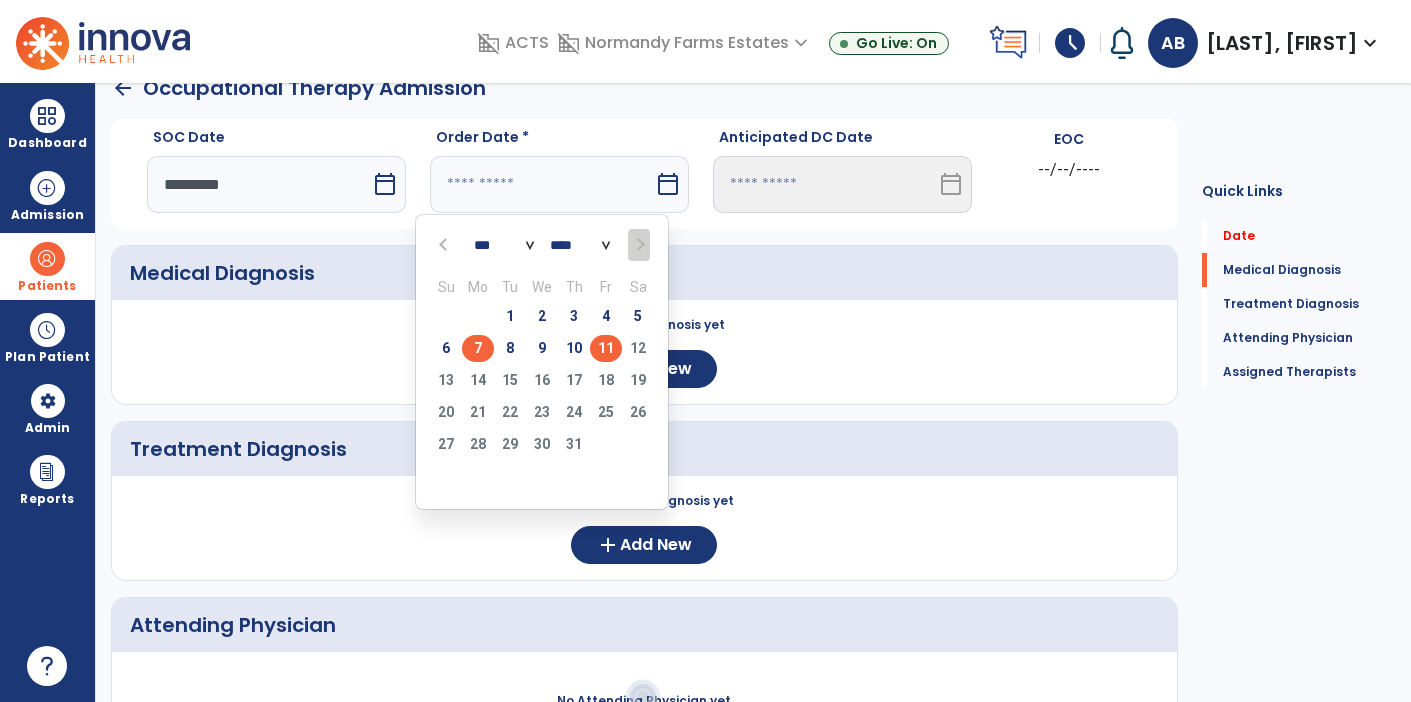 type on "********" 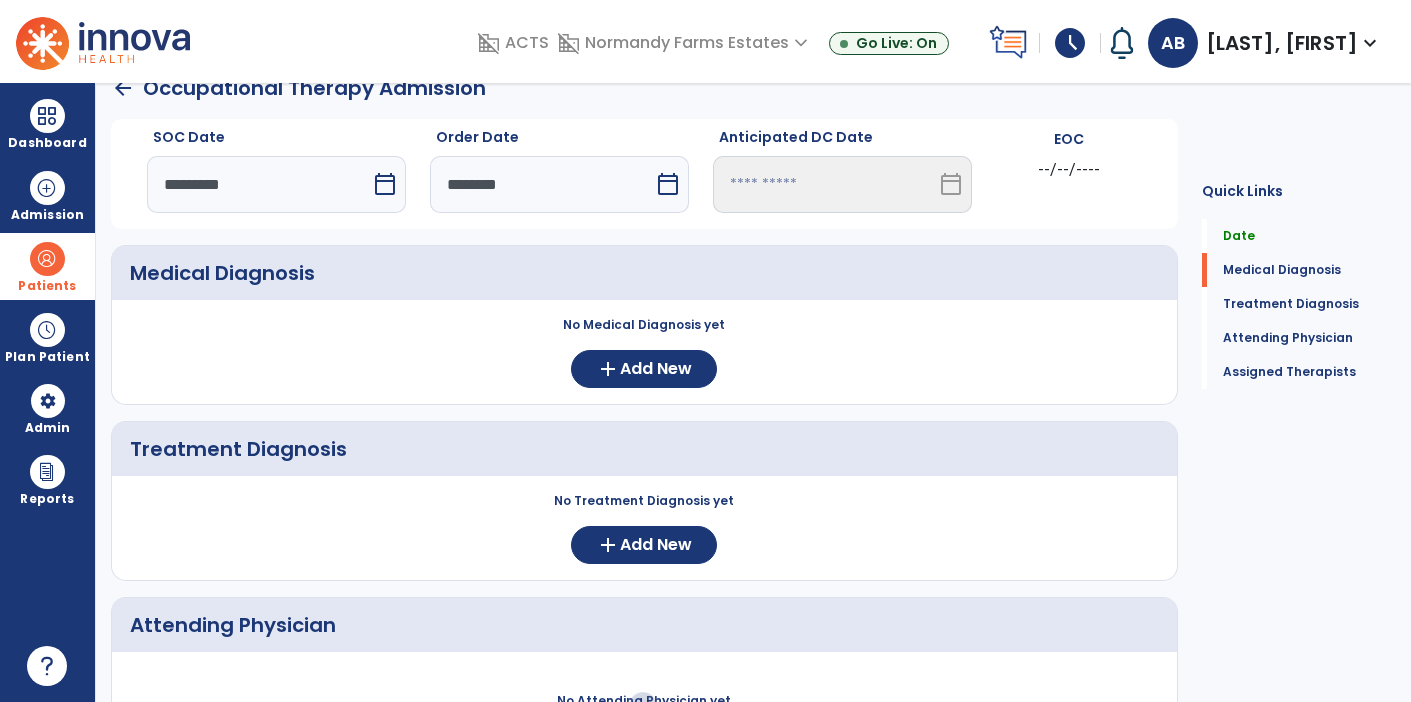 scroll, scrollTop: 0, scrollLeft: 0, axis: both 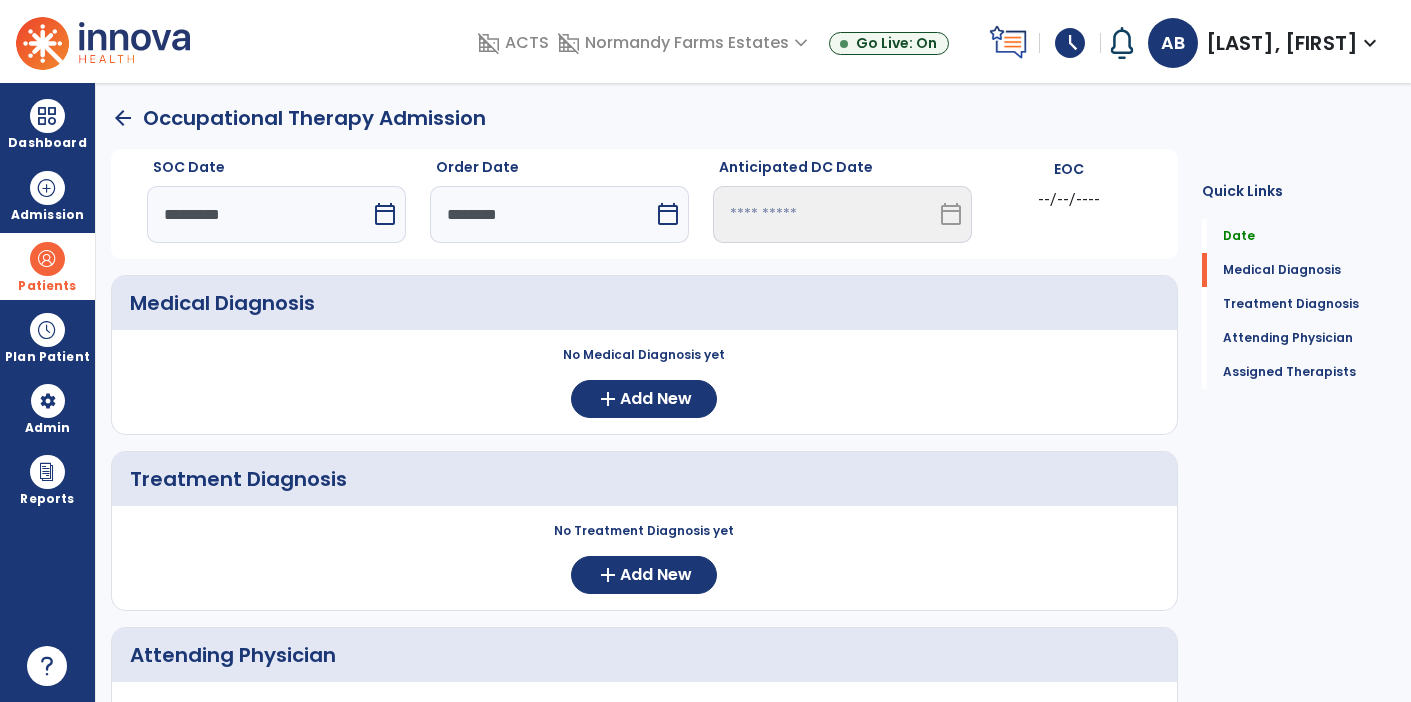 click on "calendar_today" at bounding box center (385, 214) 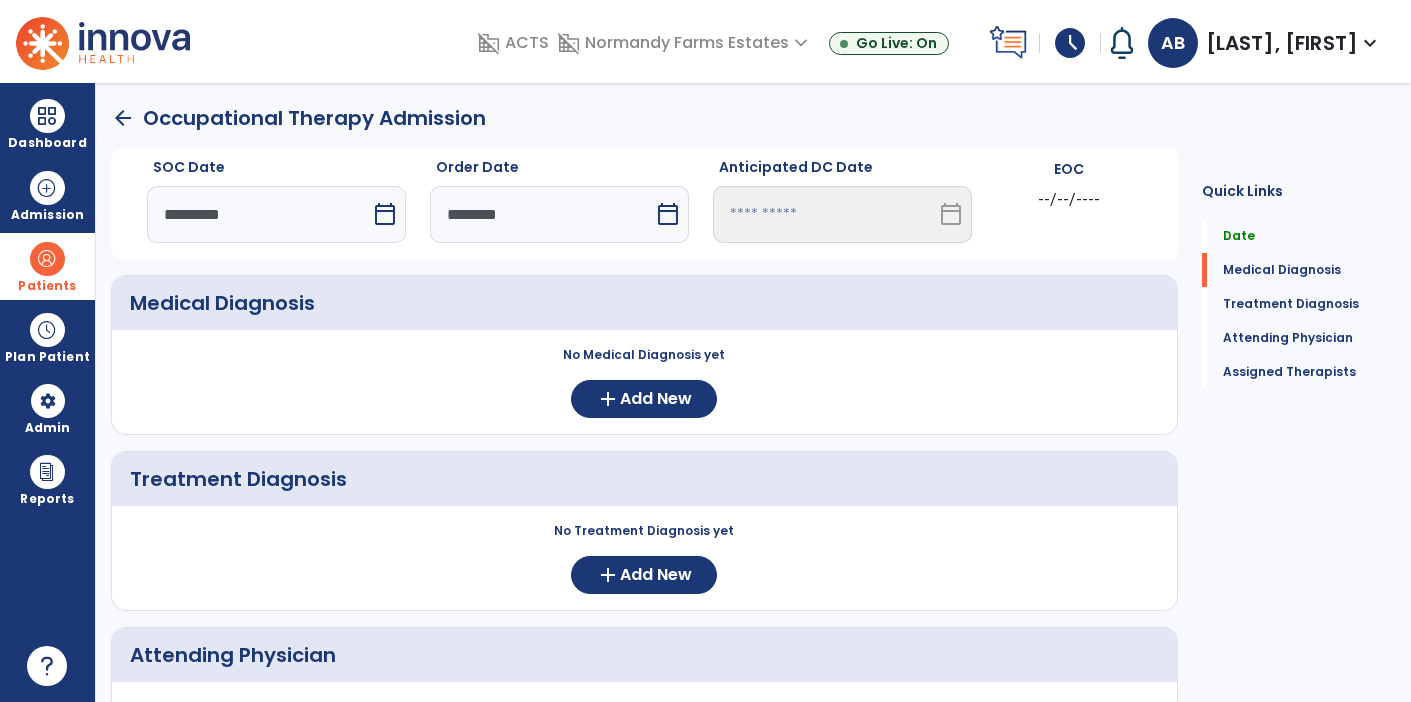 select on "*" 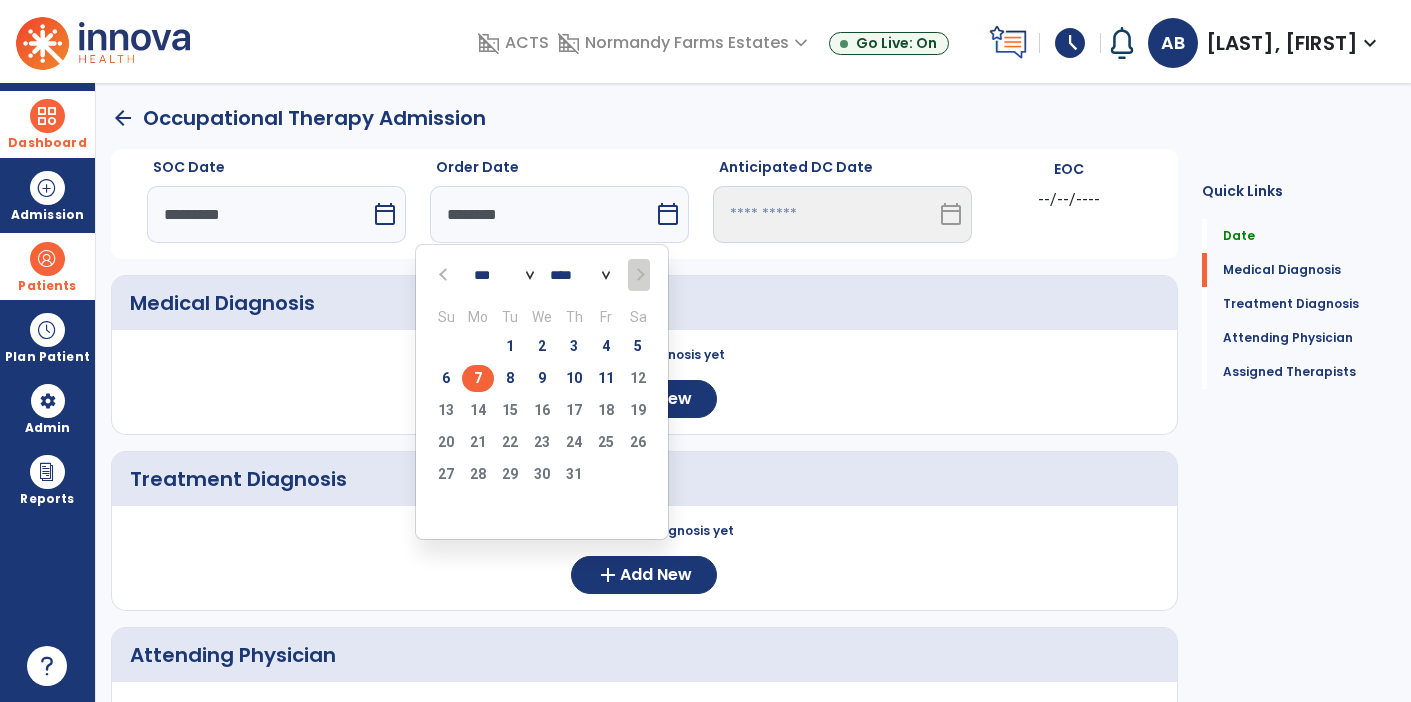 click on "Dashboard" at bounding box center [47, 143] 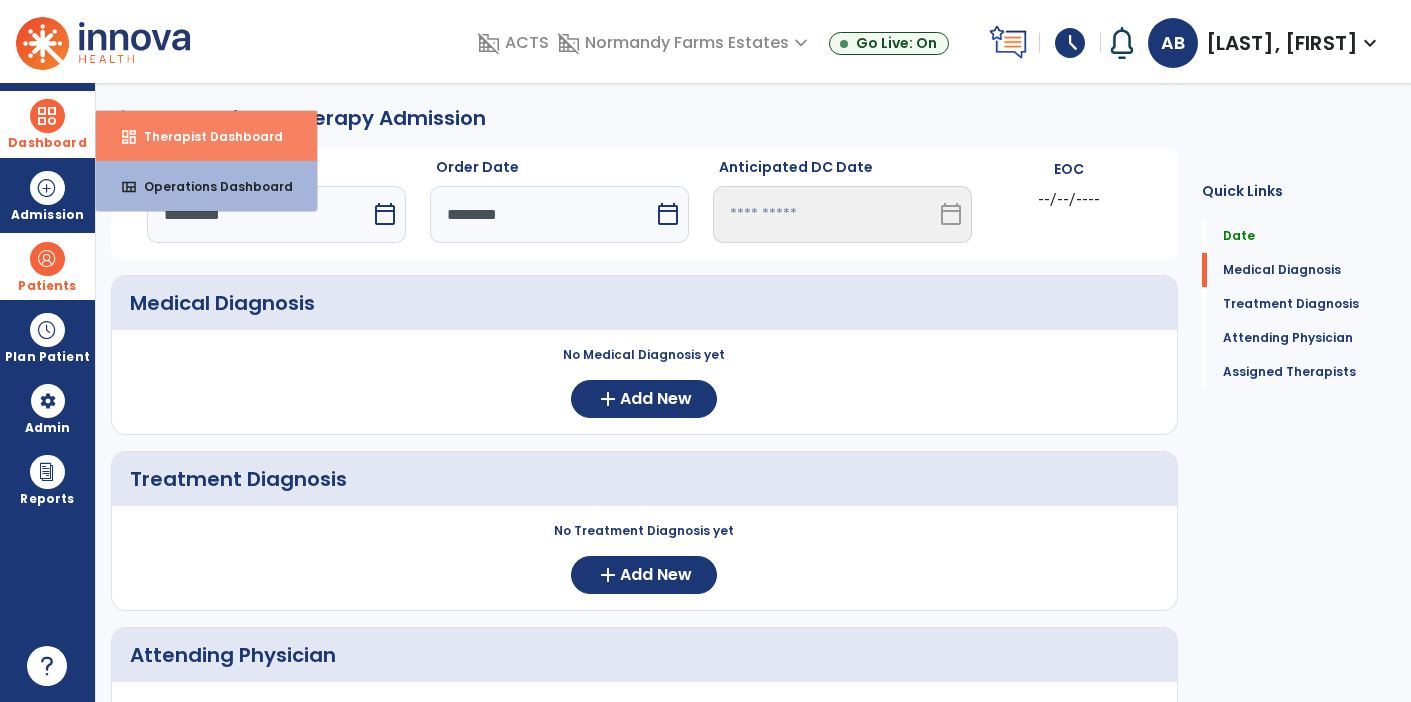 click on "dashboard  Therapist Dashboard" at bounding box center (206, 136) 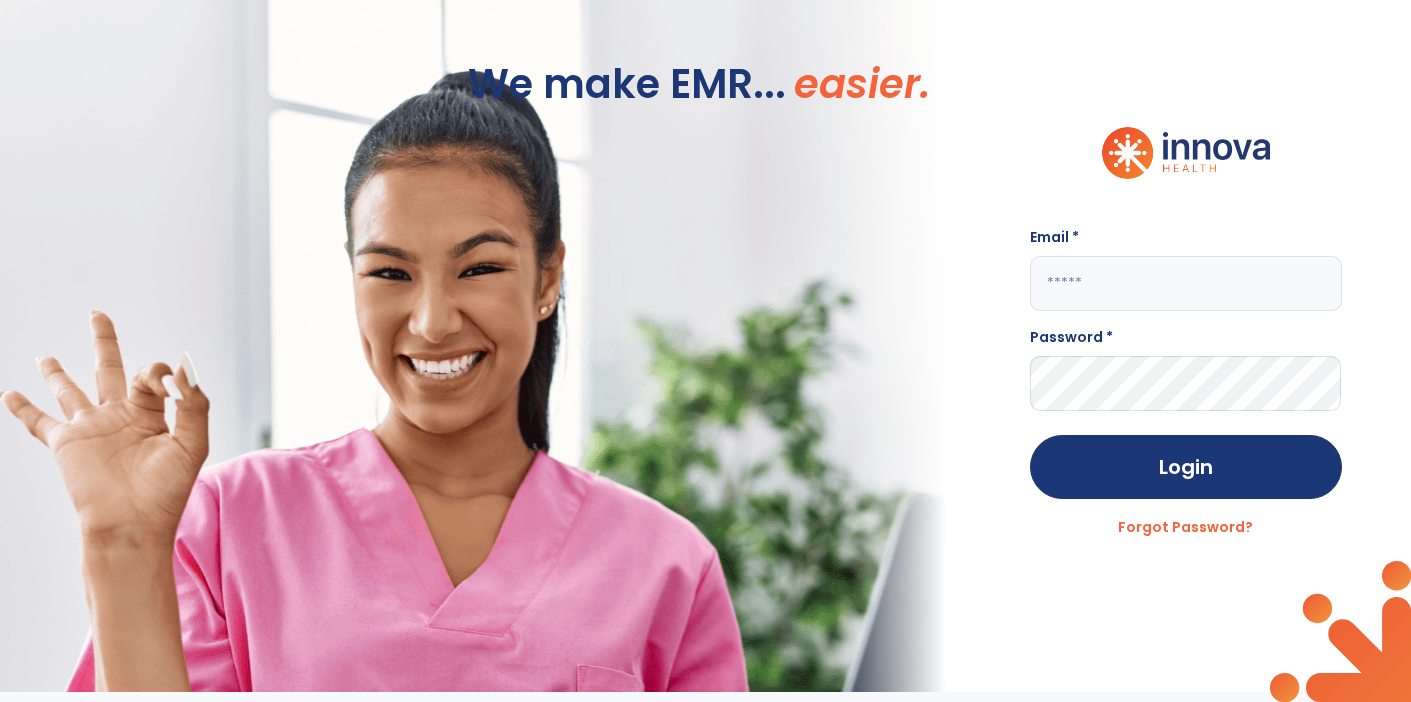 click 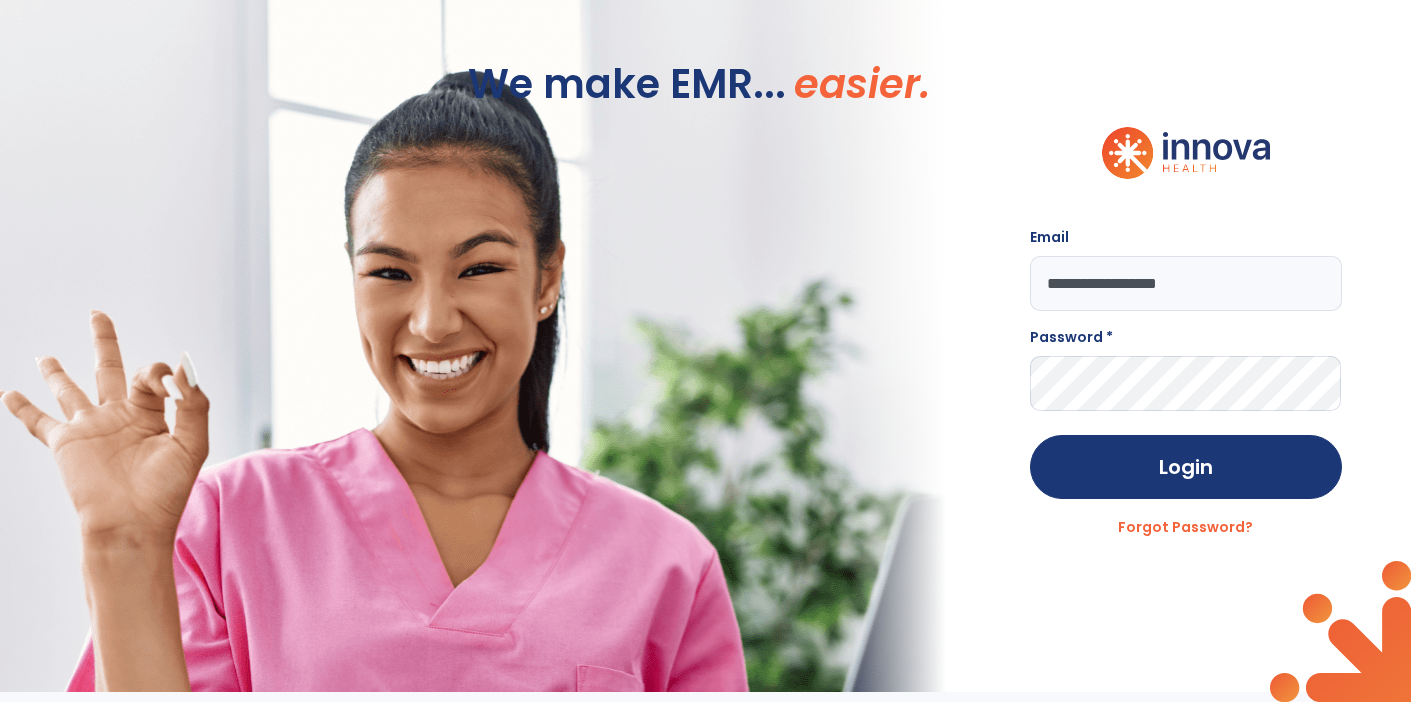 type on "**********" 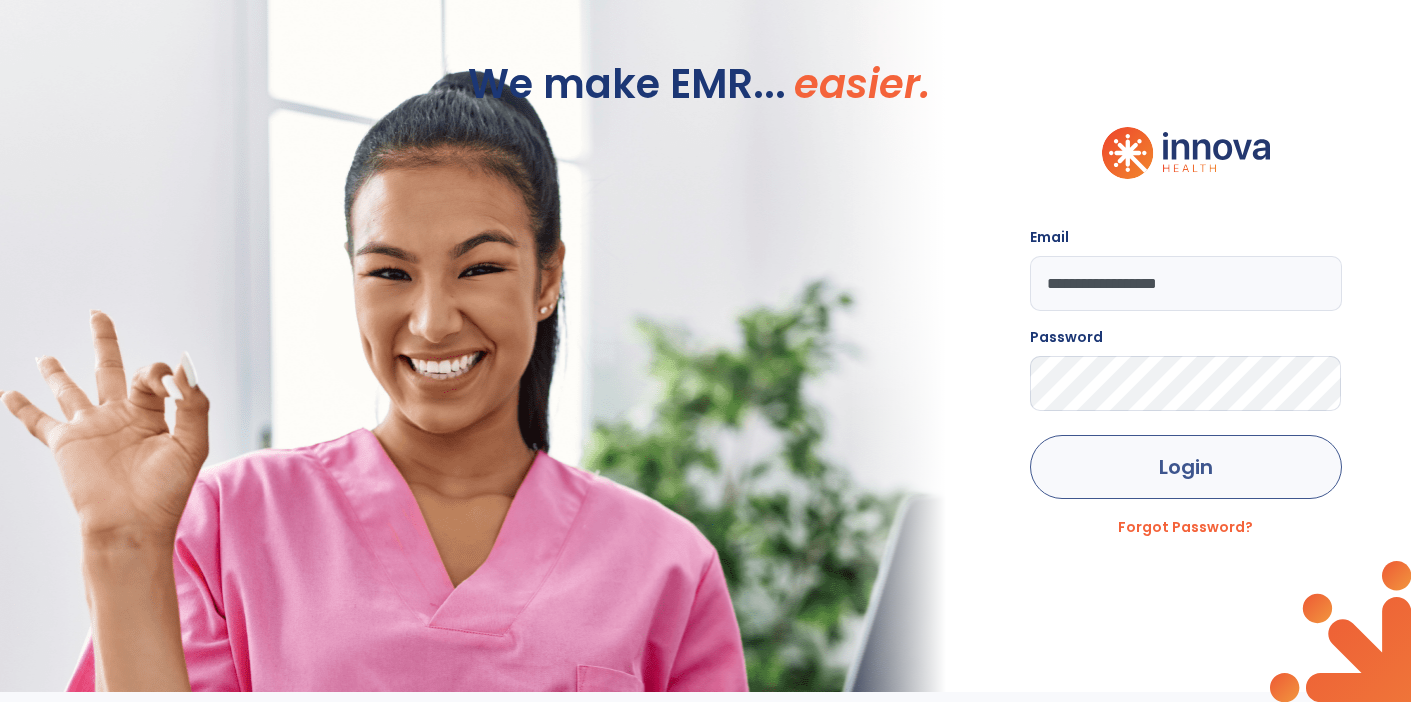 click on "Login" 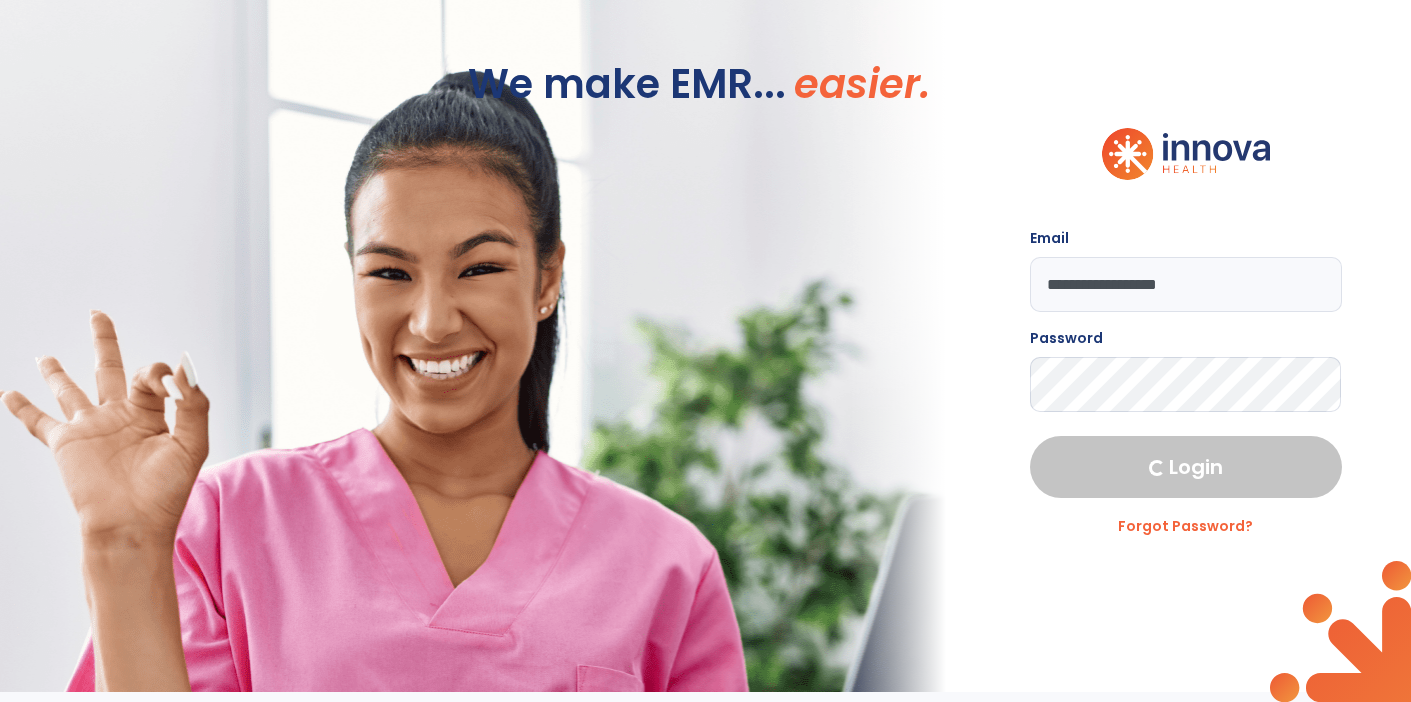 select on "****" 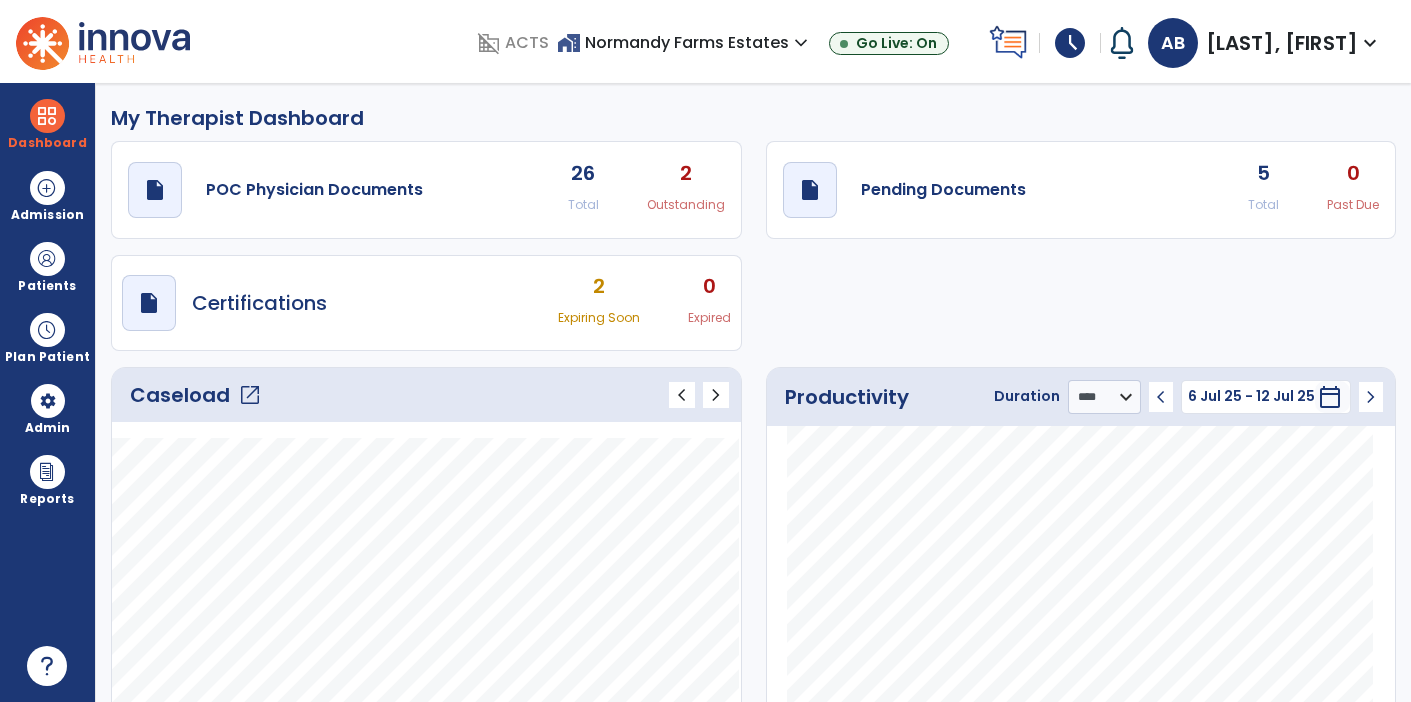 click on "open_in_new" 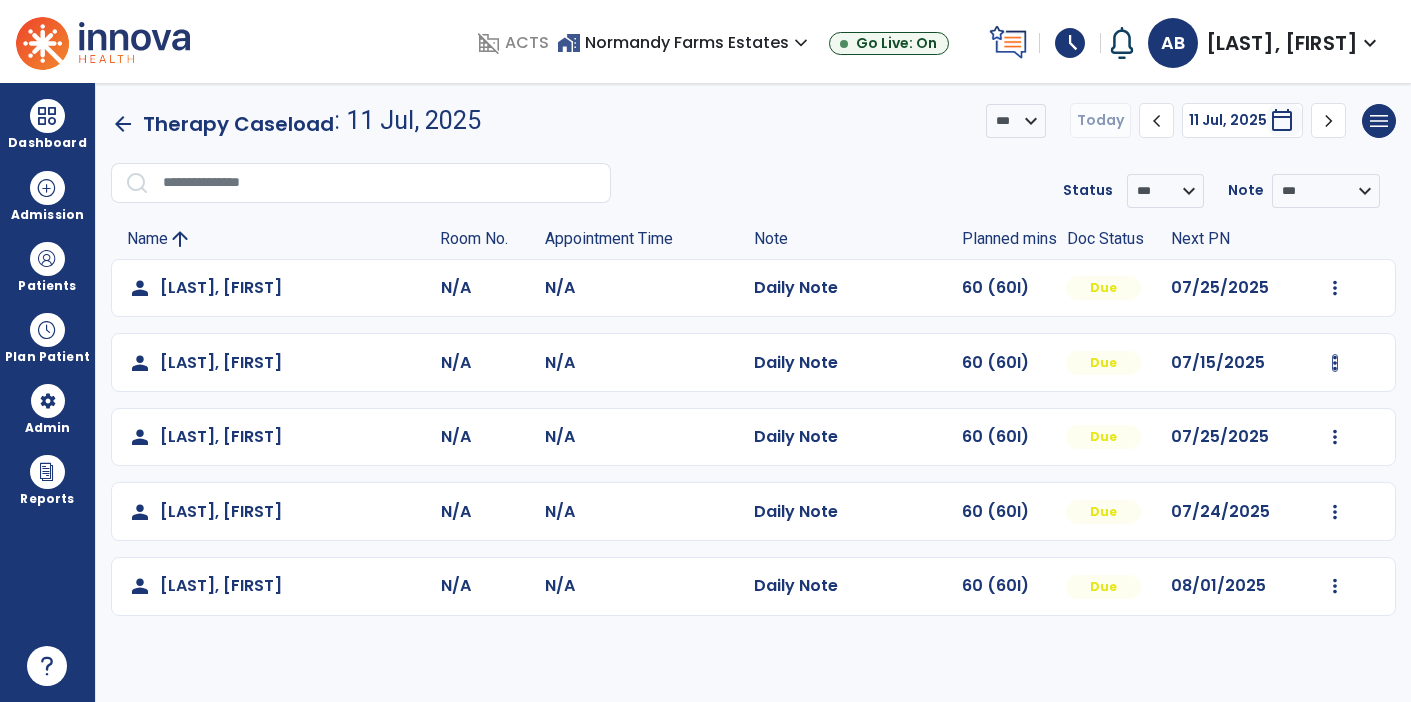 click at bounding box center [1335, 288] 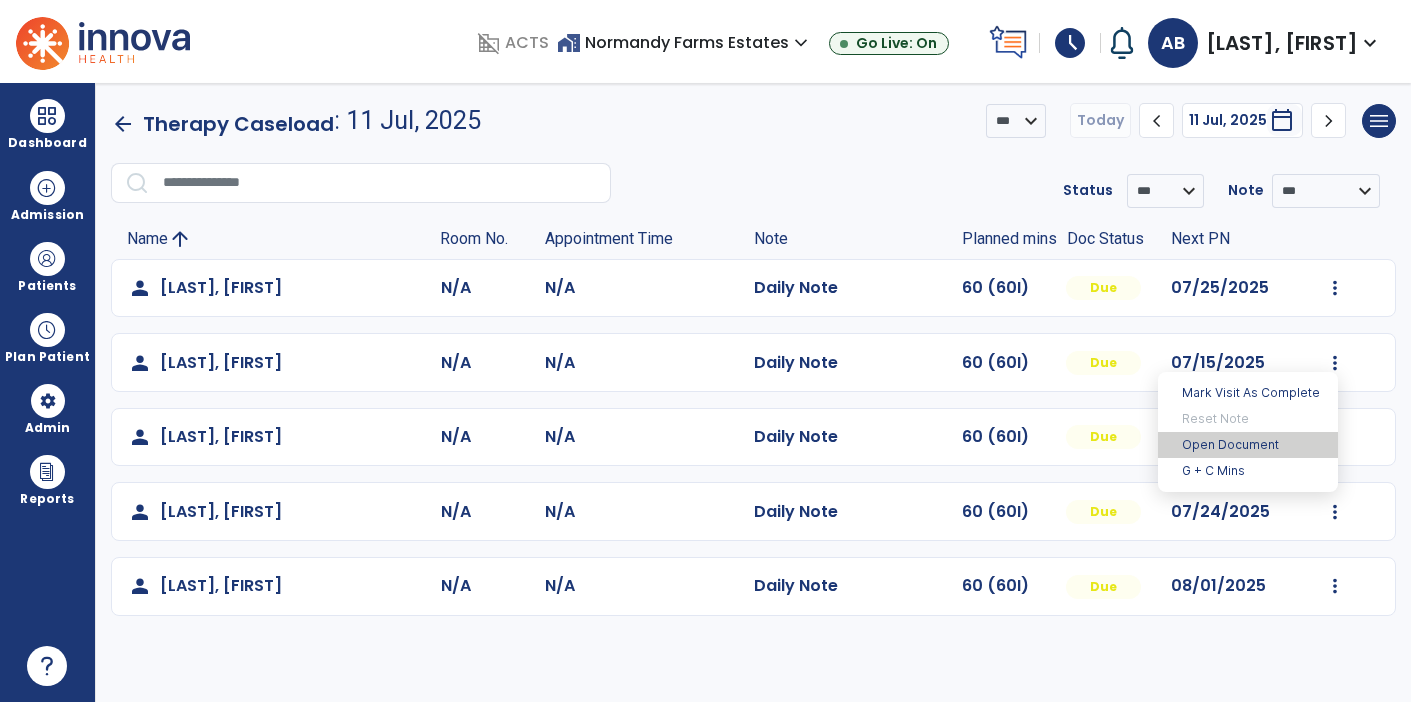 click on "Open Document" at bounding box center [1248, 445] 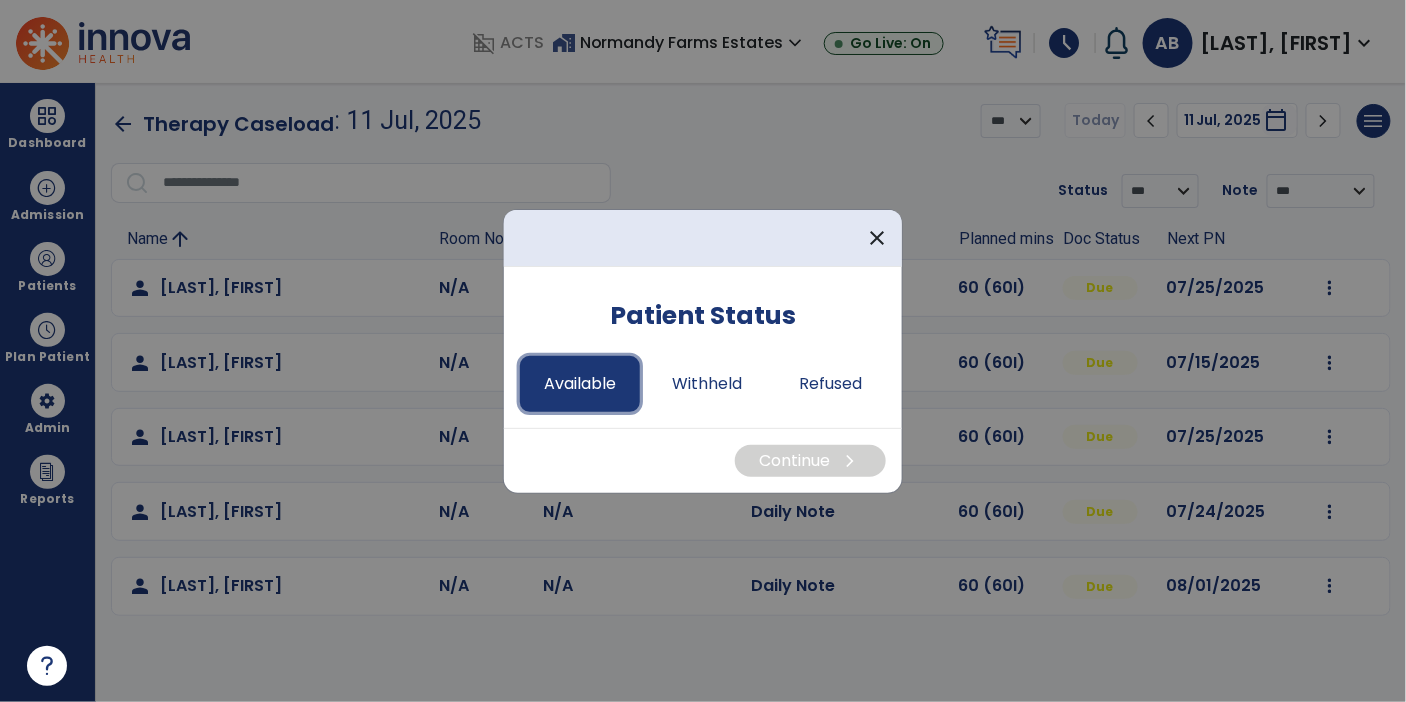 click on "Available" at bounding box center (580, 384) 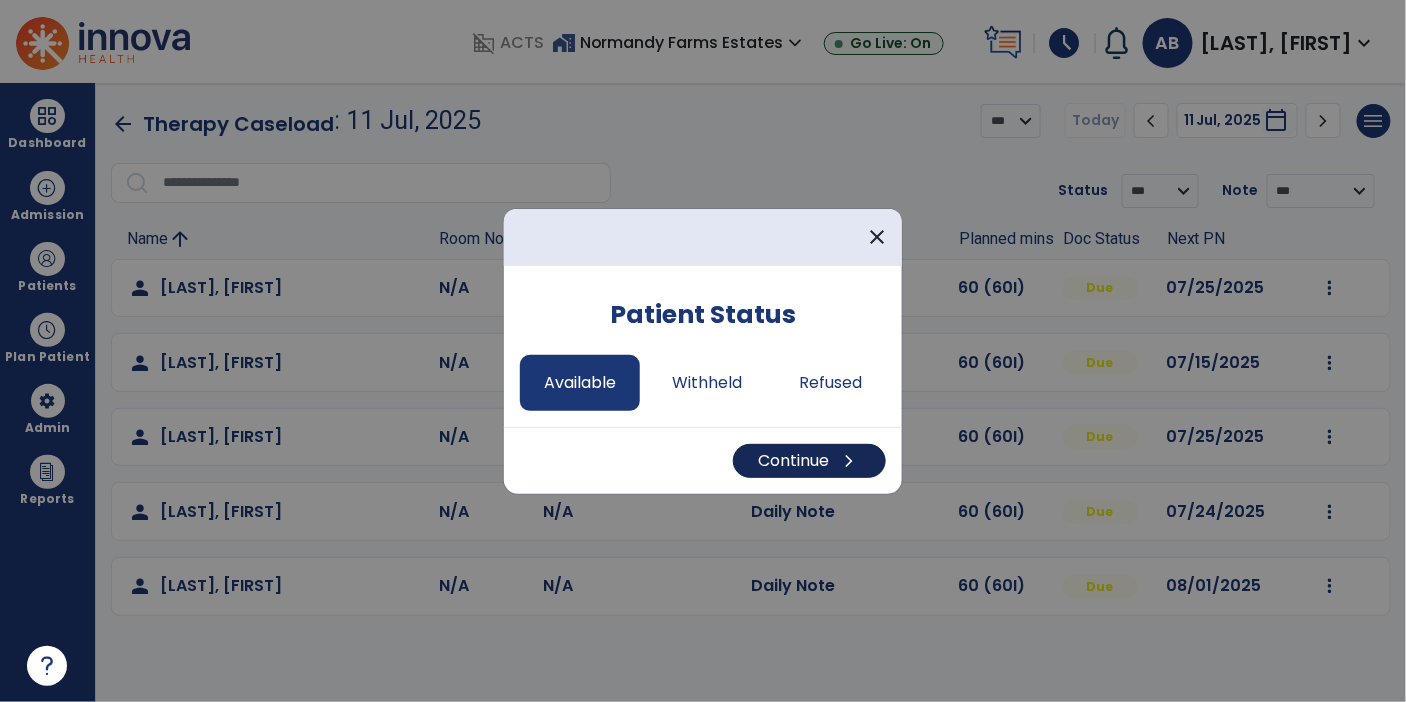 click on "Continue   chevron_right" at bounding box center [809, 461] 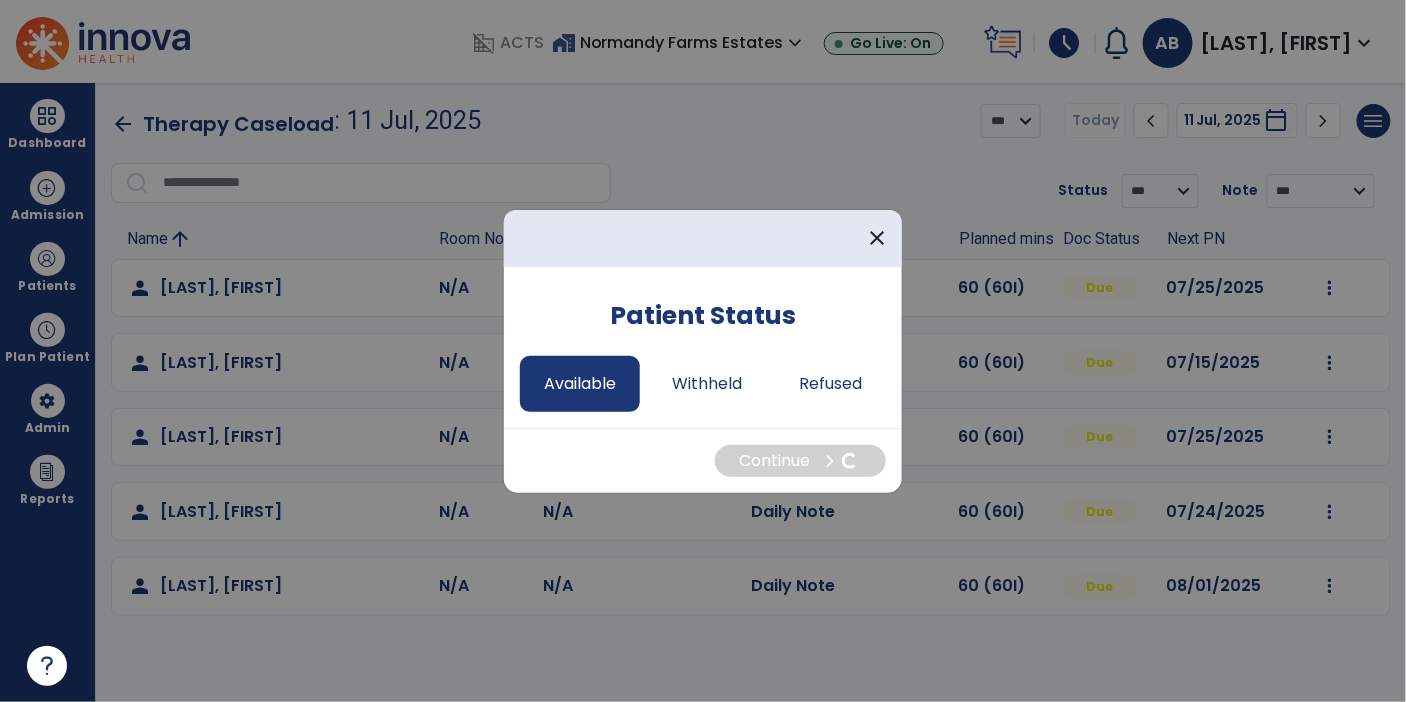 select on "*" 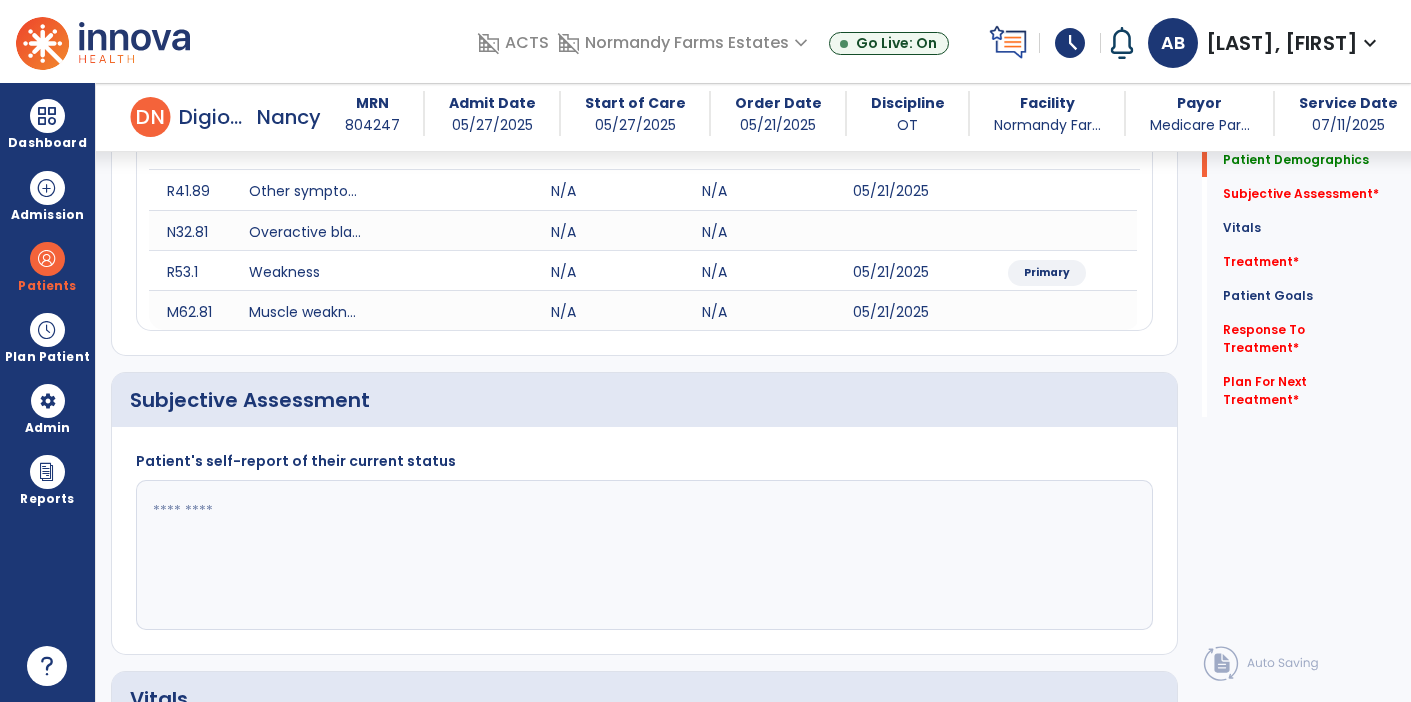 scroll, scrollTop: 275, scrollLeft: 0, axis: vertical 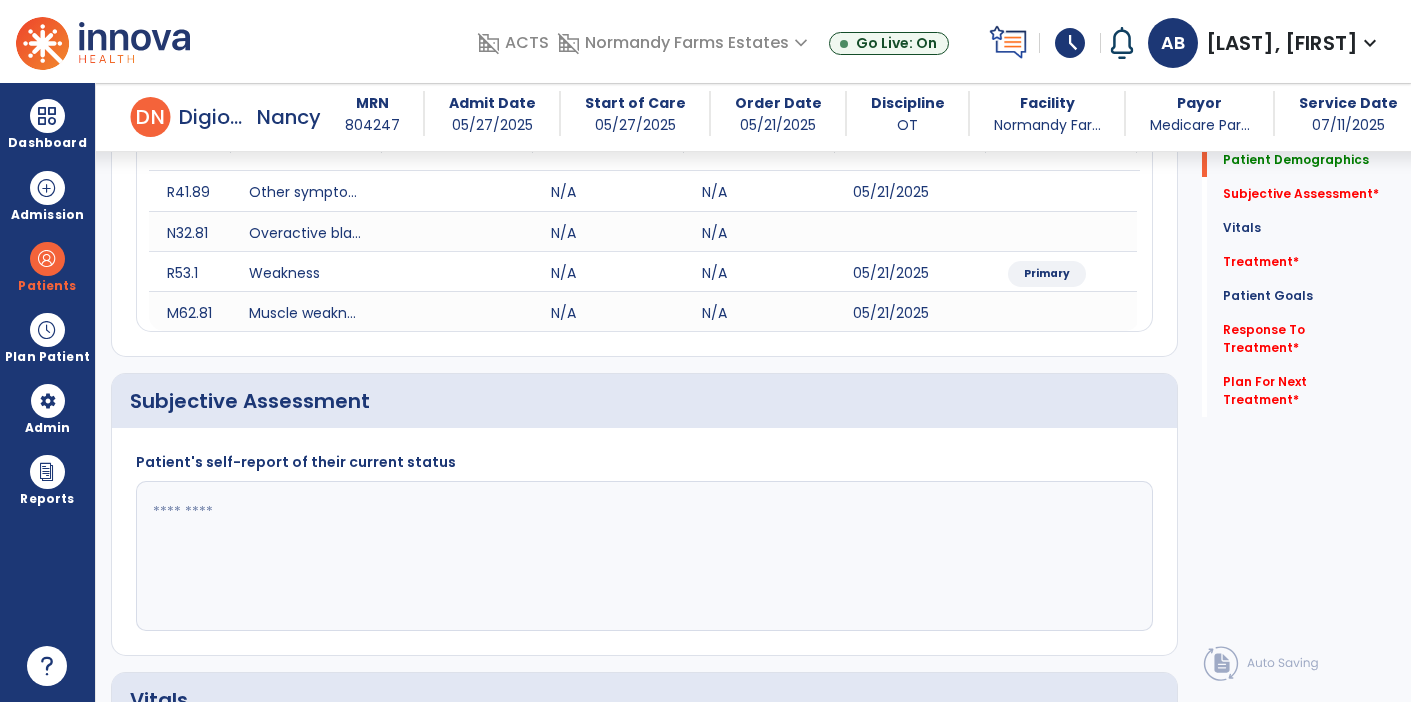 click 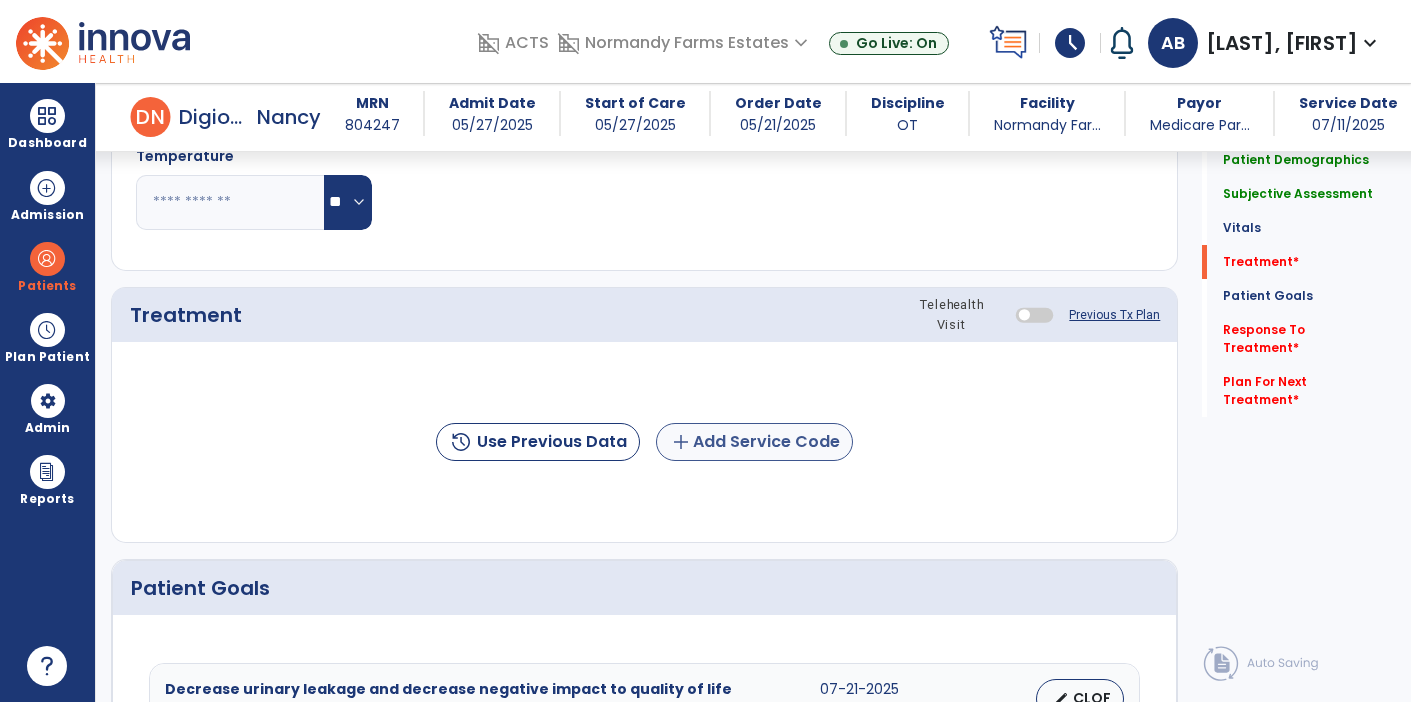 type on "**********" 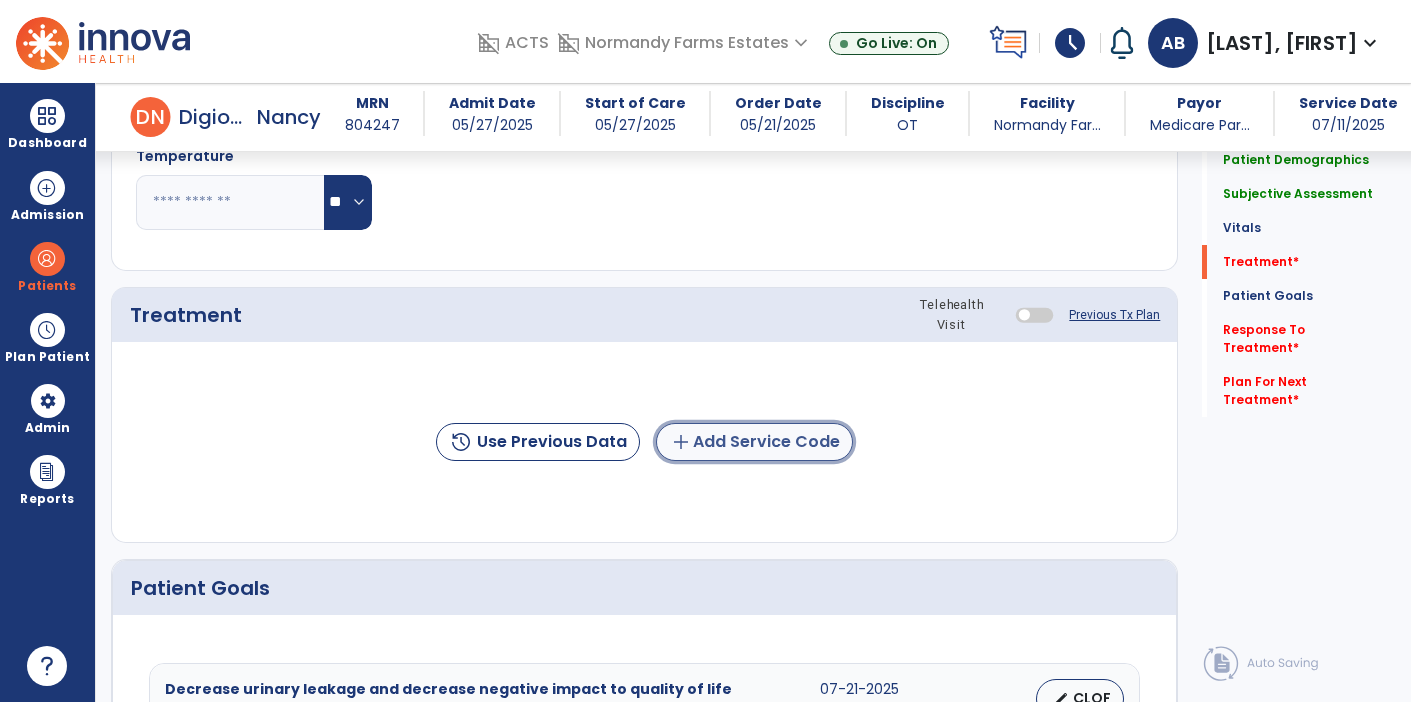 click on "add  Add Service Code" 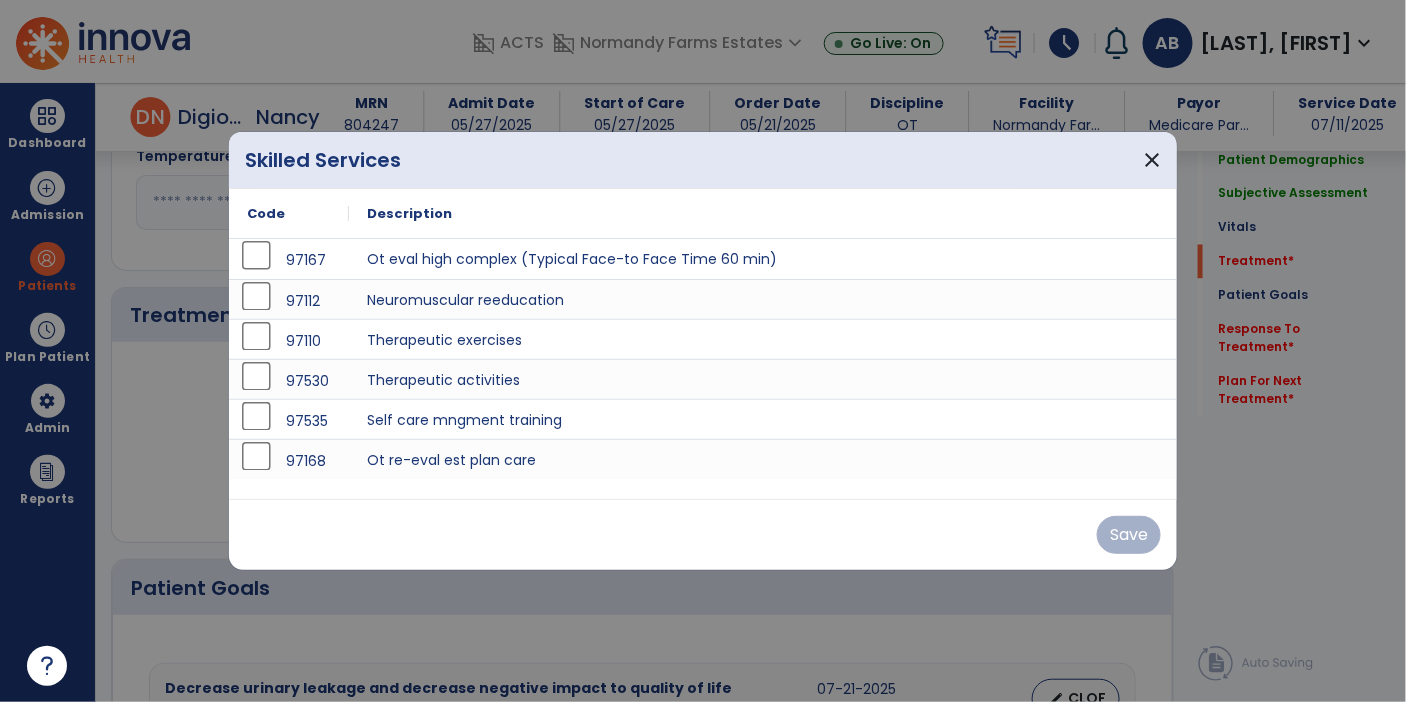 scroll, scrollTop: 1082, scrollLeft: 0, axis: vertical 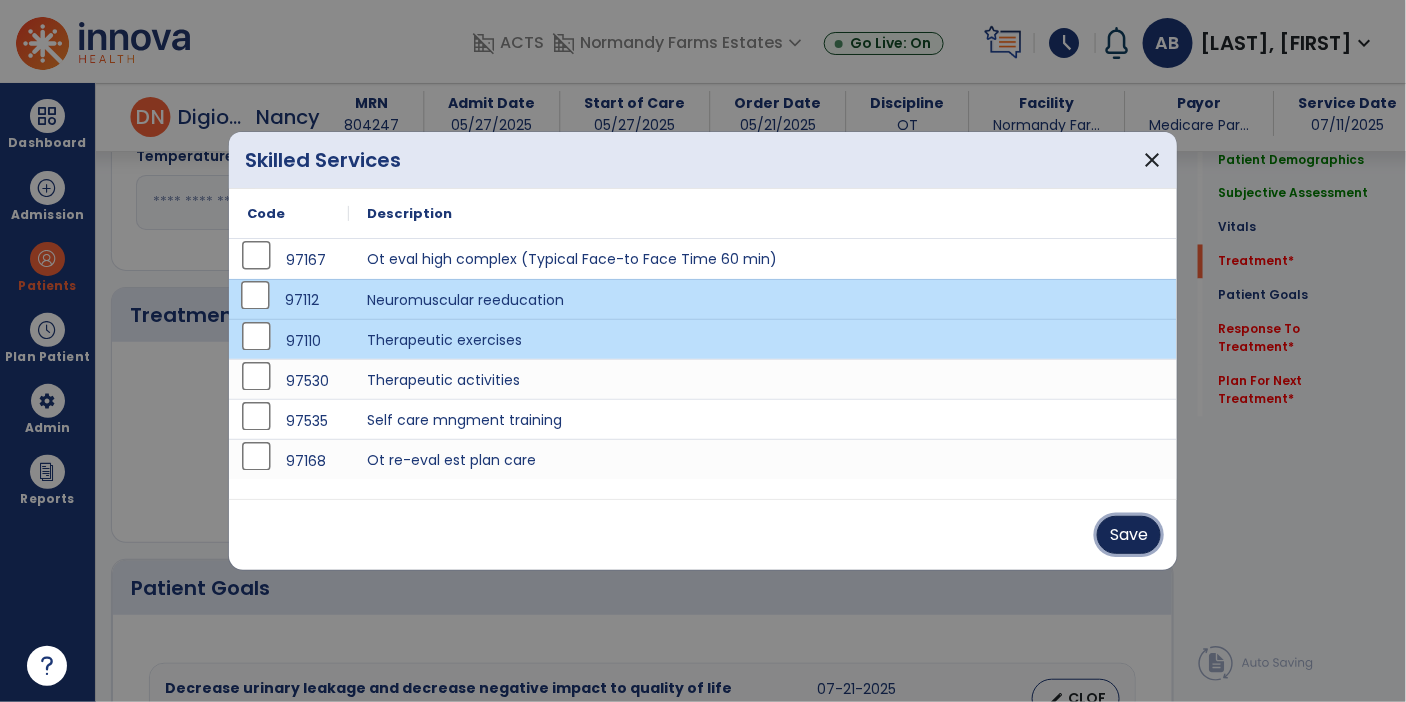 click on "Save" at bounding box center (1129, 535) 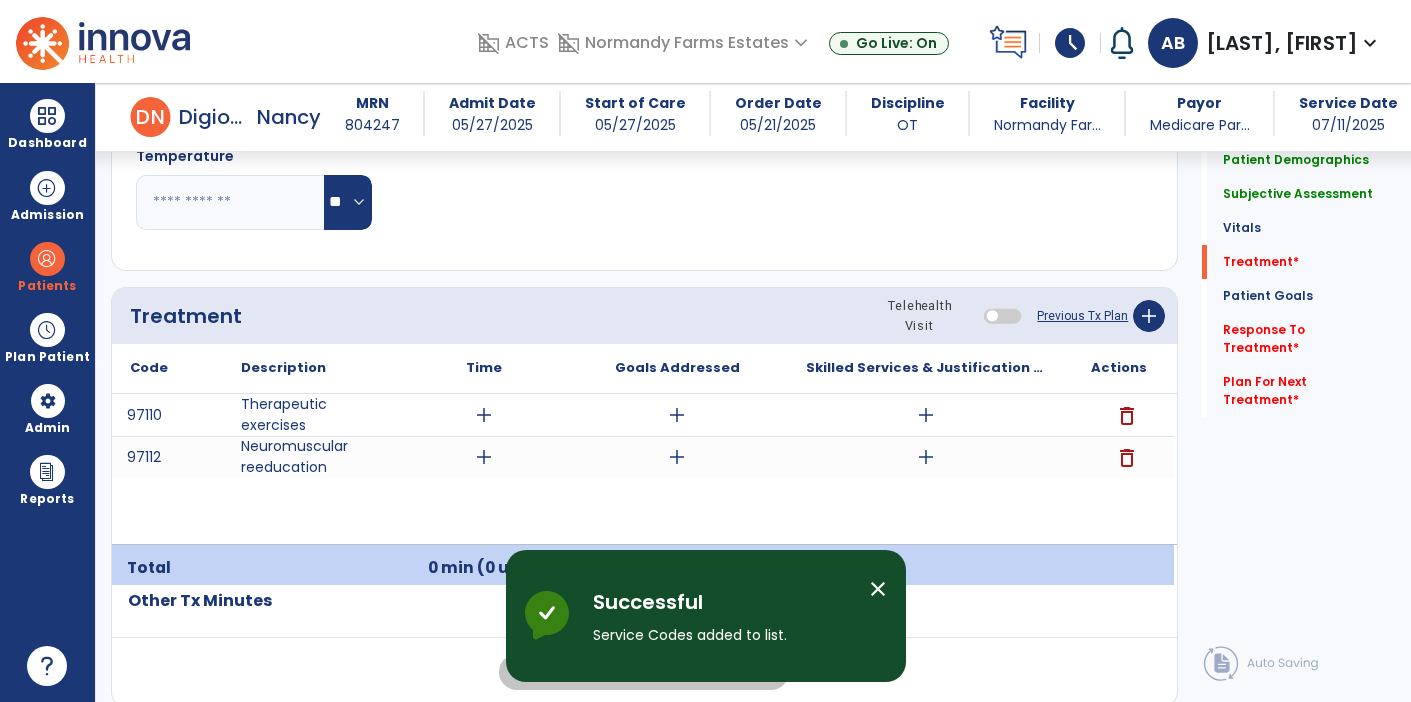 click on "add" at bounding box center (926, 415) 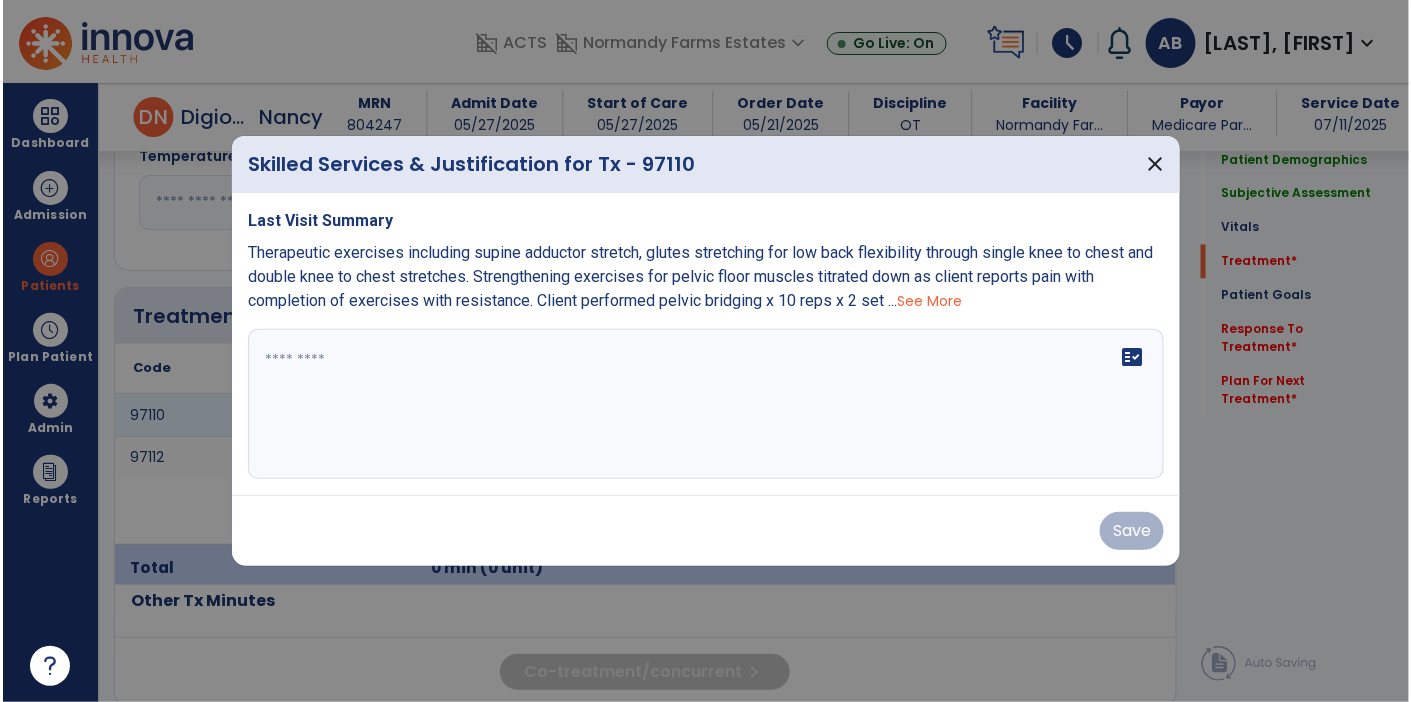 scroll, scrollTop: 1082, scrollLeft: 0, axis: vertical 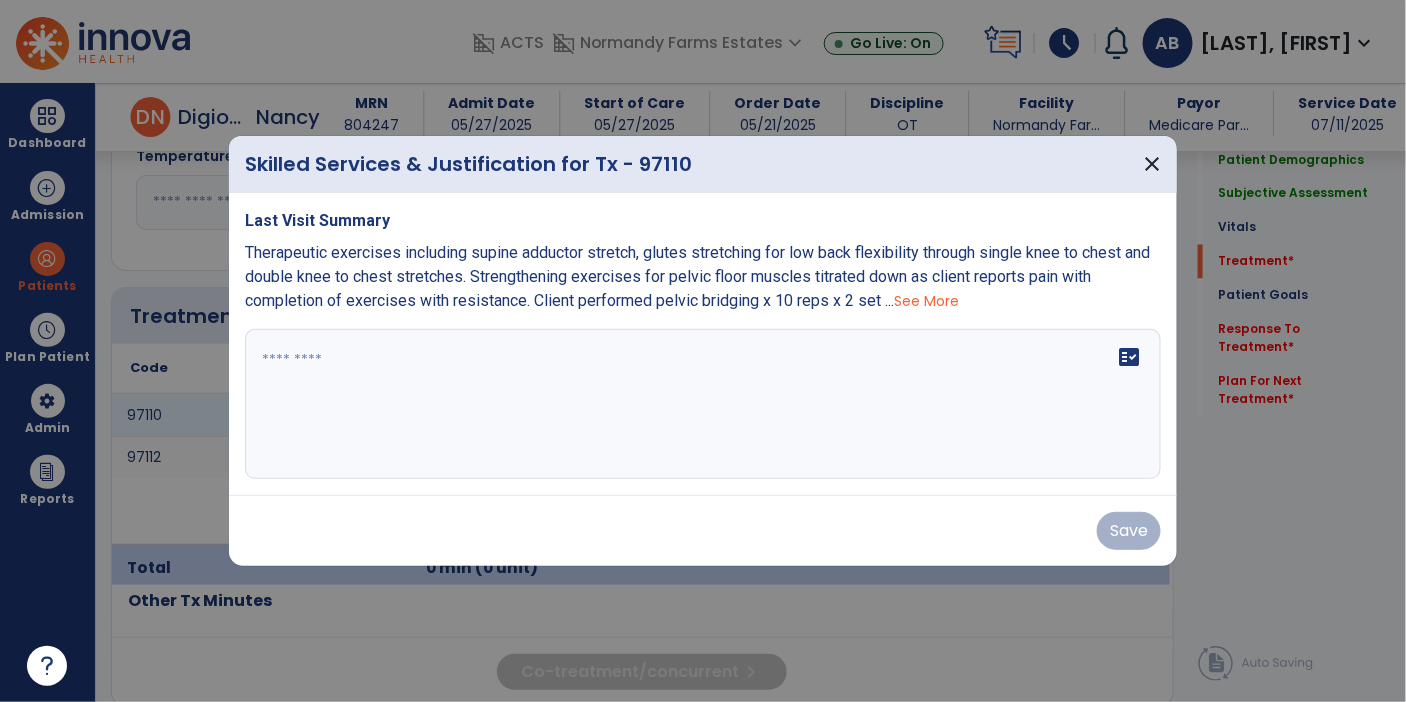 click at bounding box center [703, 404] 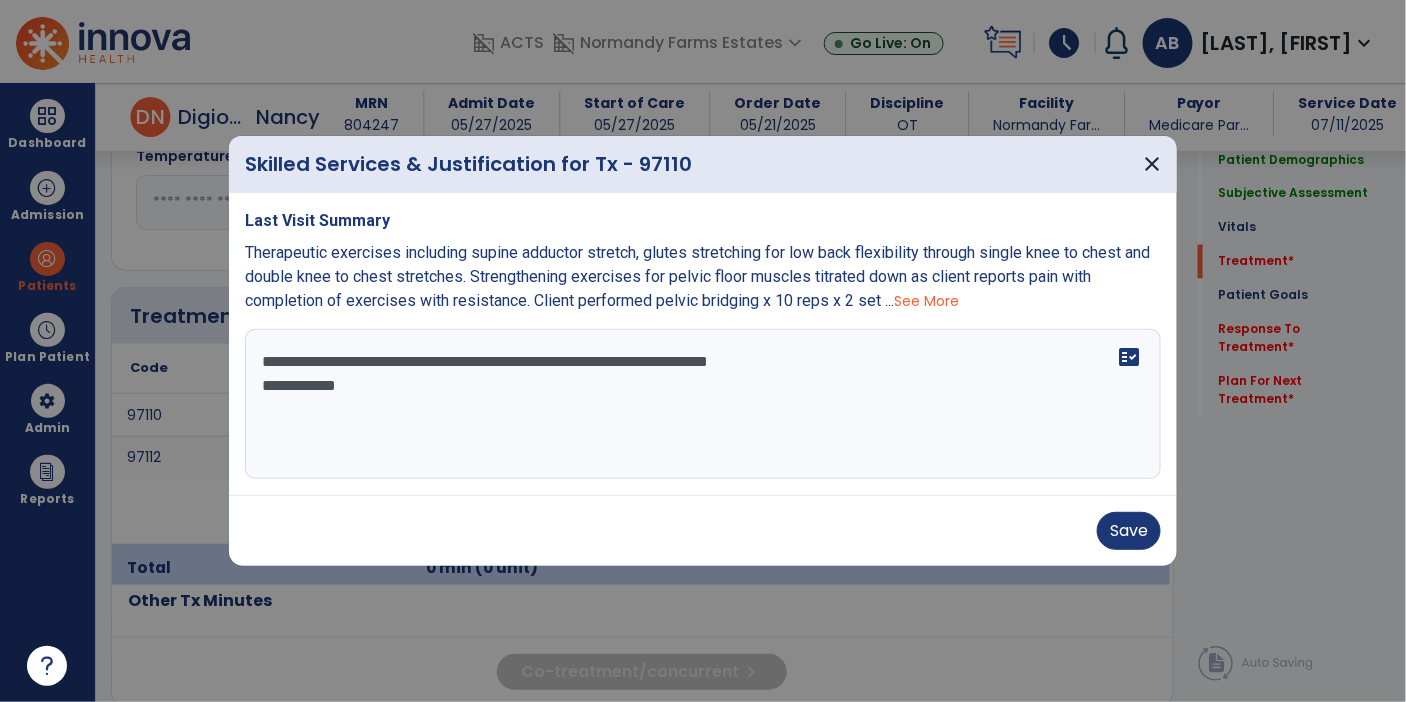 click on "**********" at bounding box center [703, 404] 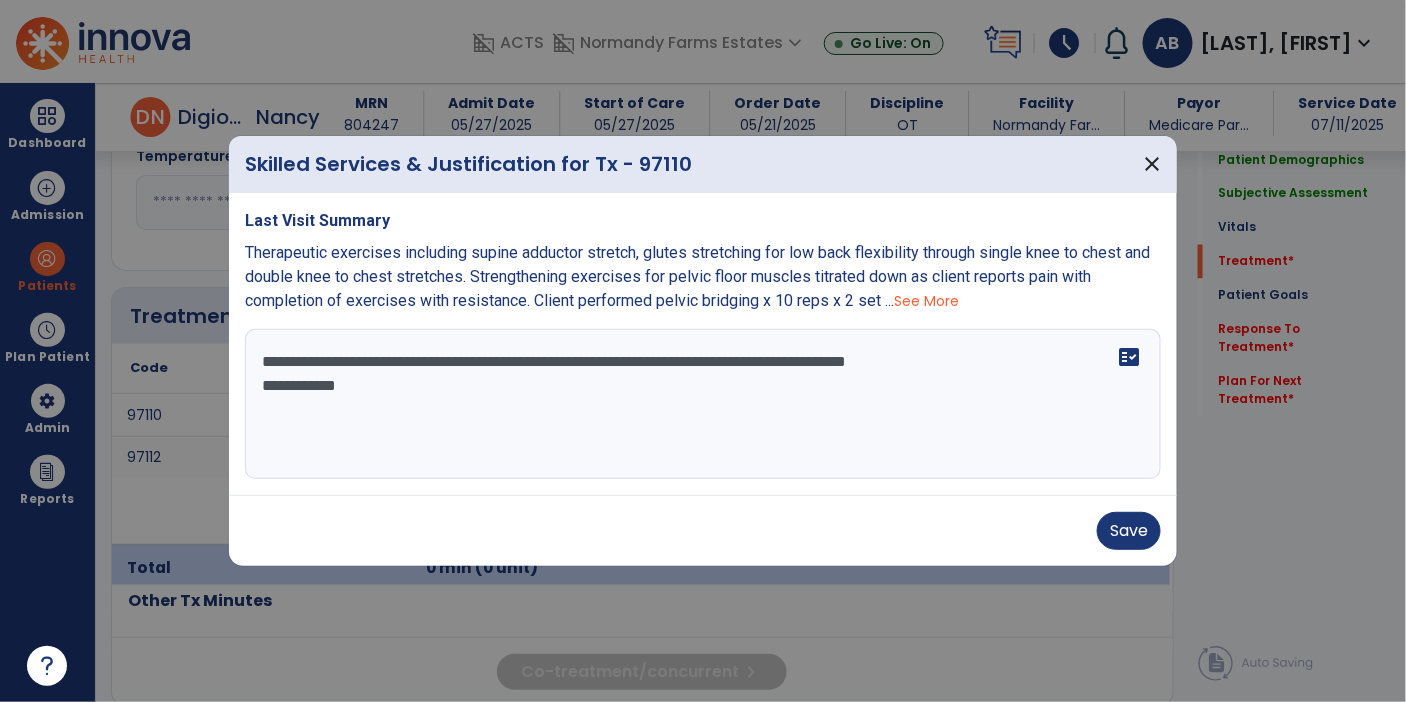 click on "**********" at bounding box center (703, 404) 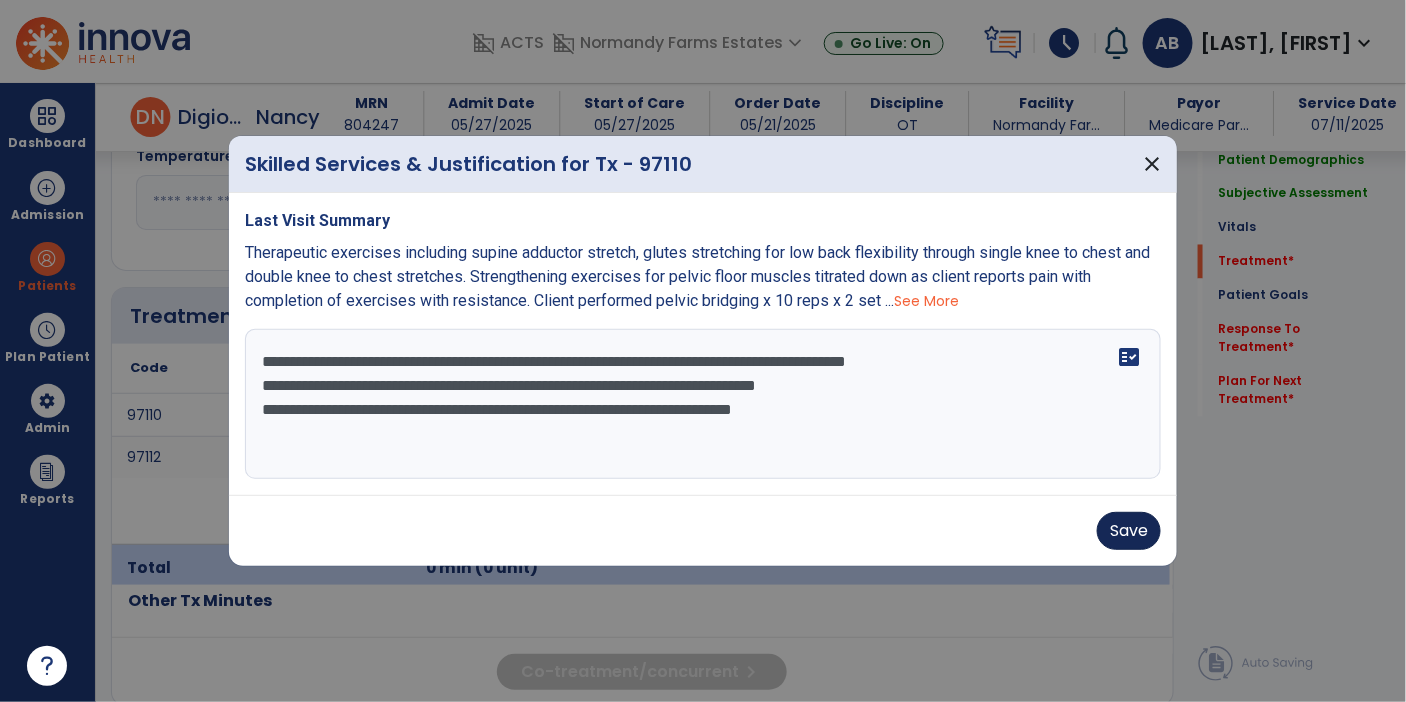 type on "**********" 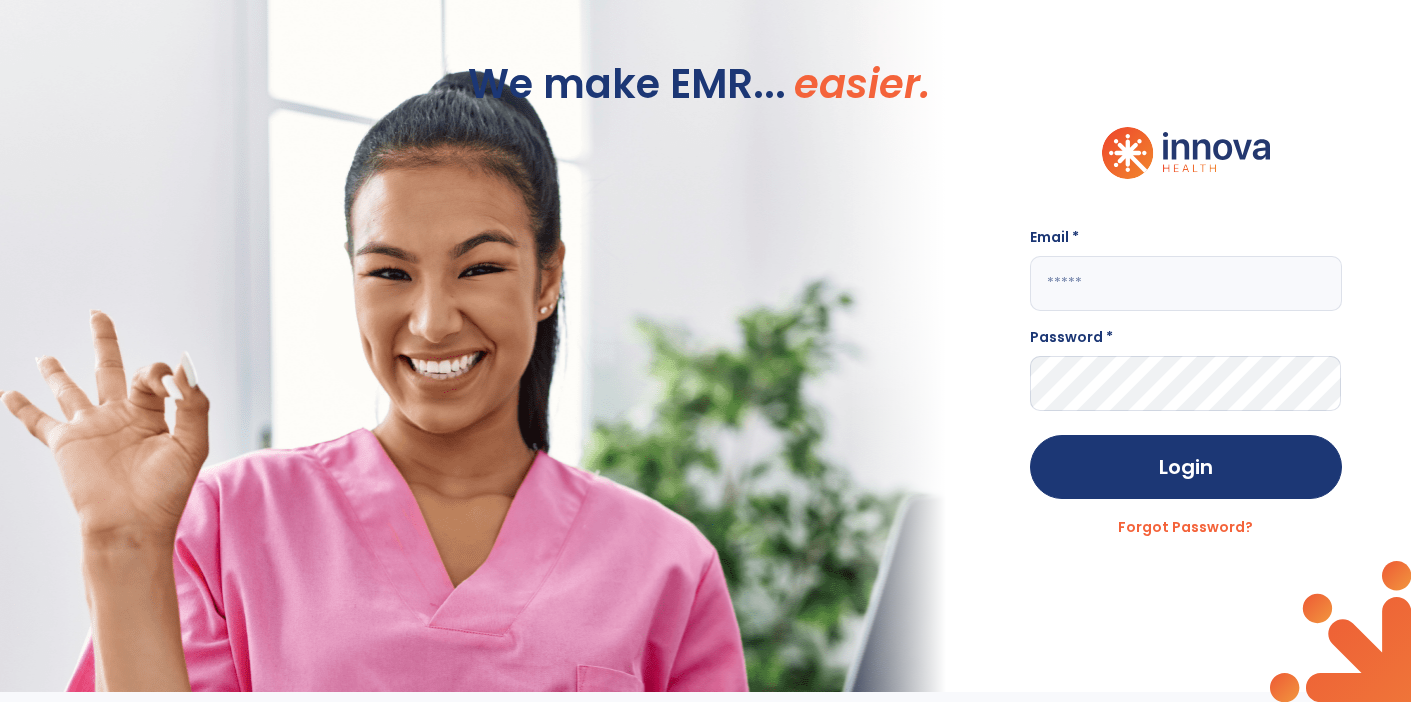 scroll, scrollTop: 0, scrollLeft: 0, axis: both 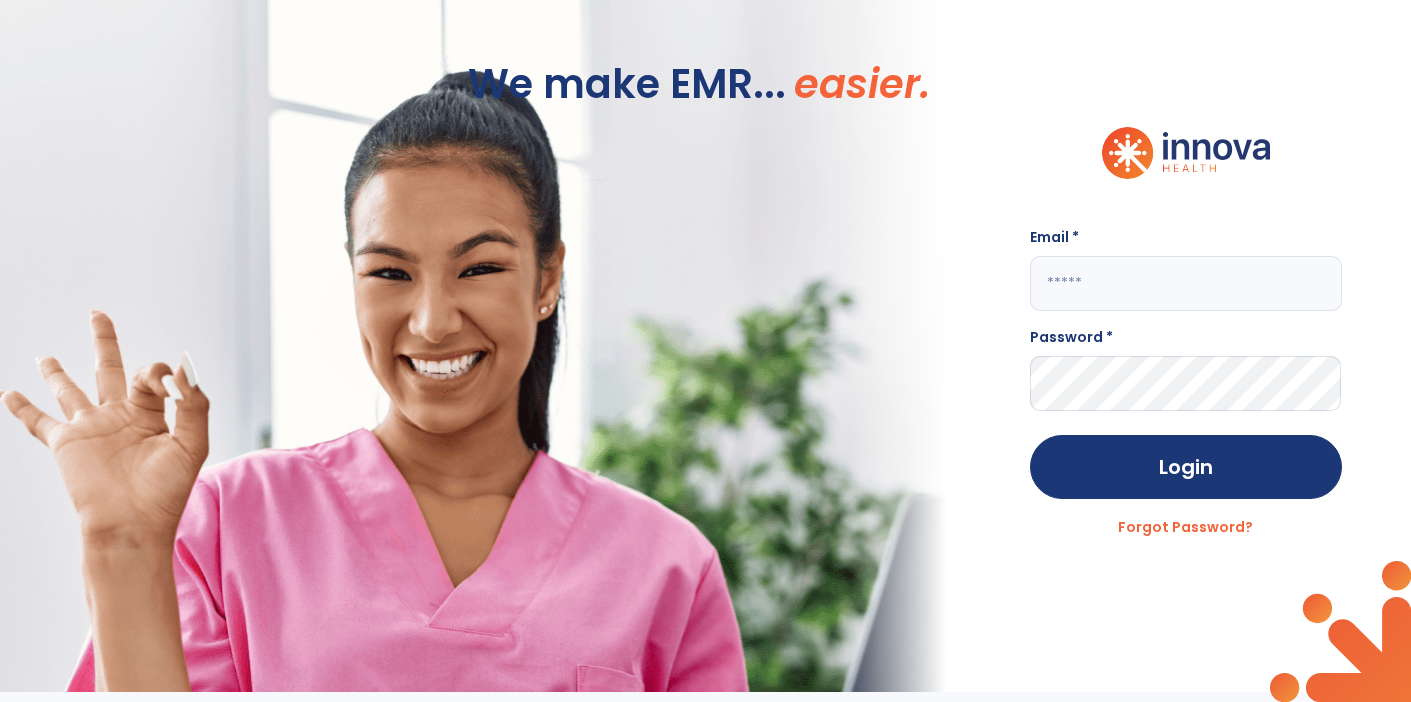 click 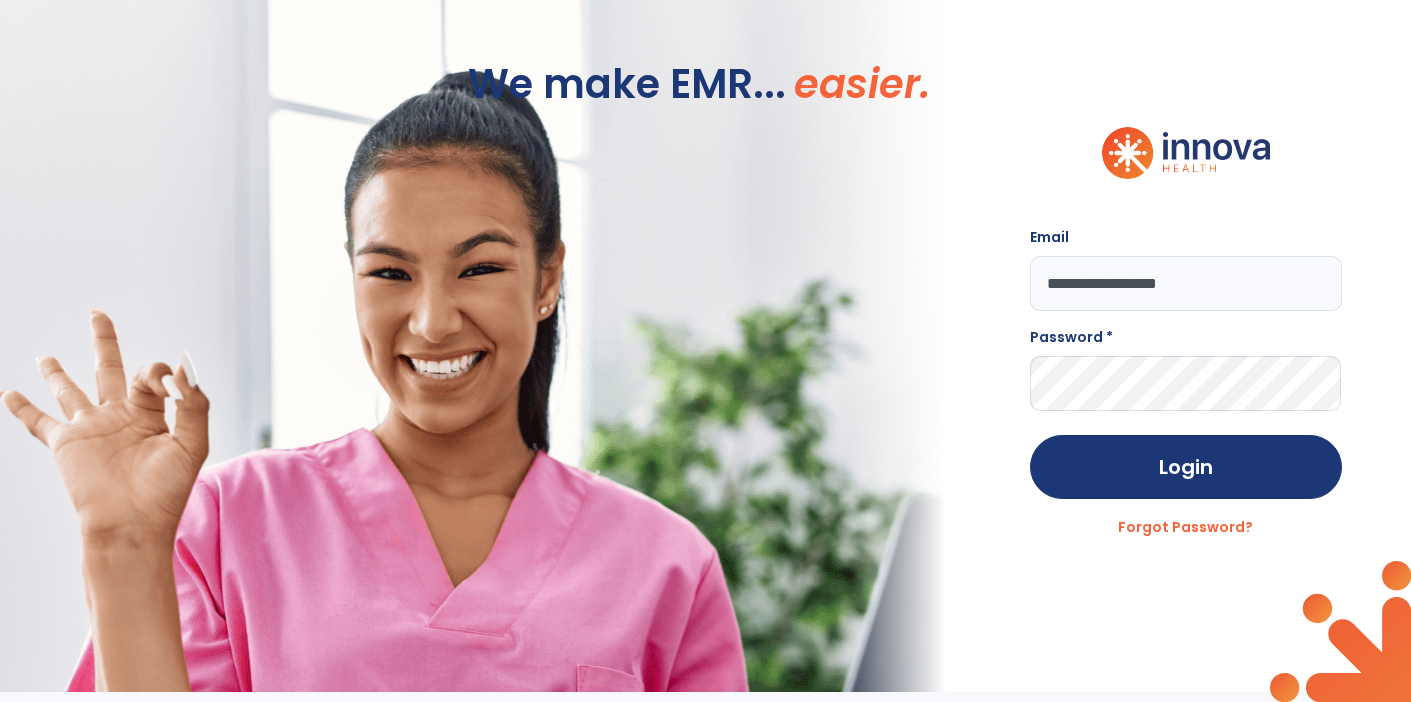 type on "**********" 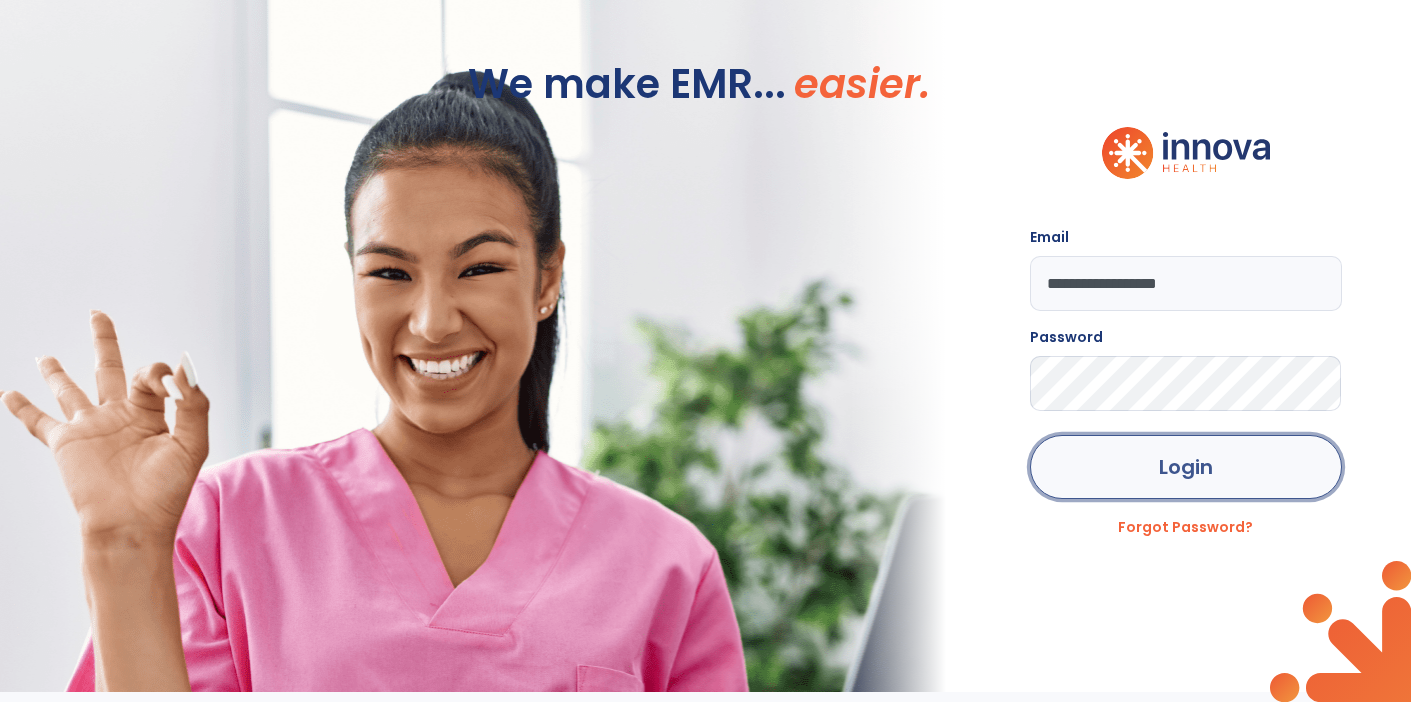 click on "Login" 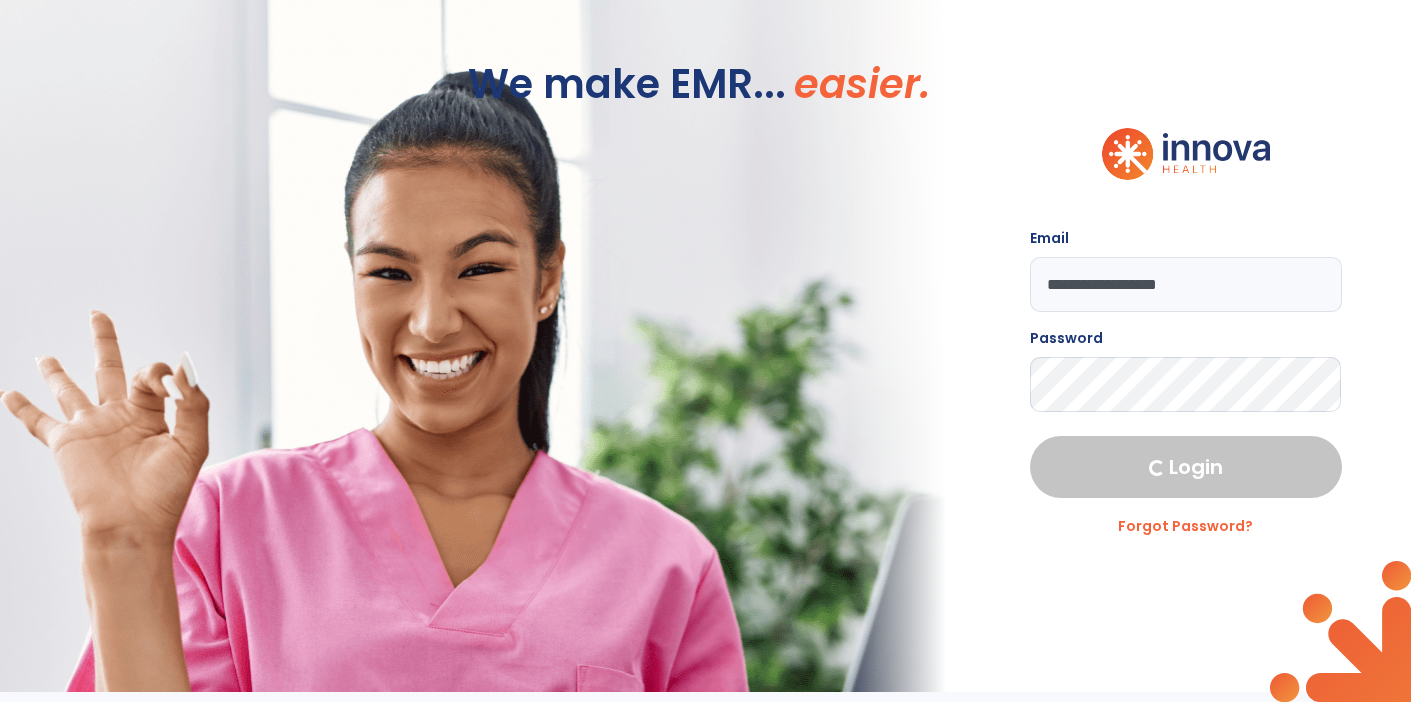 select on "****" 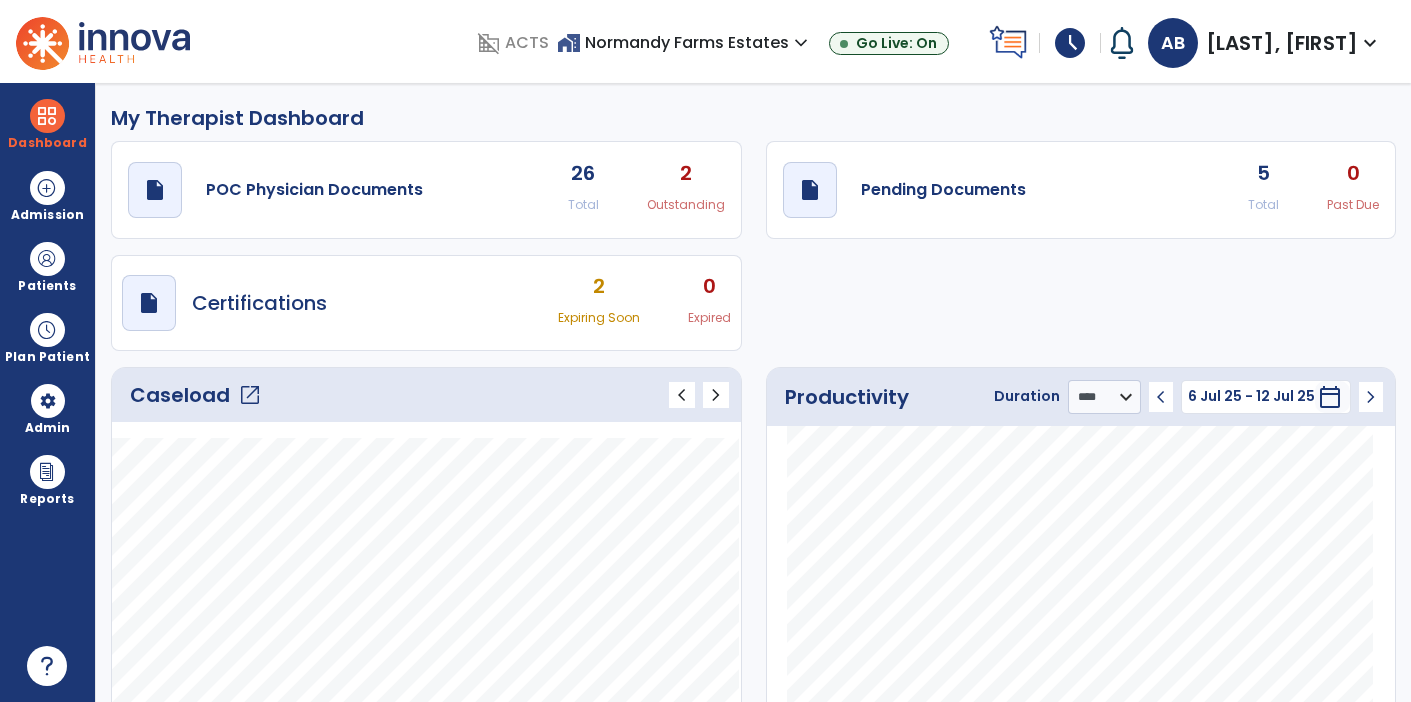 click on "open_in_new" 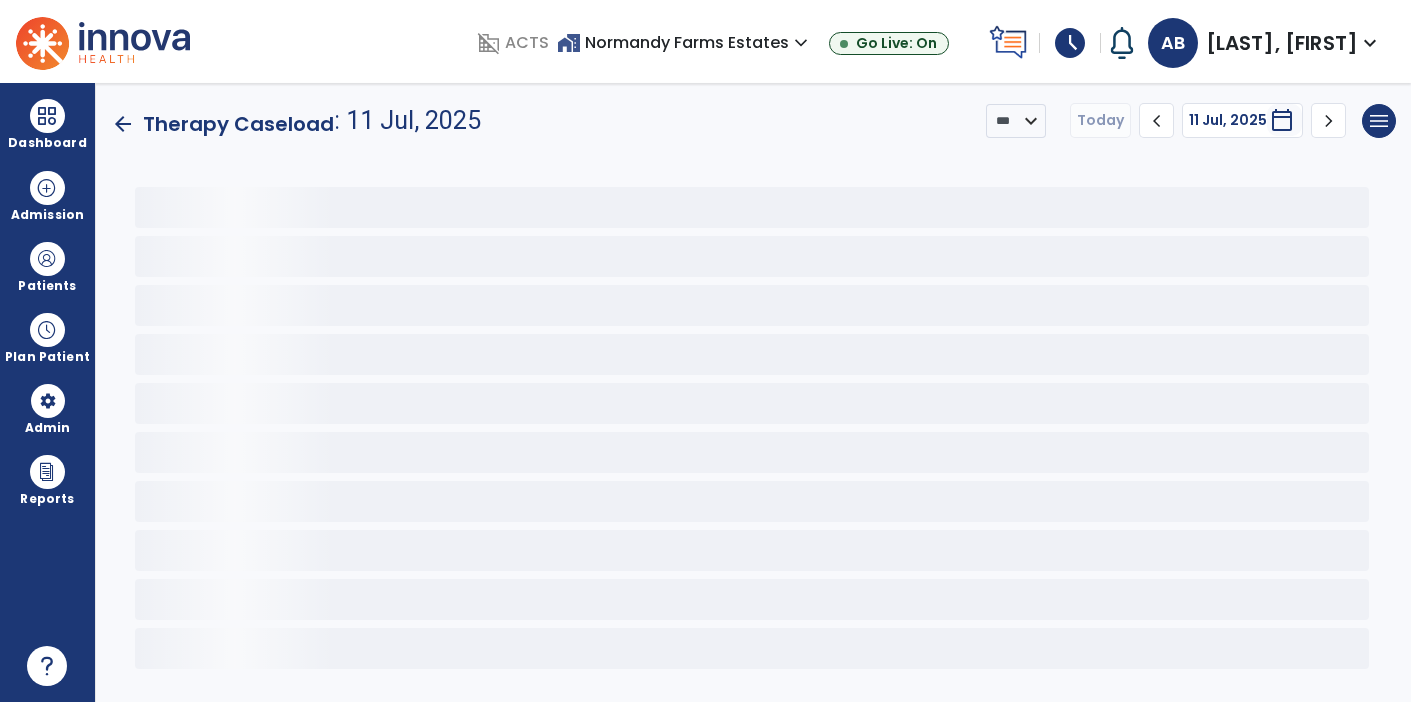 scroll, scrollTop: 0, scrollLeft: 0, axis: both 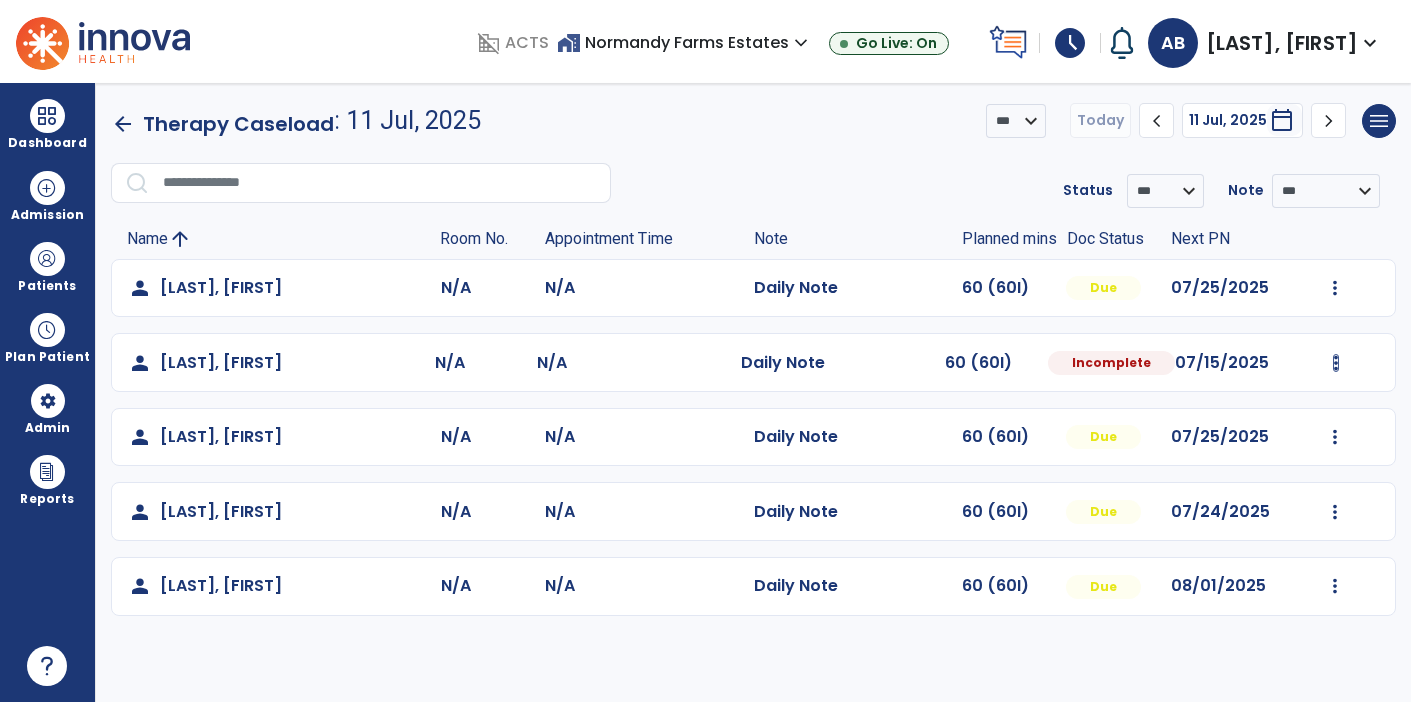 click at bounding box center [1335, 288] 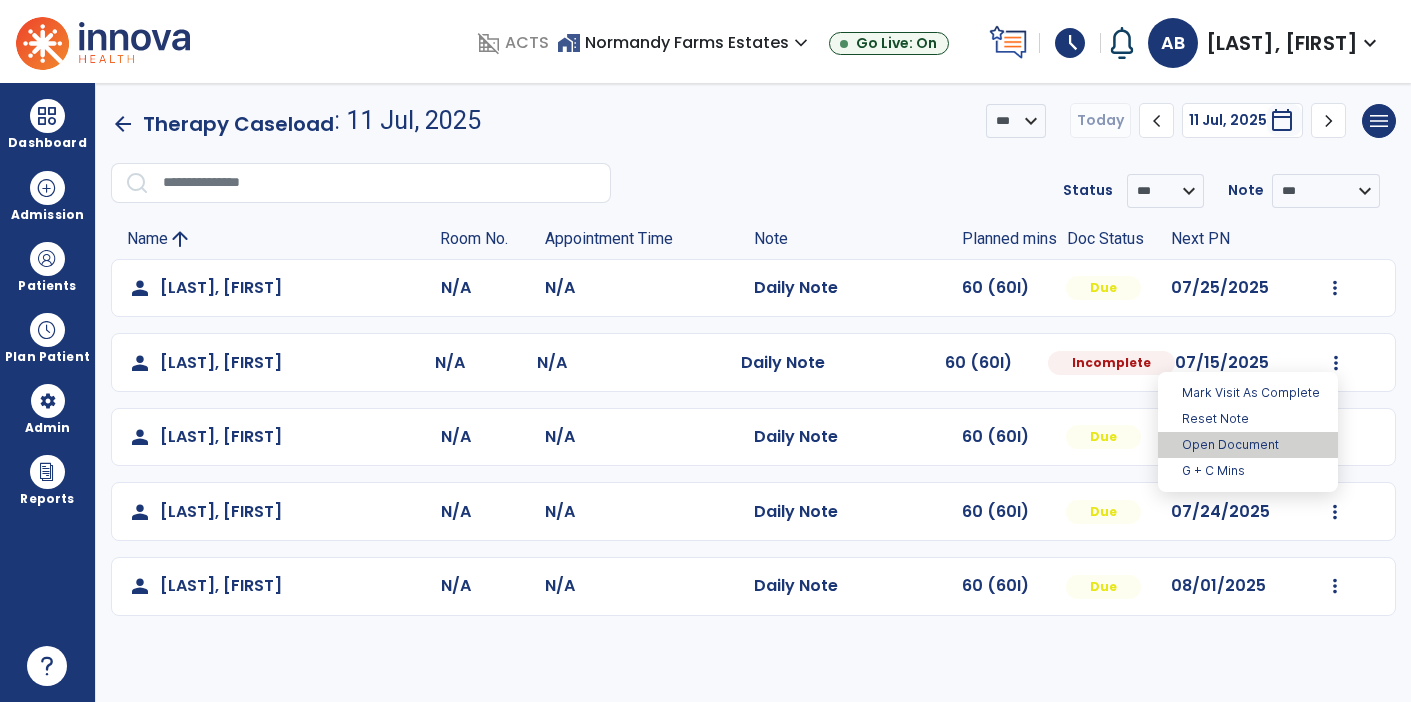 click on "Open Document" at bounding box center (1248, 445) 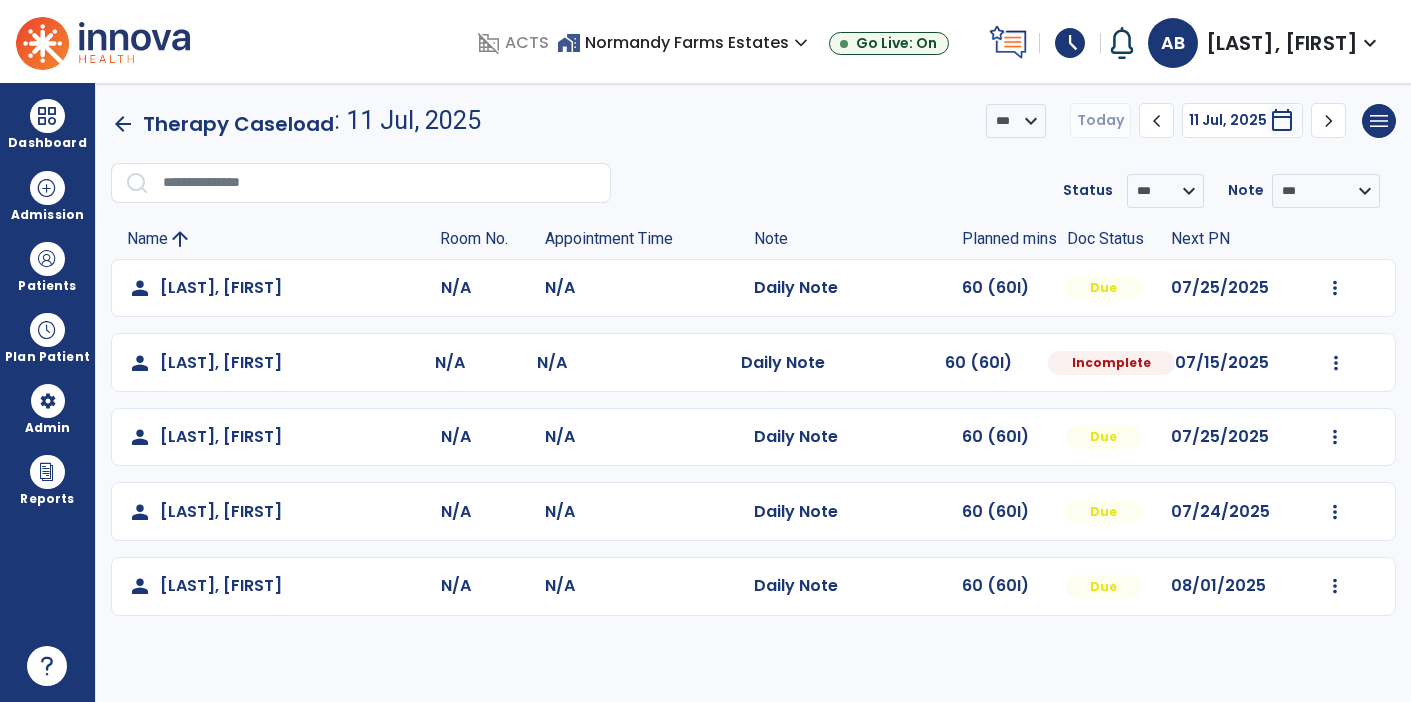select on "*" 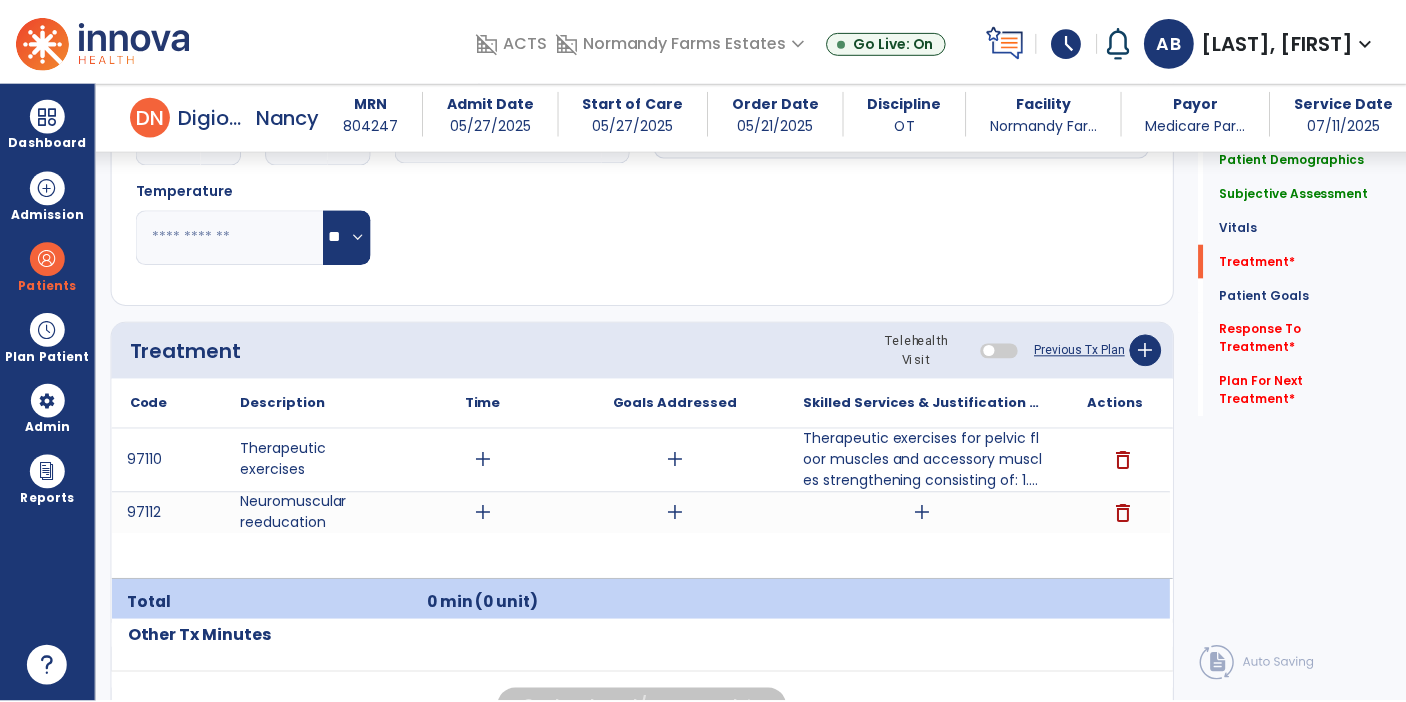 scroll, scrollTop: 1050, scrollLeft: 0, axis: vertical 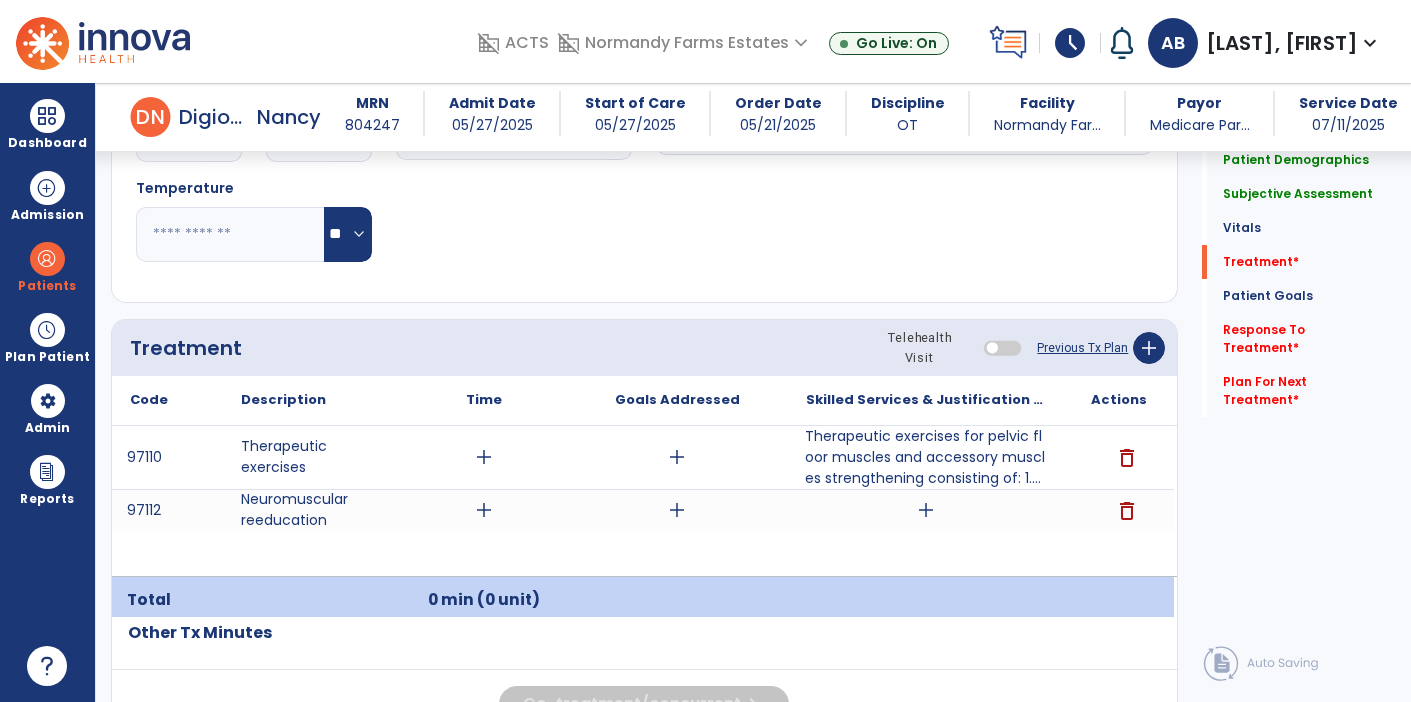 click on "Therapeutic exercises for pelvic floor muscles and accessory muscles strengthening consisting of:
1...." at bounding box center [926, 457] 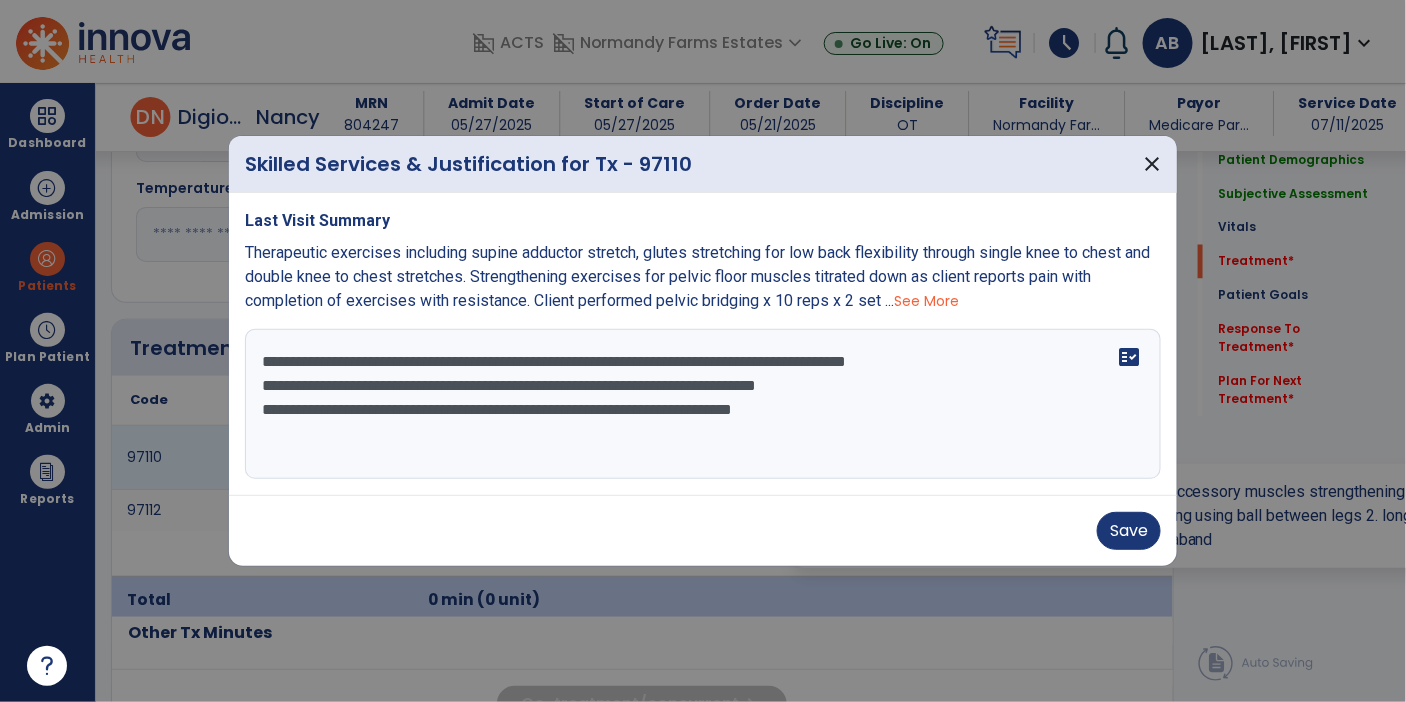 scroll, scrollTop: 1050, scrollLeft: 0, axis: vertical 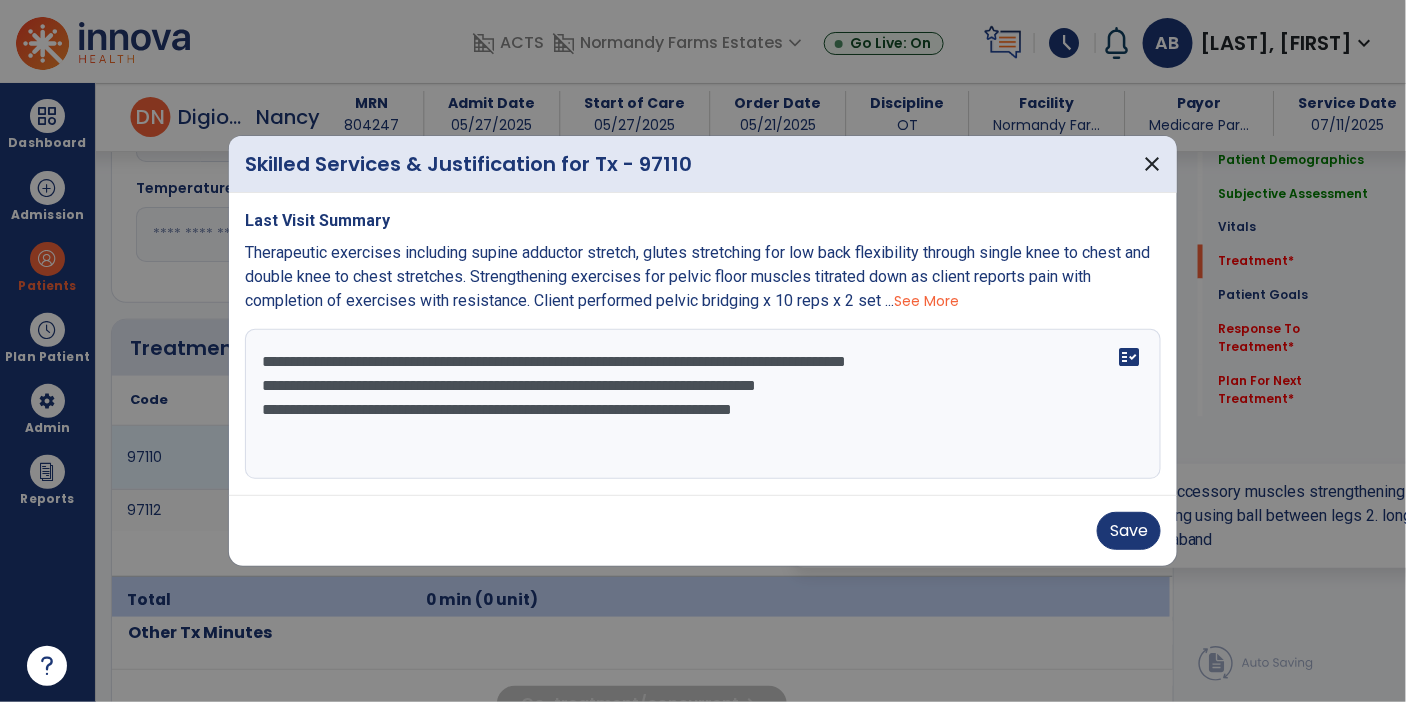 click on "**********" at bounding box center (703, 404) 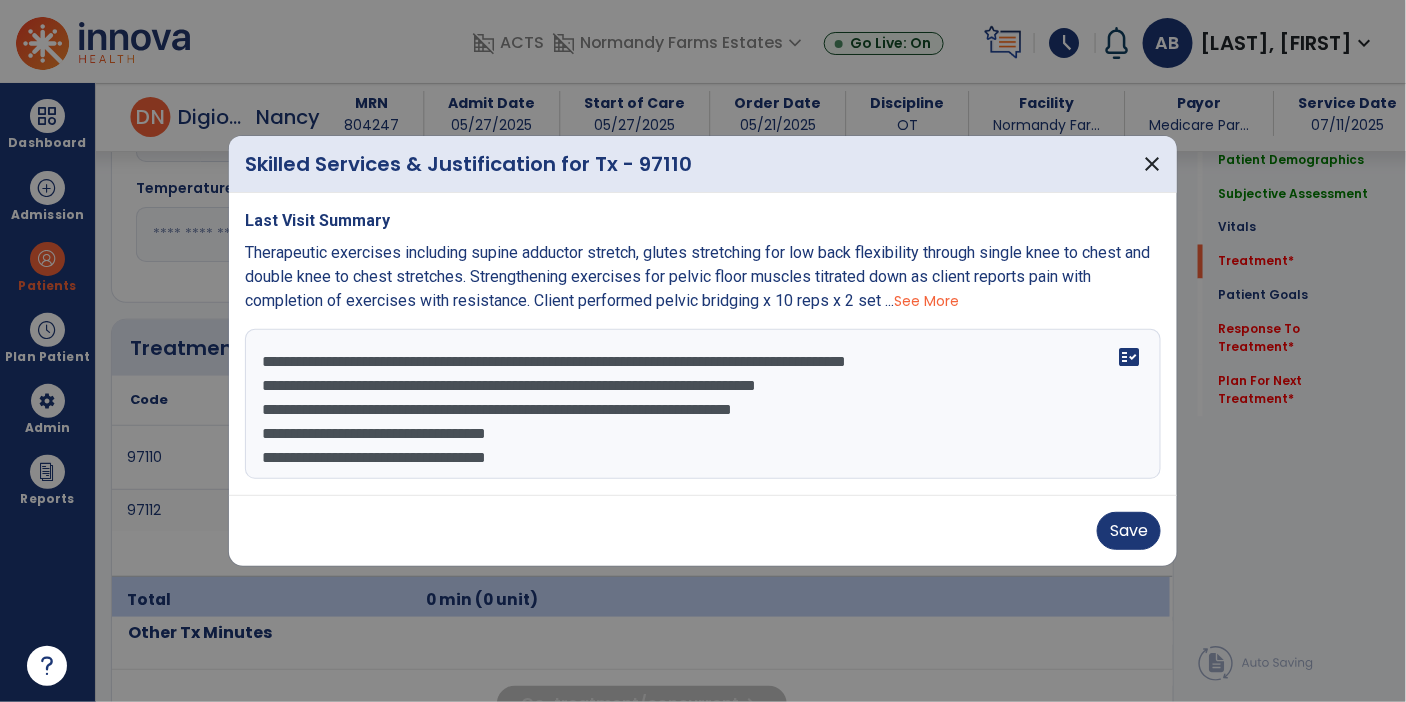 click on "**********" at bounding box center (703, 404) 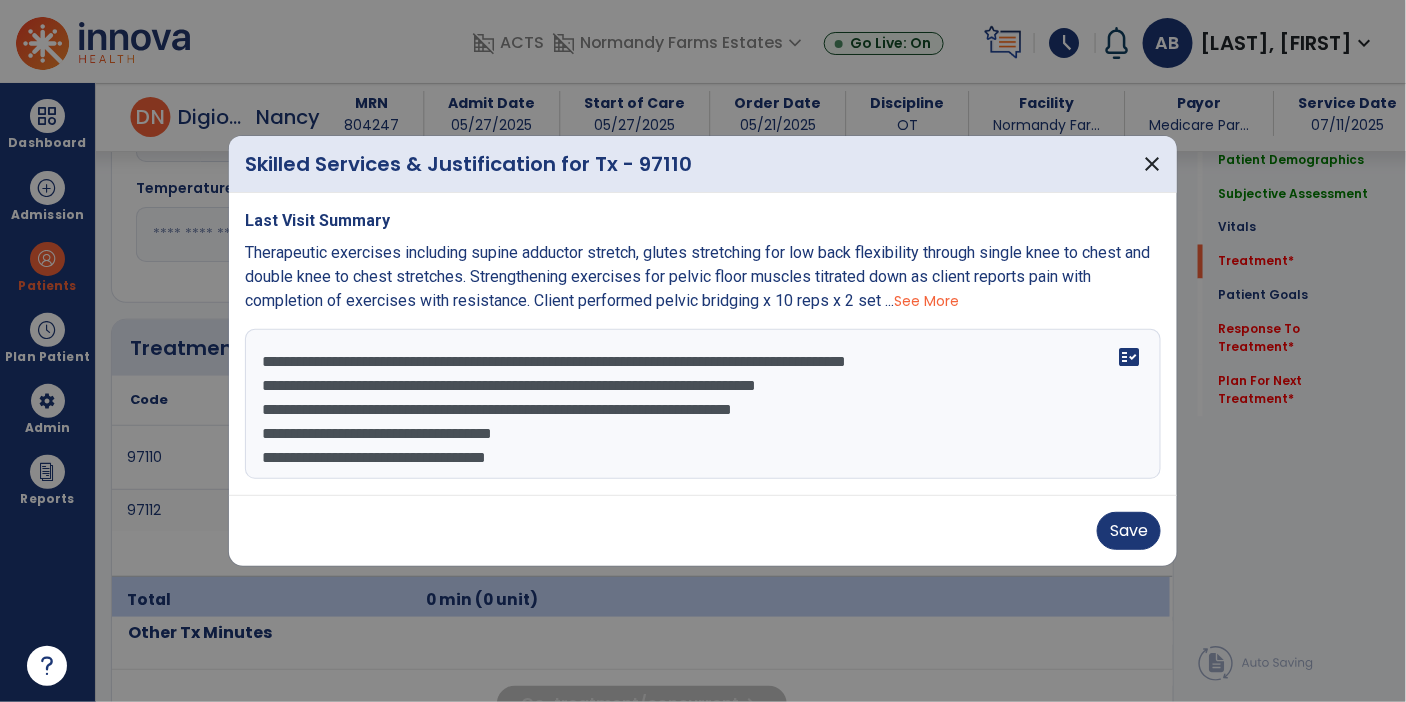 click on "**********" at bounding box center [703, 404] 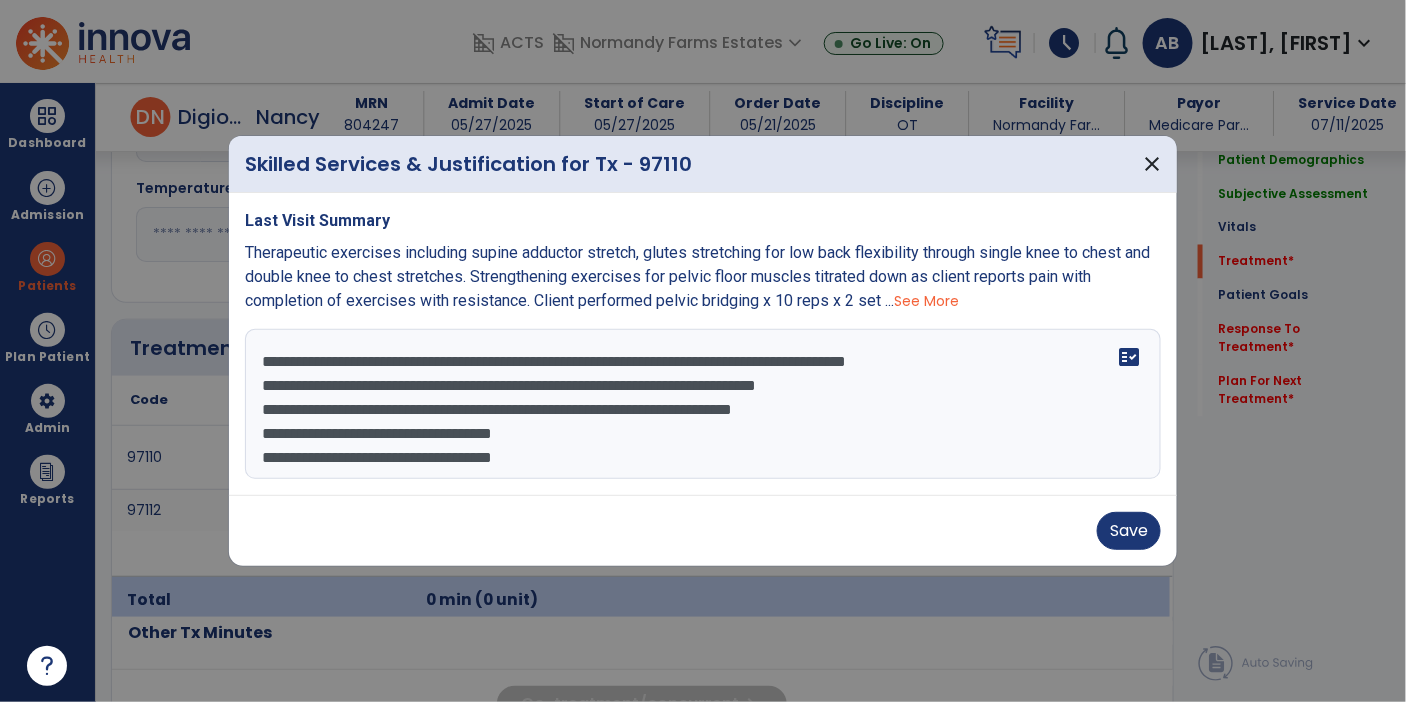 scroll, scrollTop: 15, scrollLeft: 0, axis: vertical 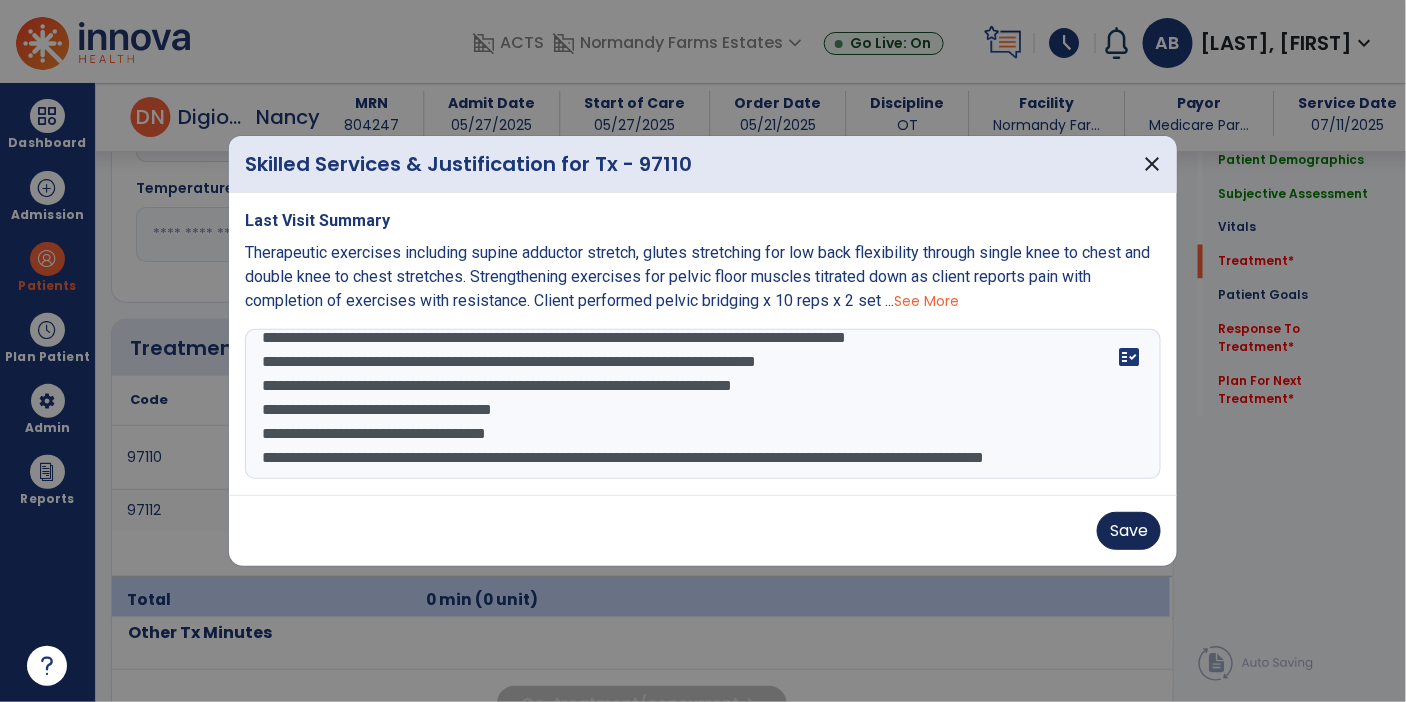 type on "**********" 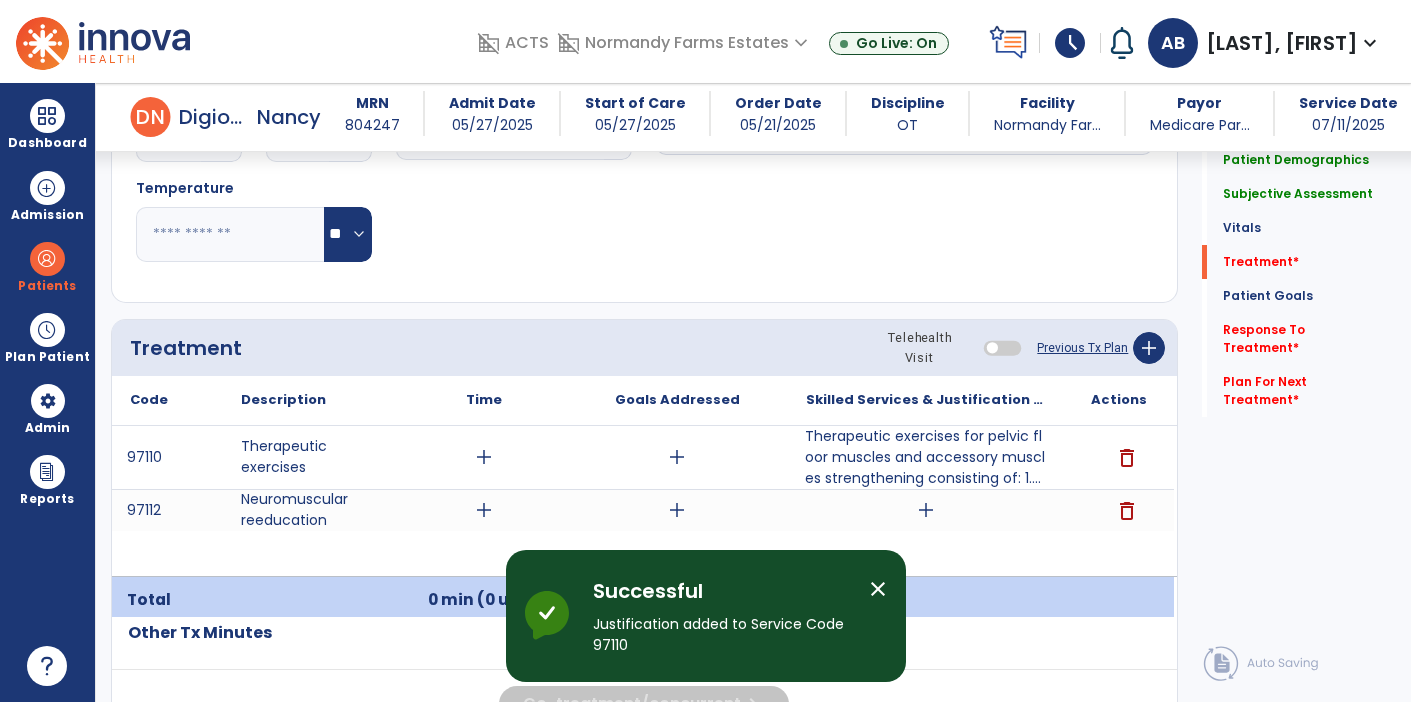 click on "add" at bounding box center (926, 510) 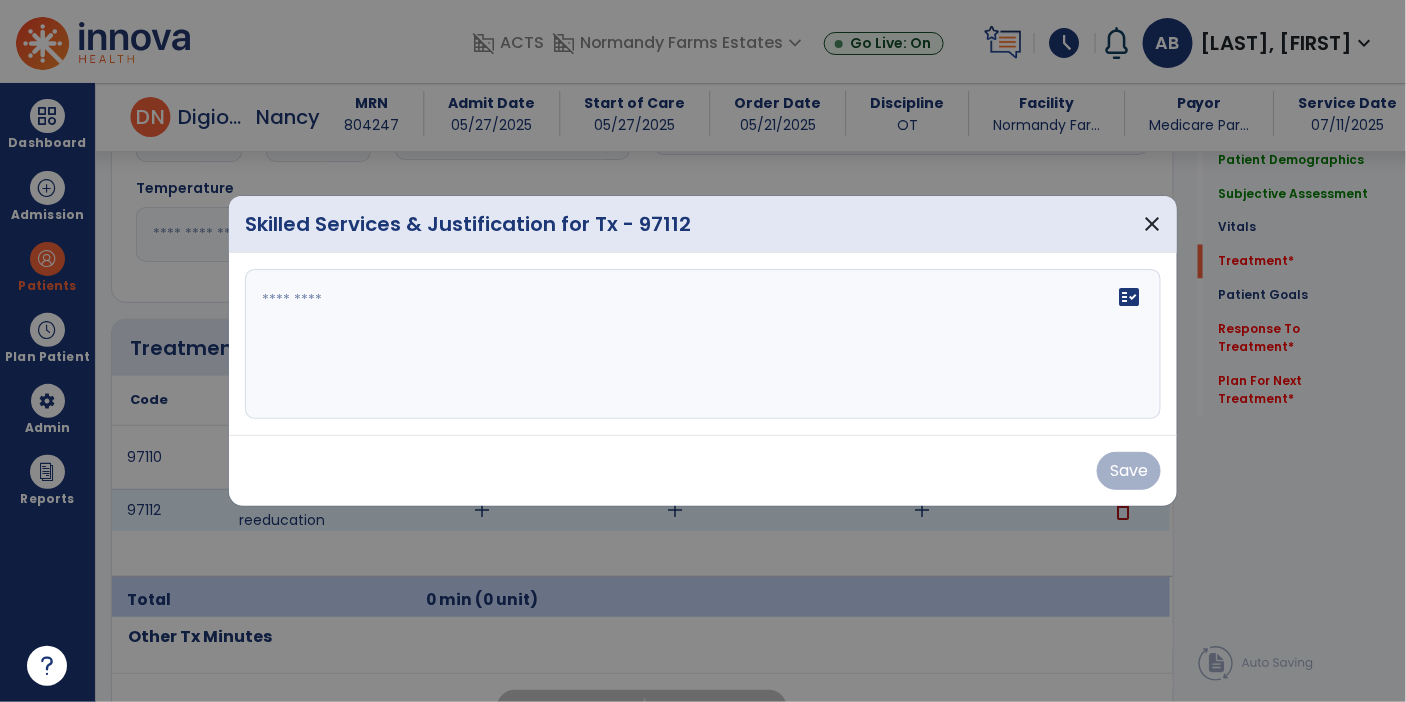 scroll, scrollTop: 1050, scrollLeft: 0, axis: vertical 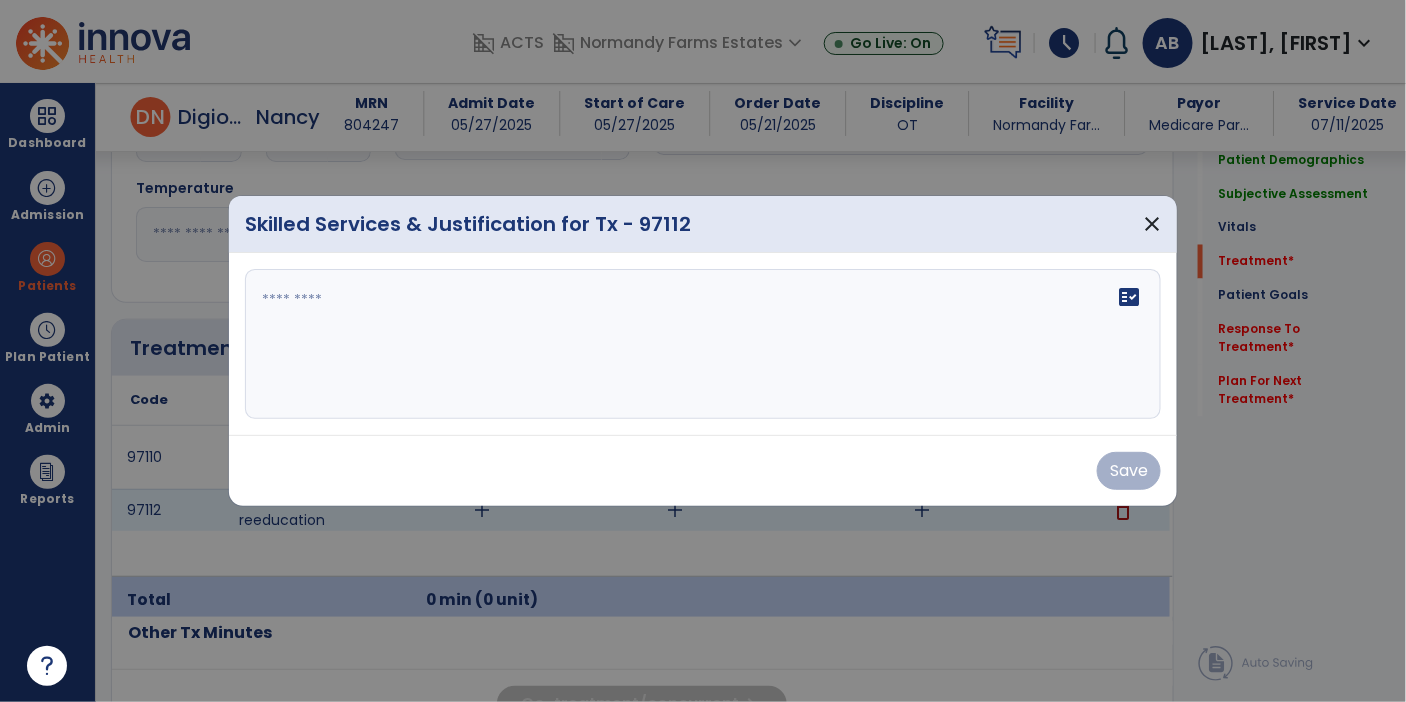click at bounding box center (703, 344) 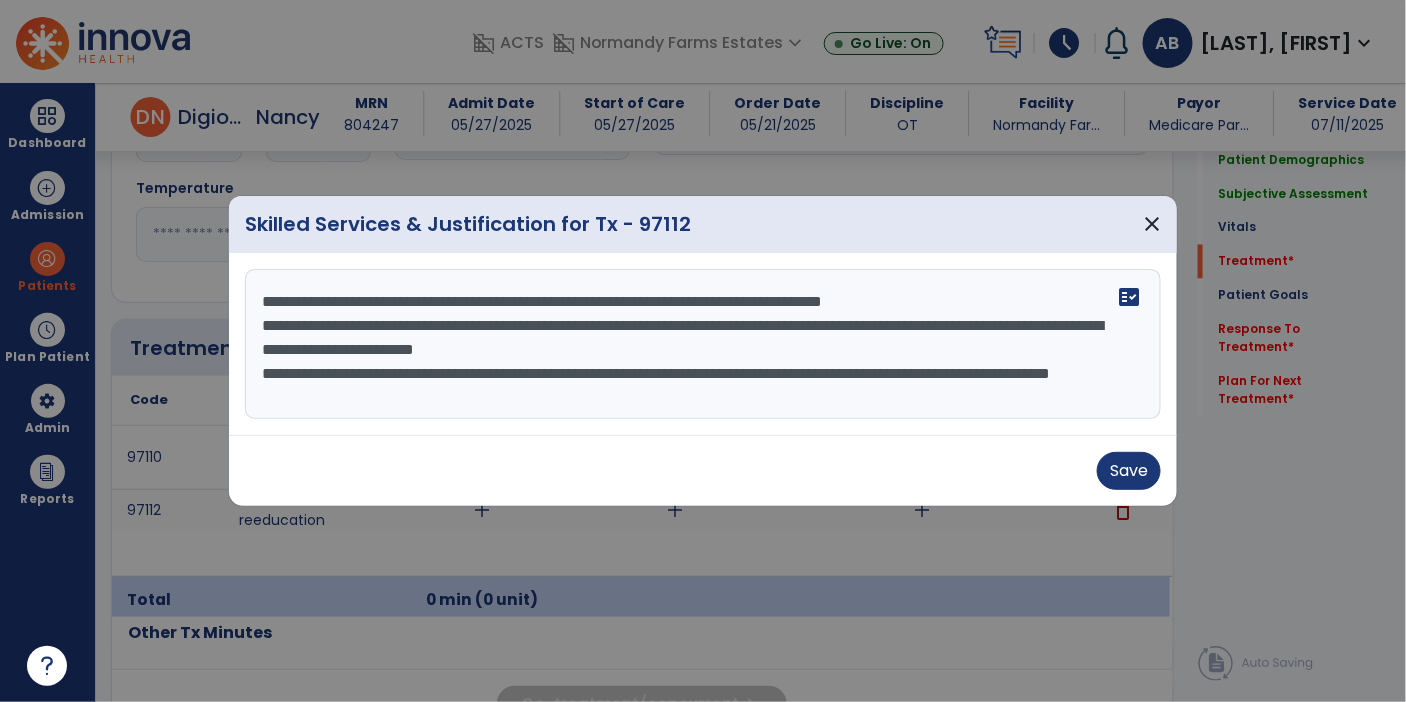 scroll, scrollTop: 14, scrollLeft: 0, axis: vertical 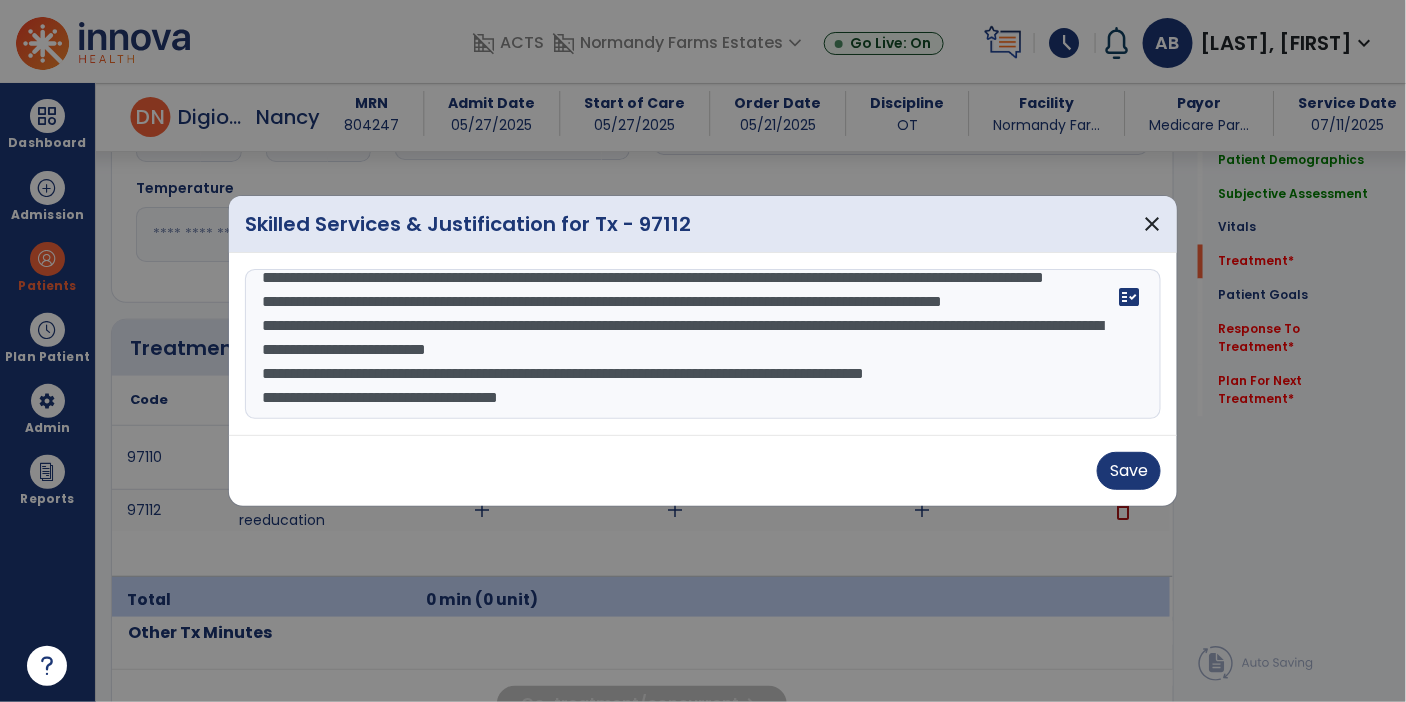 type on "**********" 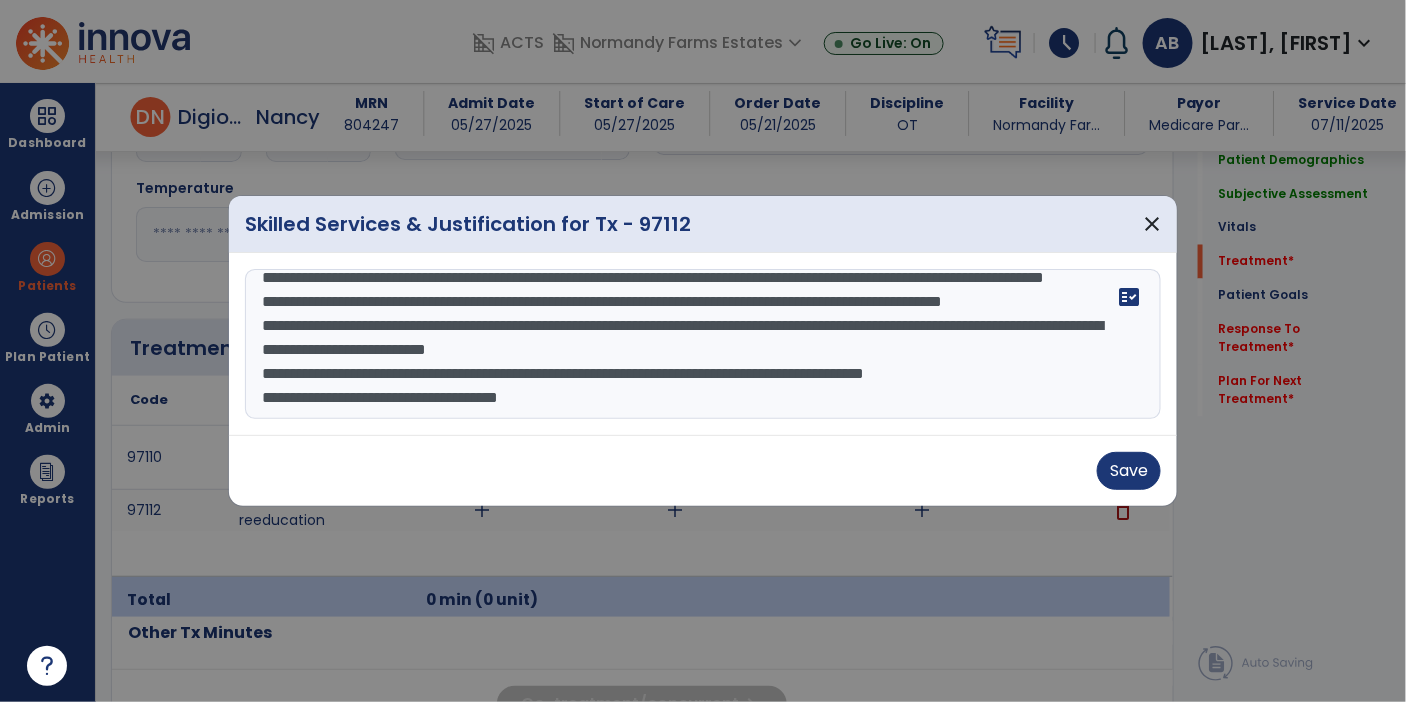 click on "Save" at bounding box center (703, 470) 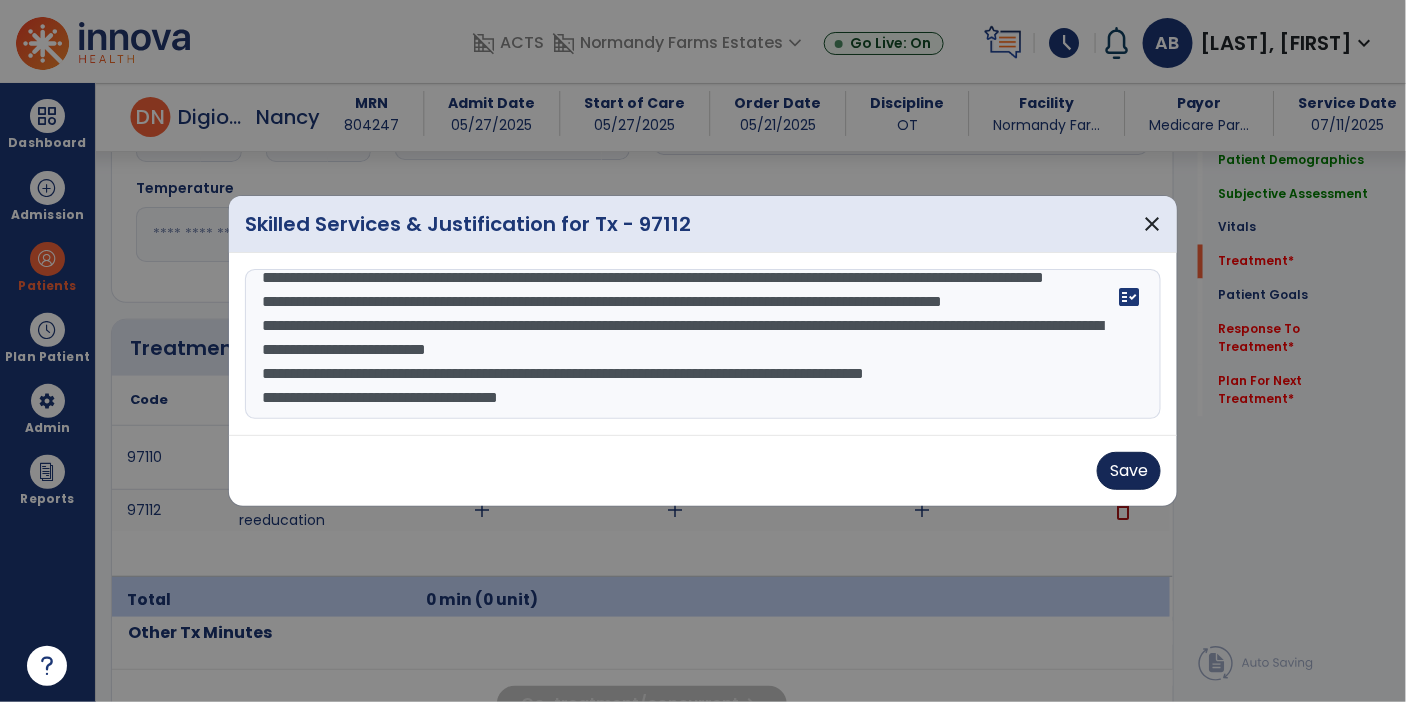 click on "Save" at bounding box center (1129, 471) 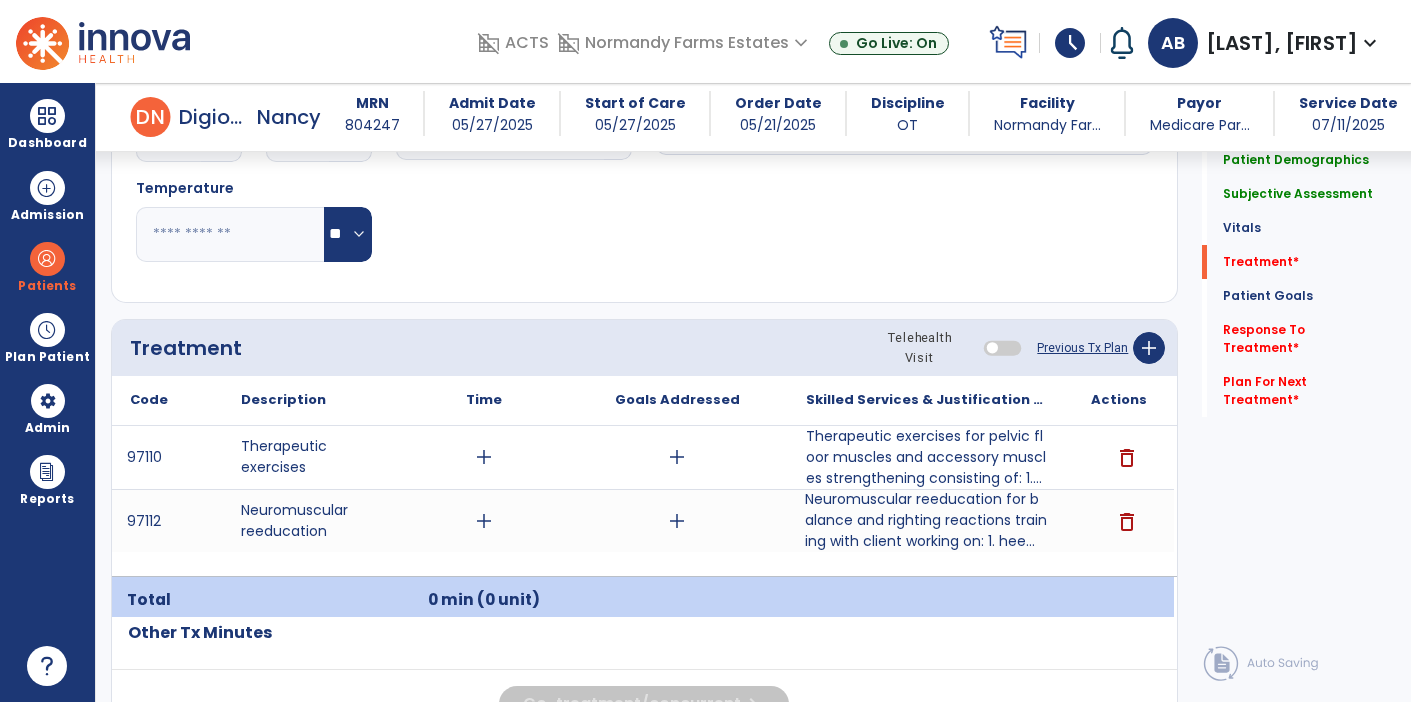 click on "add" at bounding box center (677, 521) 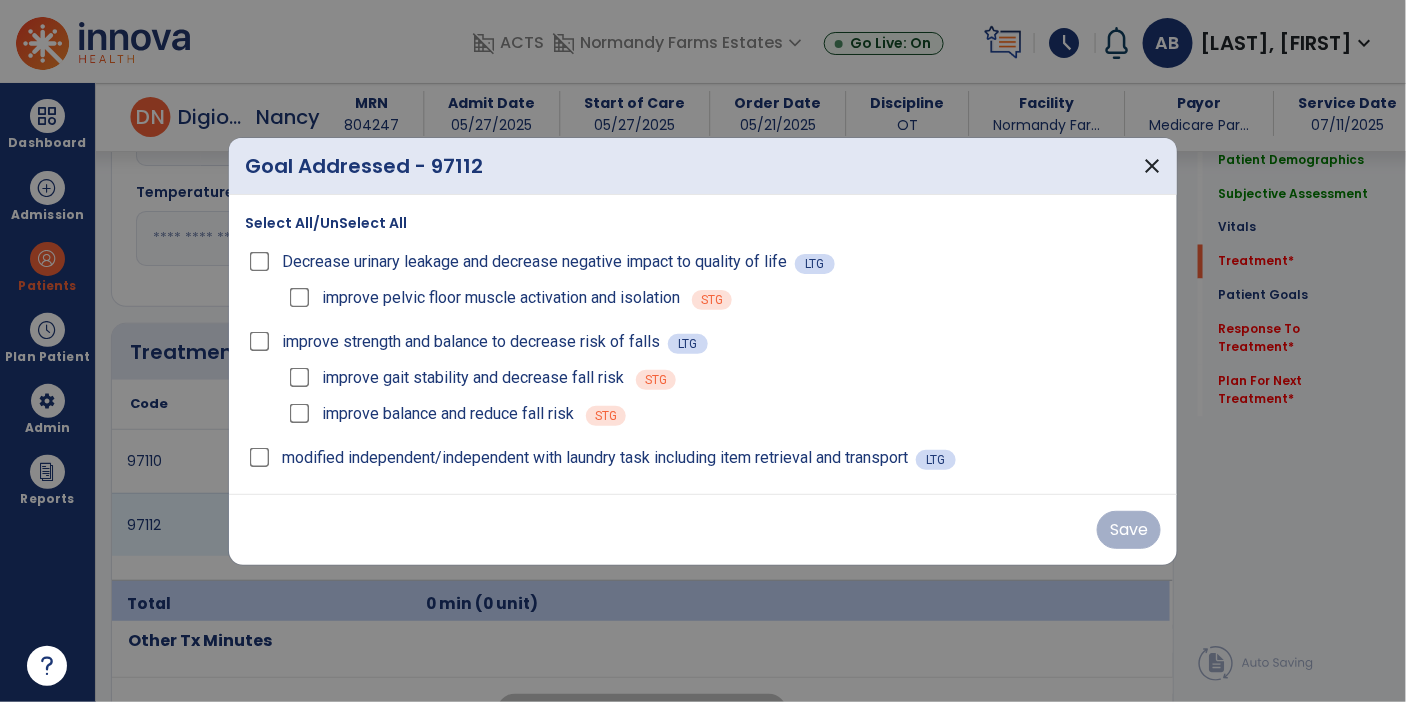 scroll, scrollTop: 1050, scrollLeft: 0, axis: vertical 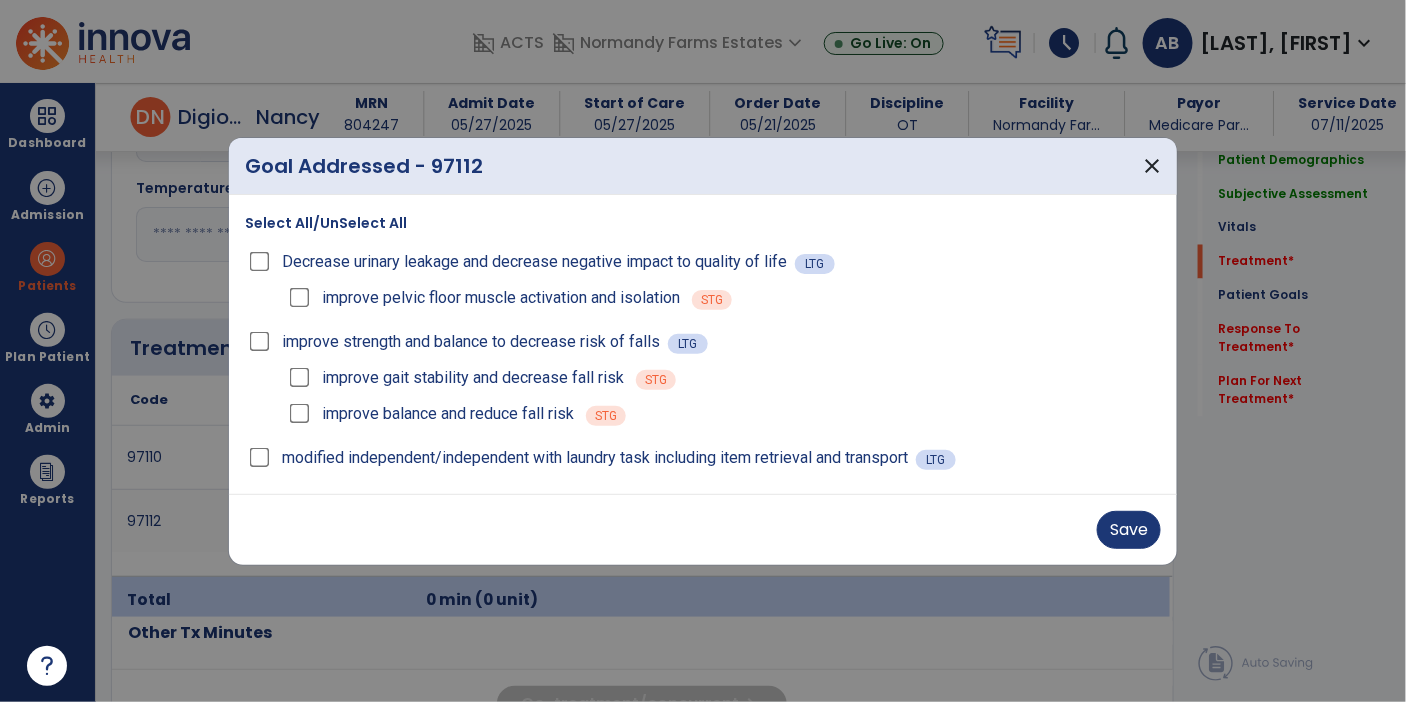 click on "improve balance and reduce fall risk" at bounding box center (448, 414) 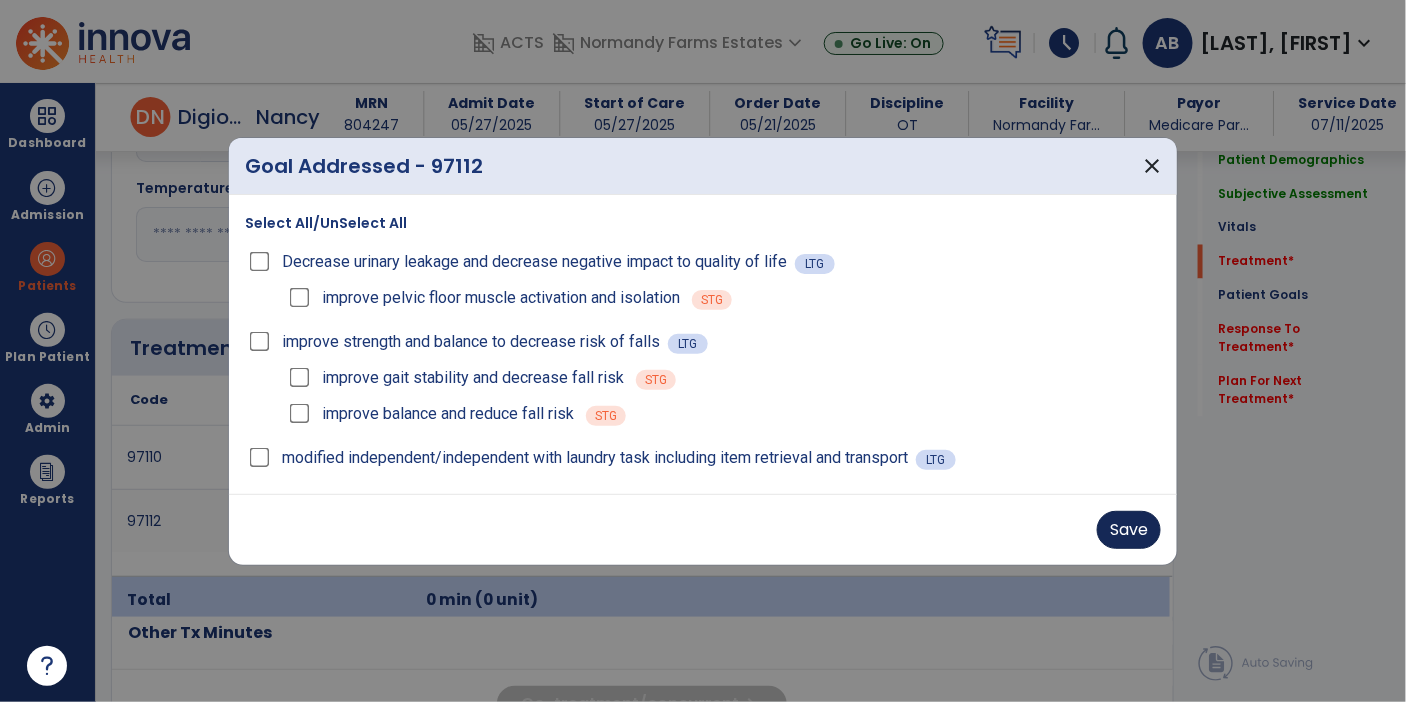 click on "Save" at bounding box center (1129, 530) 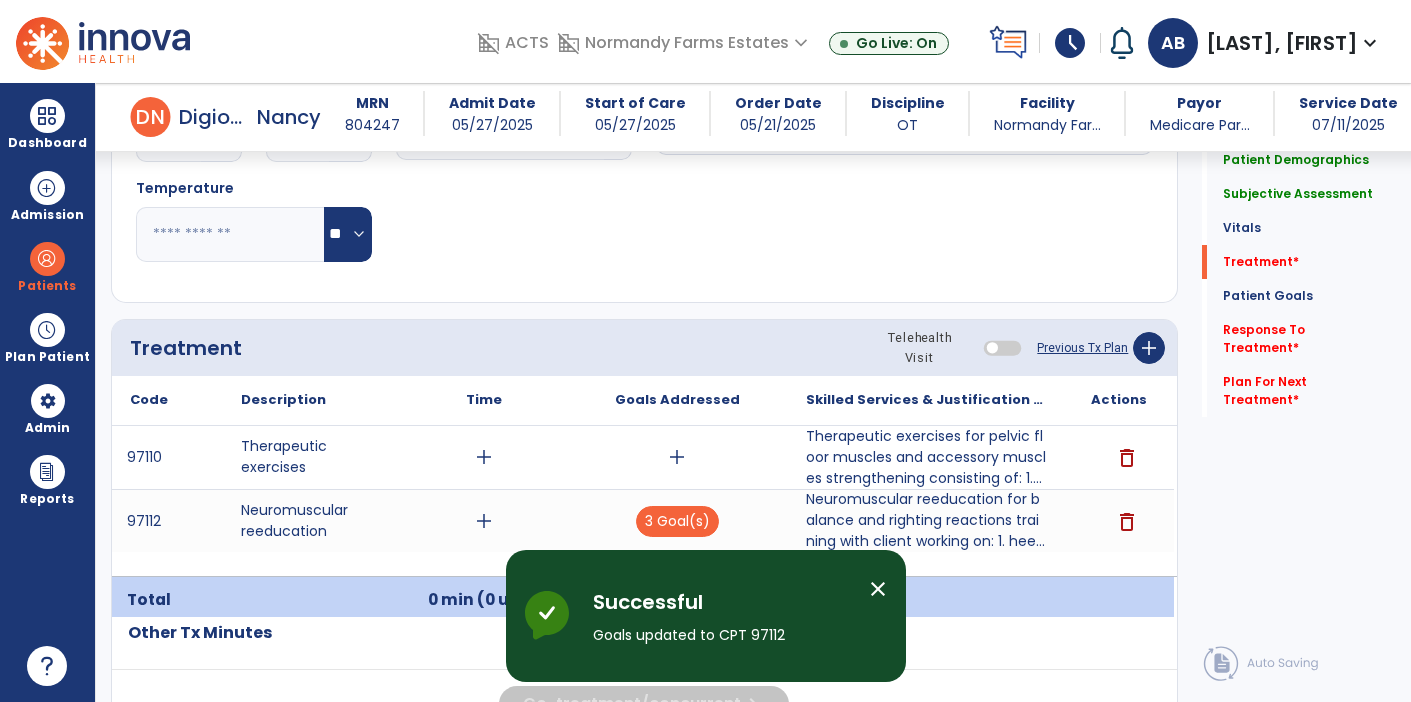 click on "add" at bounding box center [484, 521] 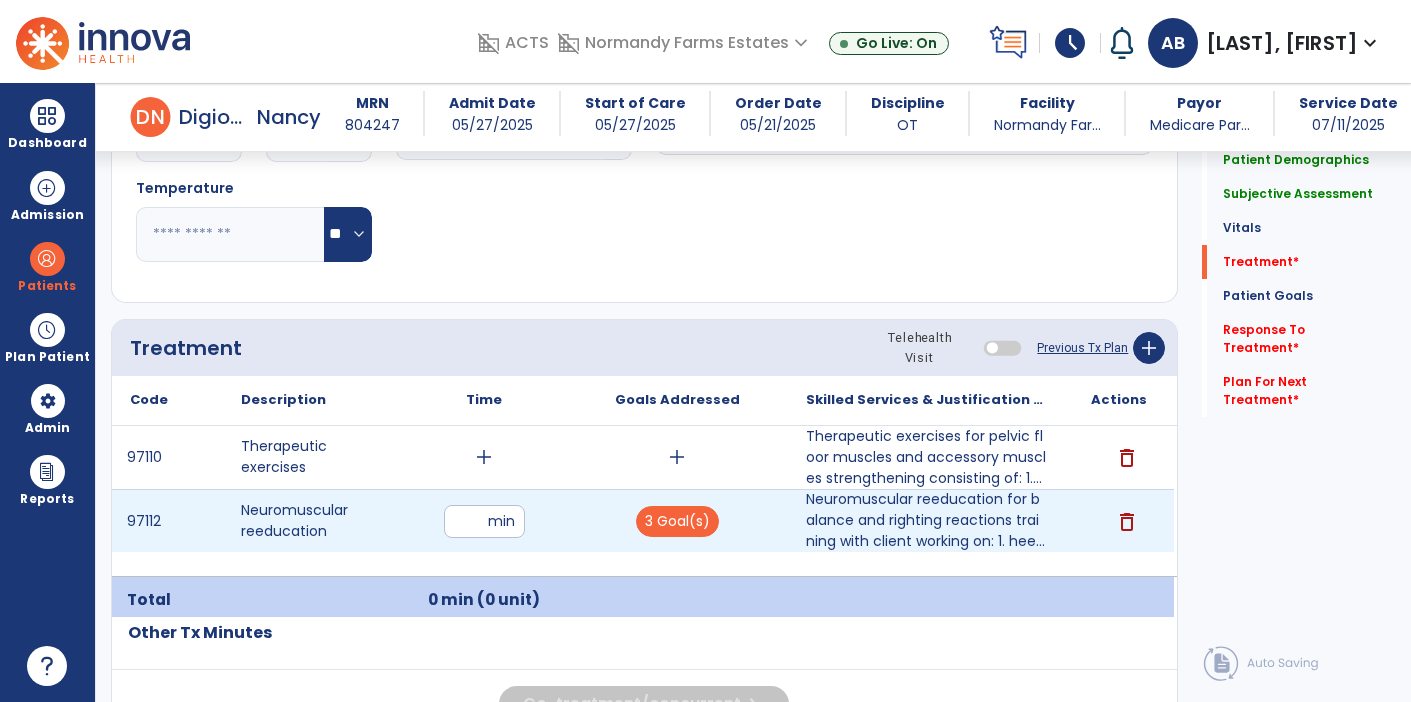 type on "**" 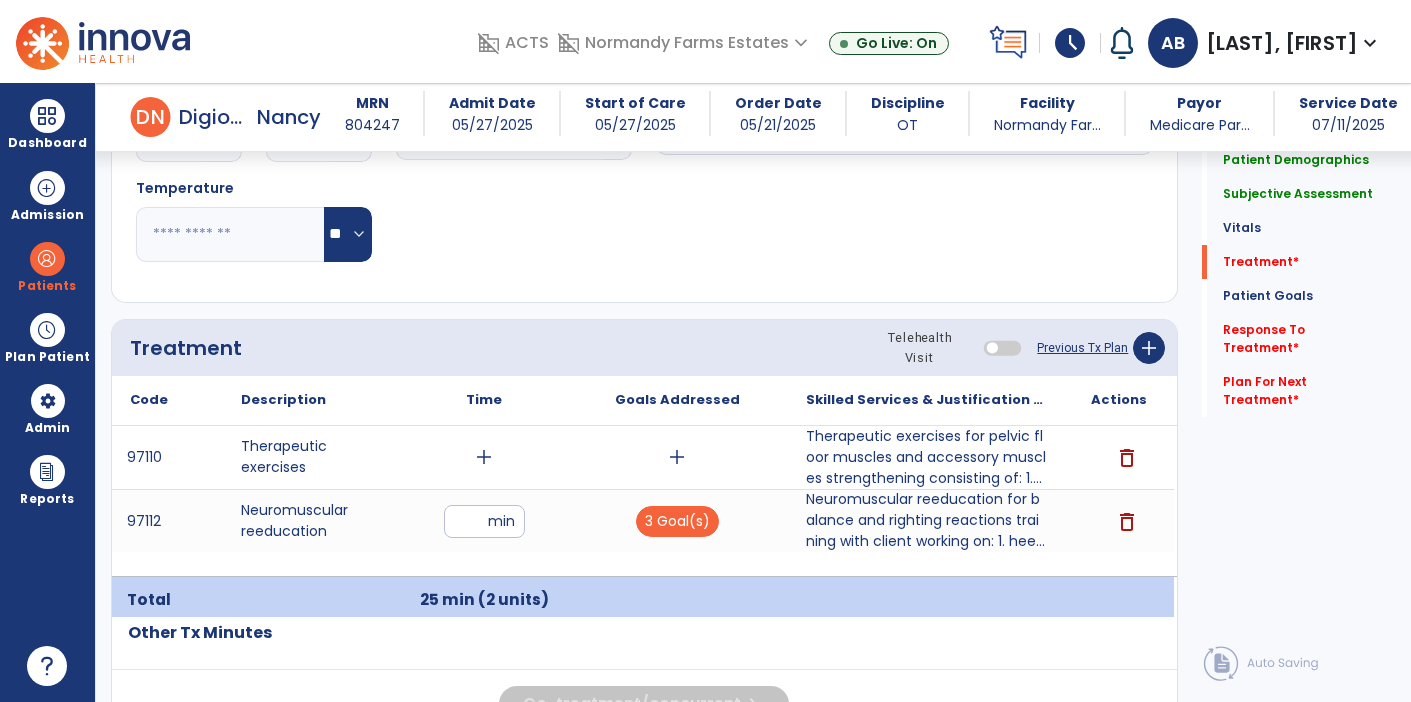 click on "add" at bounding box center (677, 457) 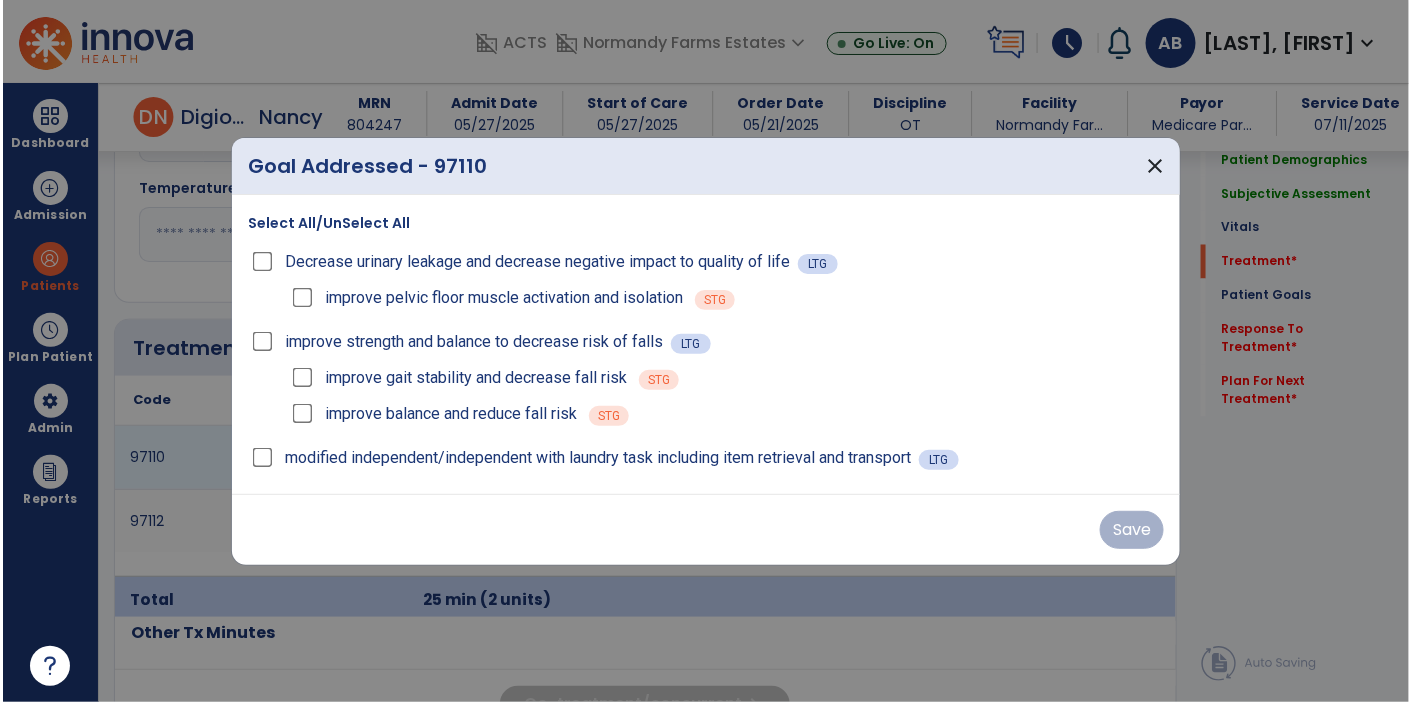 scroll, scrollTop: 1050, scrollLeft: 0, axis: vertical 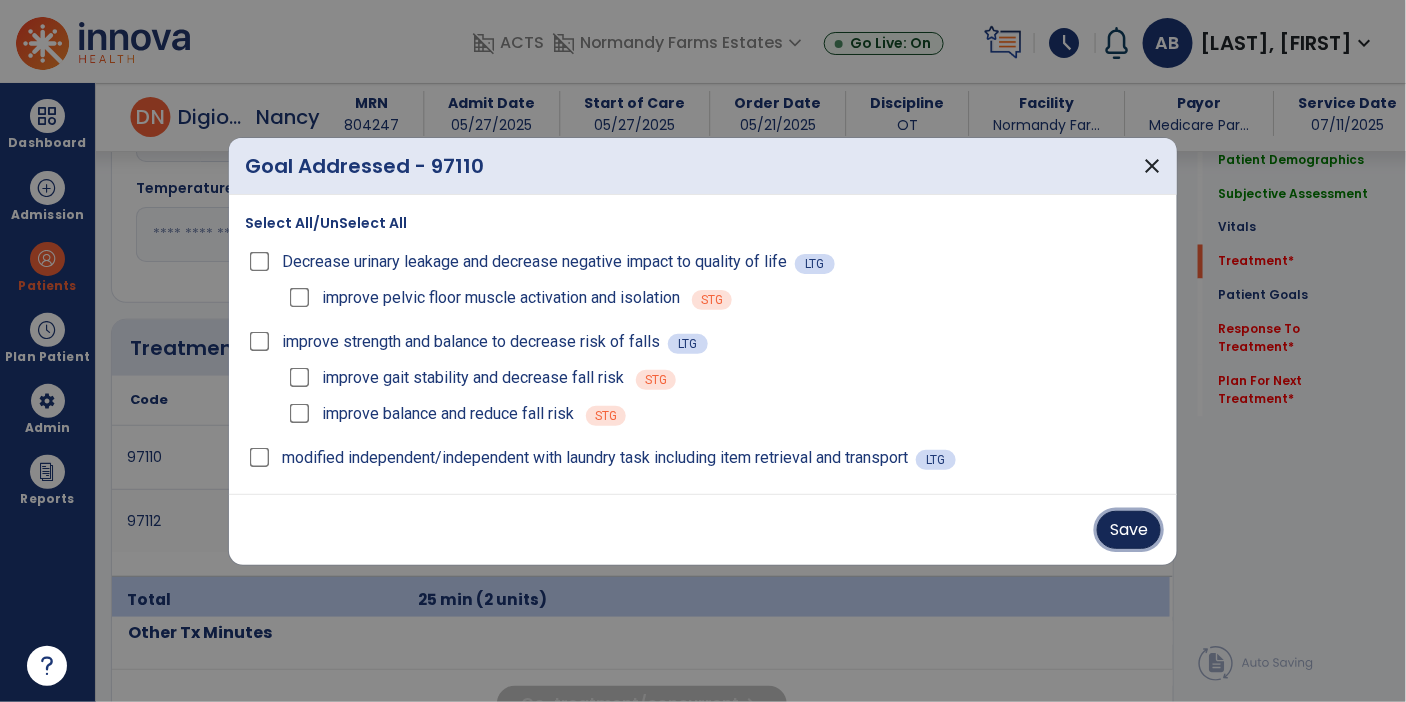 click on "Save" at bounding box center [1129, 530] 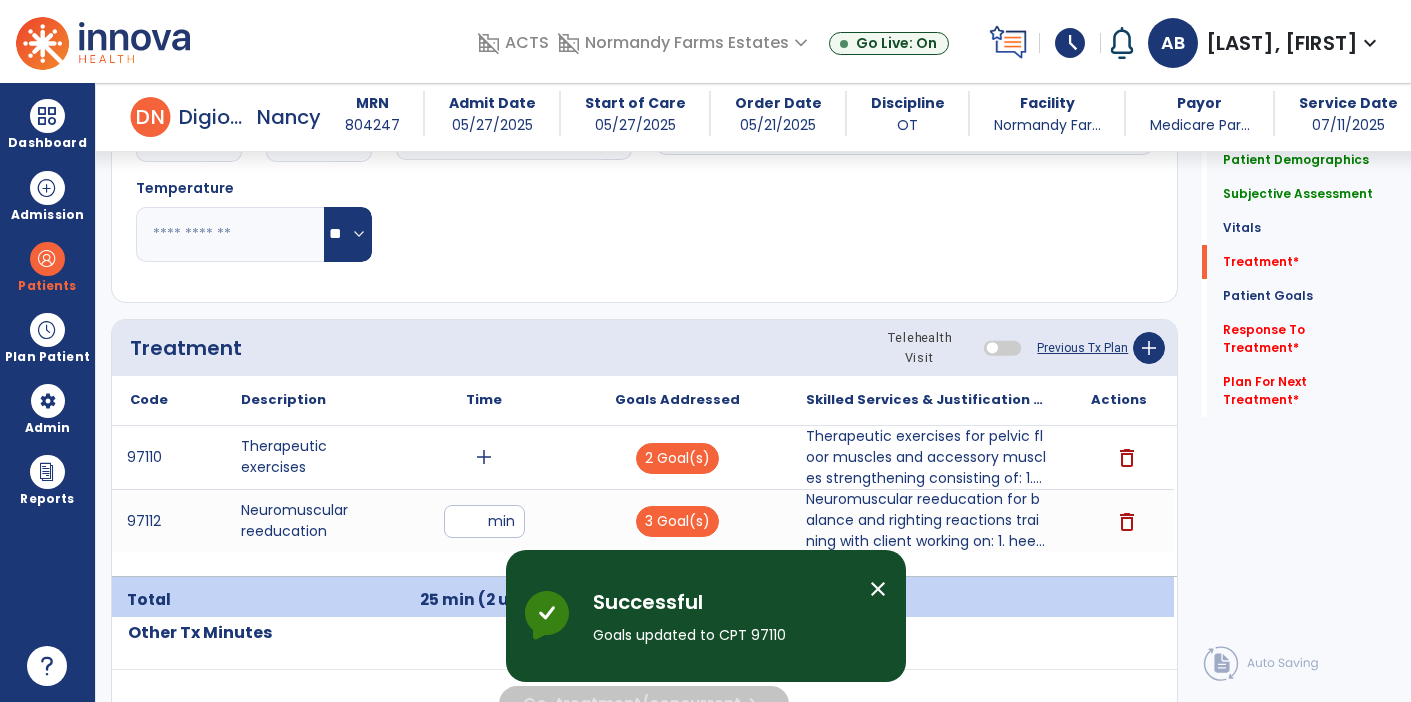 click on "add" at bounding box center (484, 457) 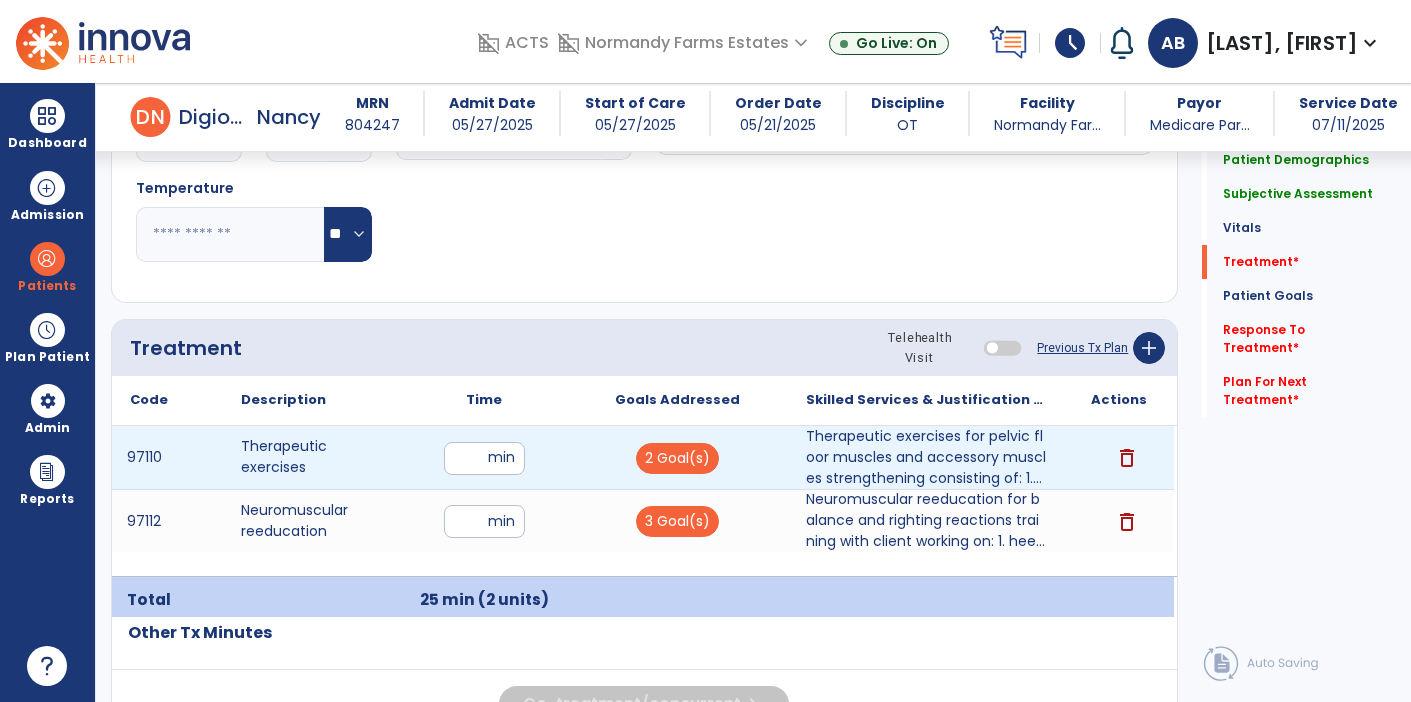type on "**" 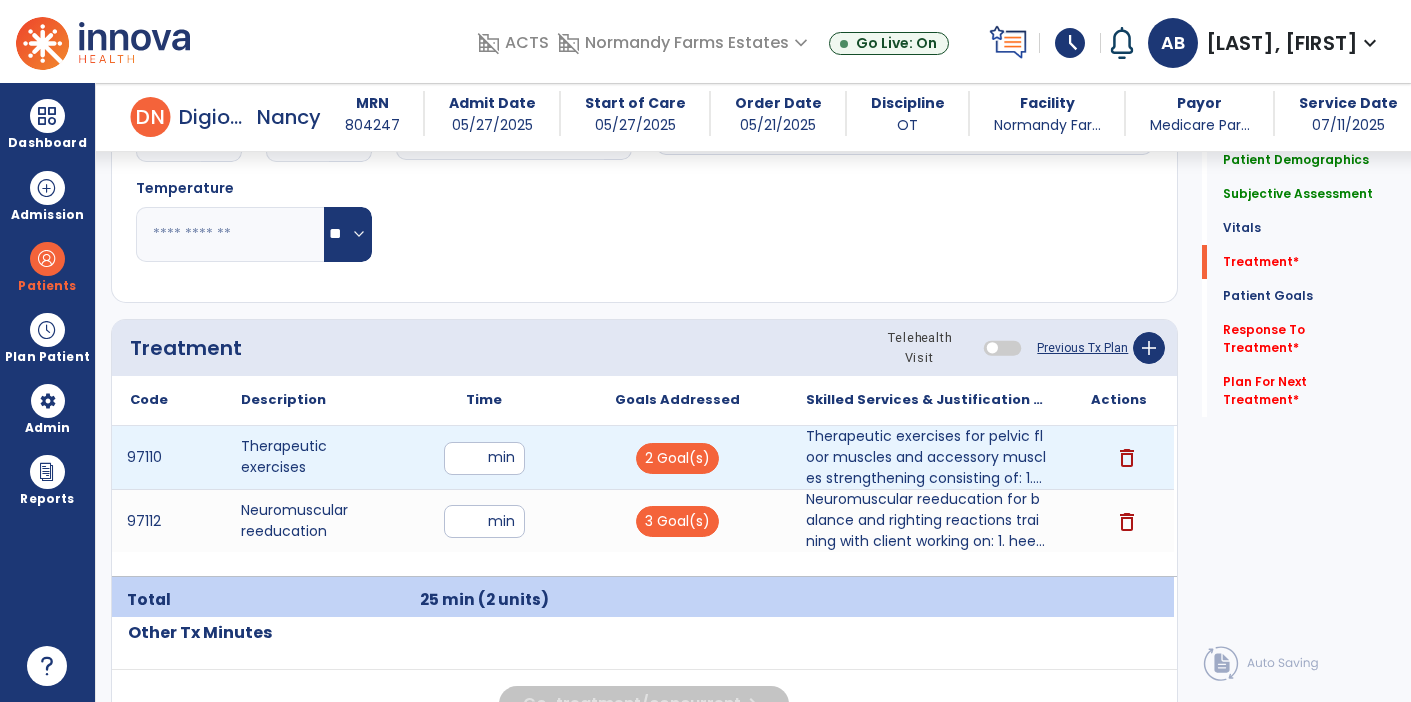 click on "Quick Links  Patient Demographics   Patient Demographics   Subjective Assessment   Subjective Assessment   Vitals   Vitals   Treatment   *  Treatment   *  Patient Goals   Patient Goals   Response To Treatment   *  Response To Treatment   *  Plan For Next Treatment   *  Plan For Next Treatment   *" 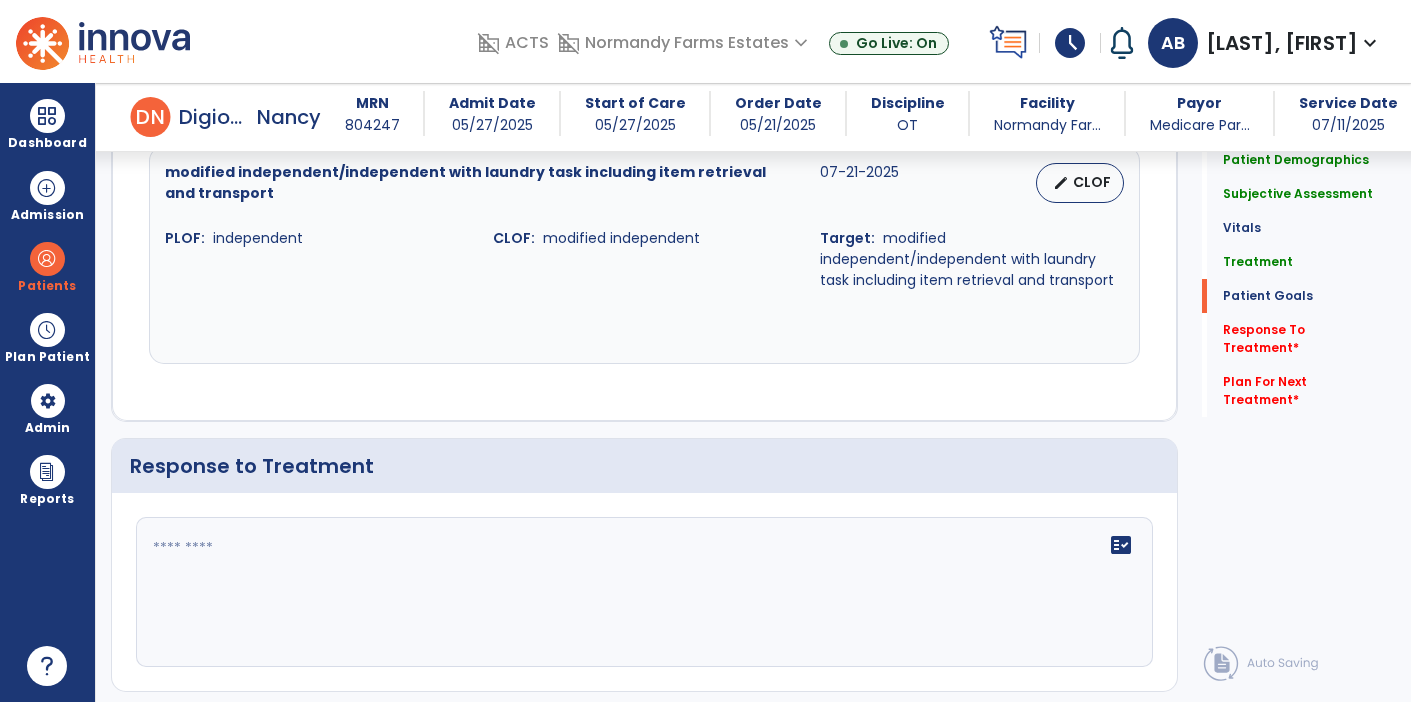 scroll, scrollTop: 2676, scrollLeft: 0, axis: vertical 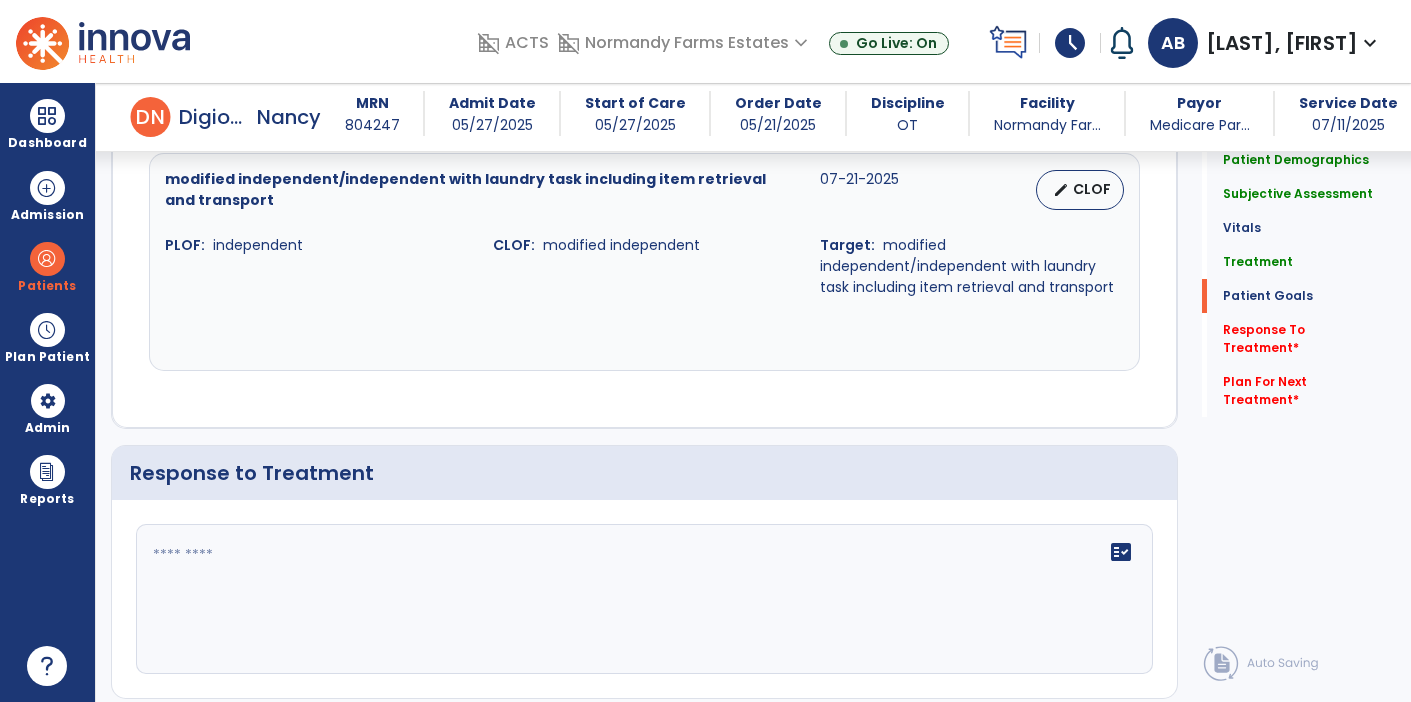 click 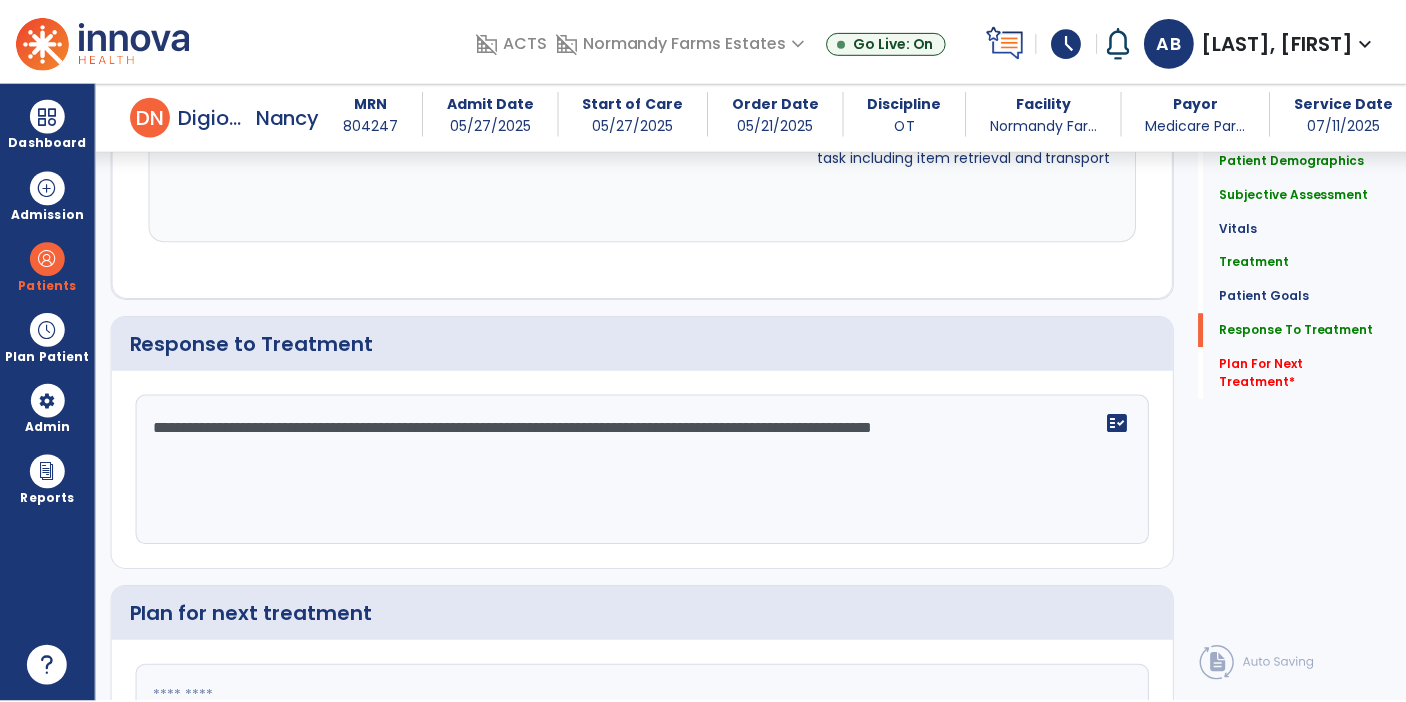 scroll, scrollTop: 2956, scrollLeft: 0, axis: vertical 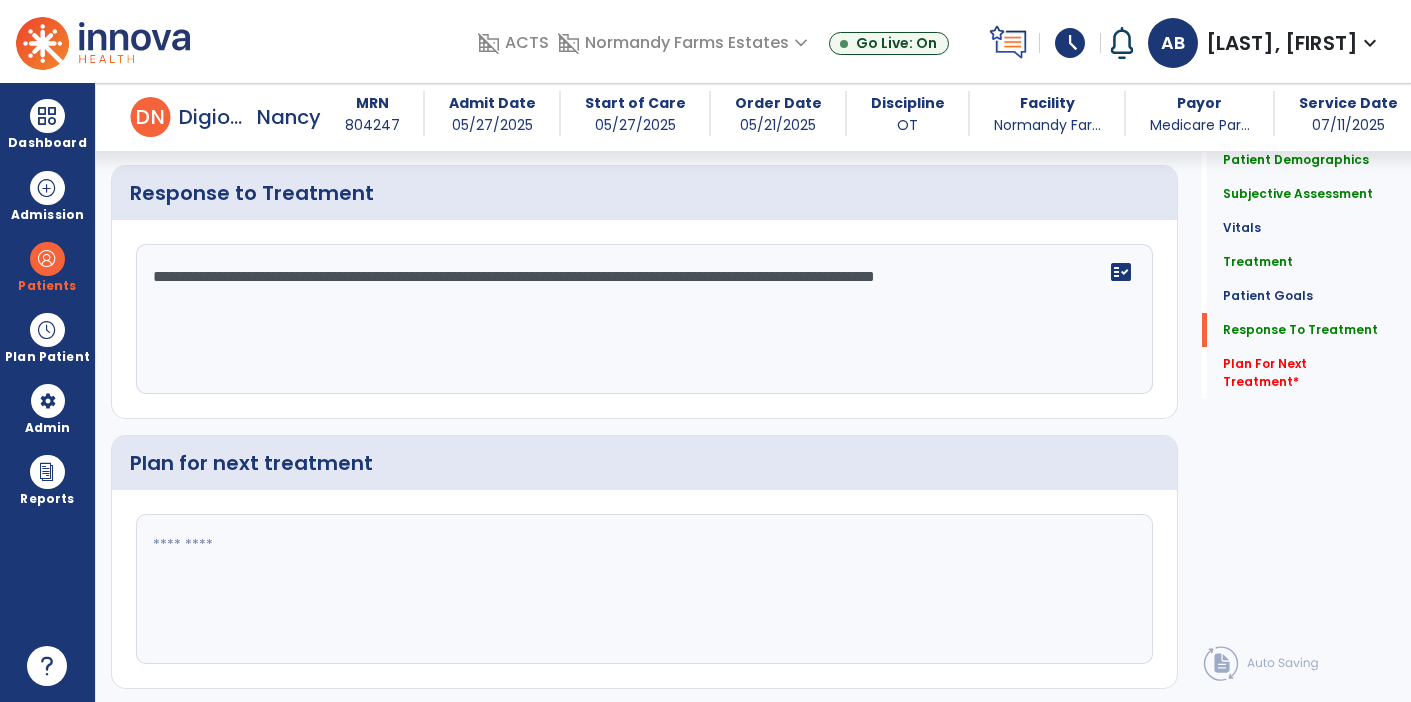 type on "**********" 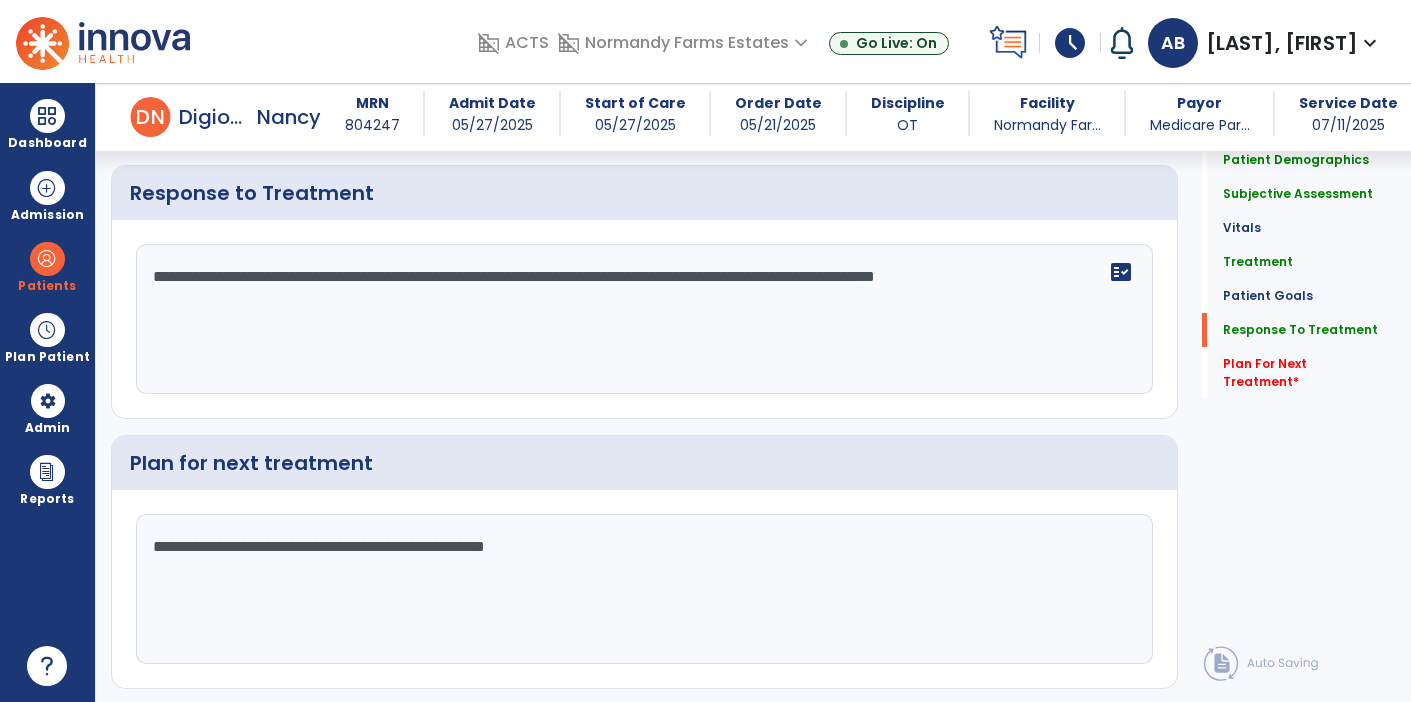 click on "**********" 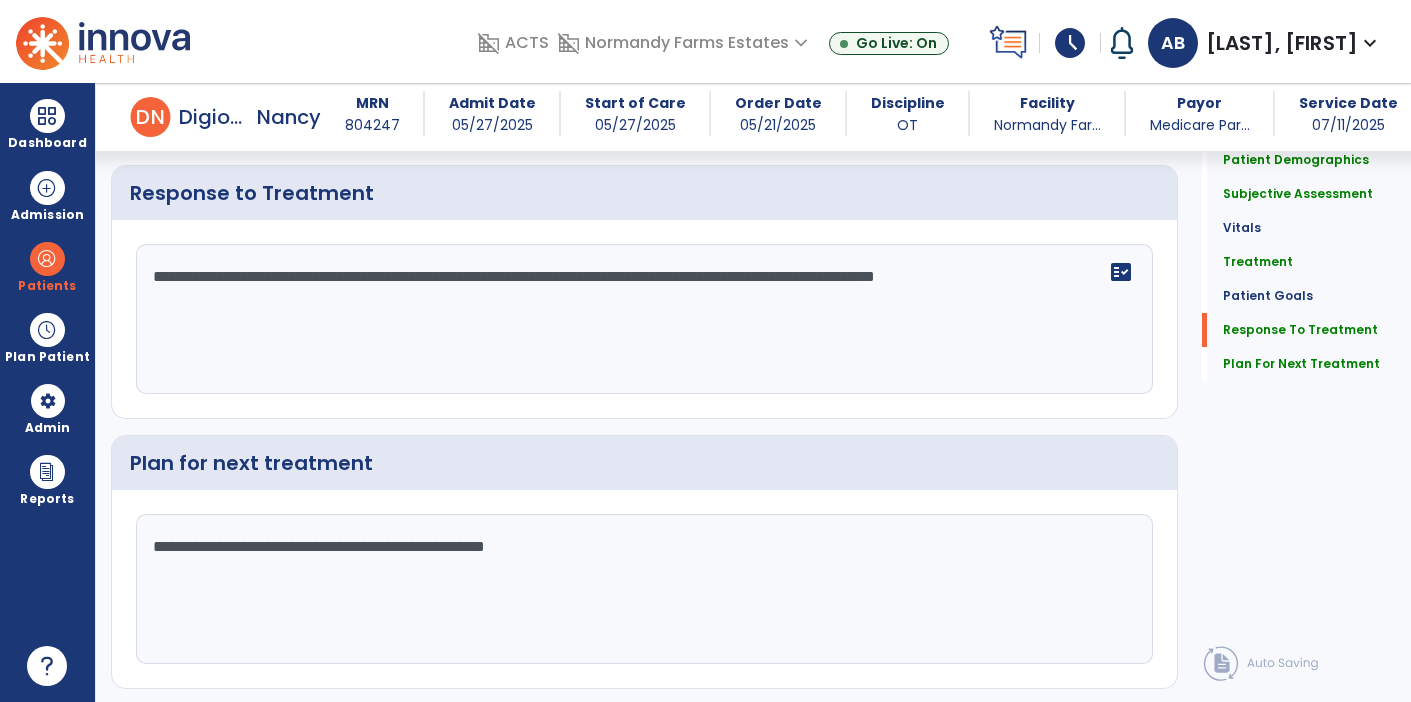 type on "**********" 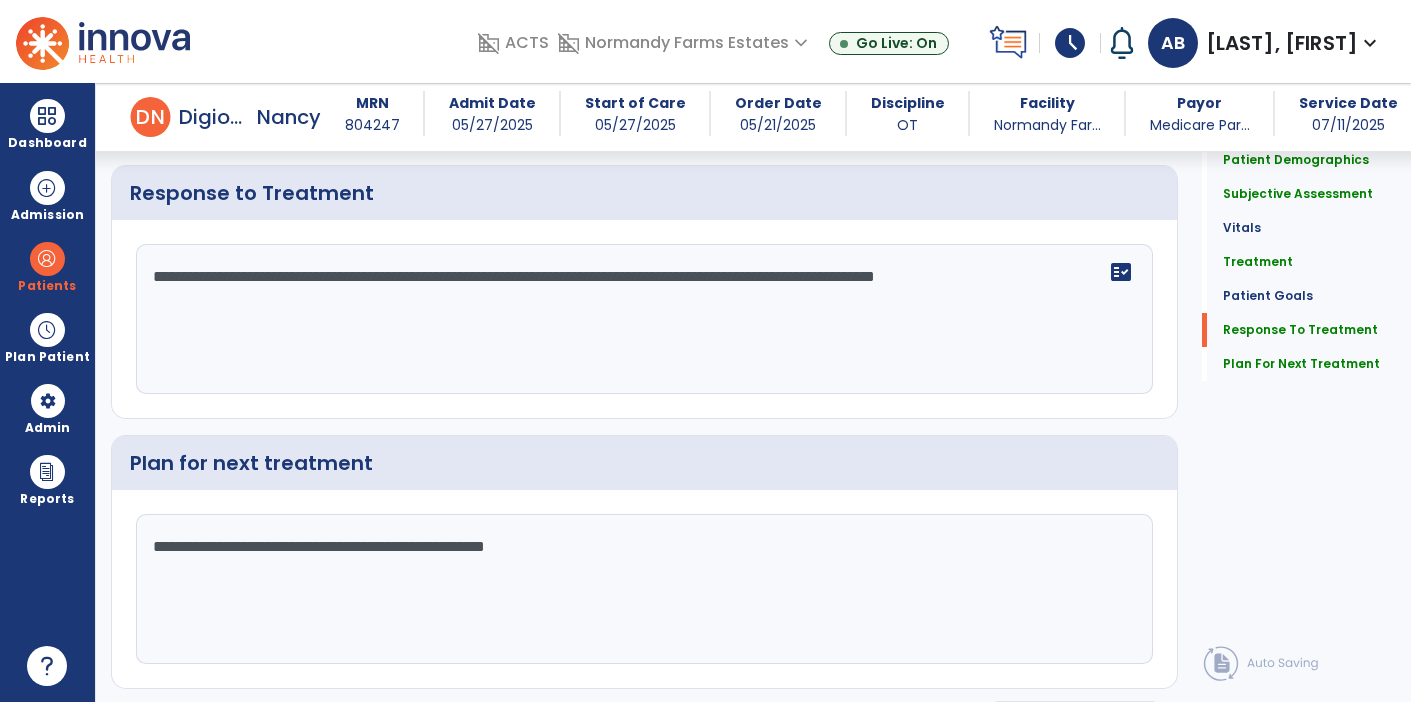 click on "Sign Doc" 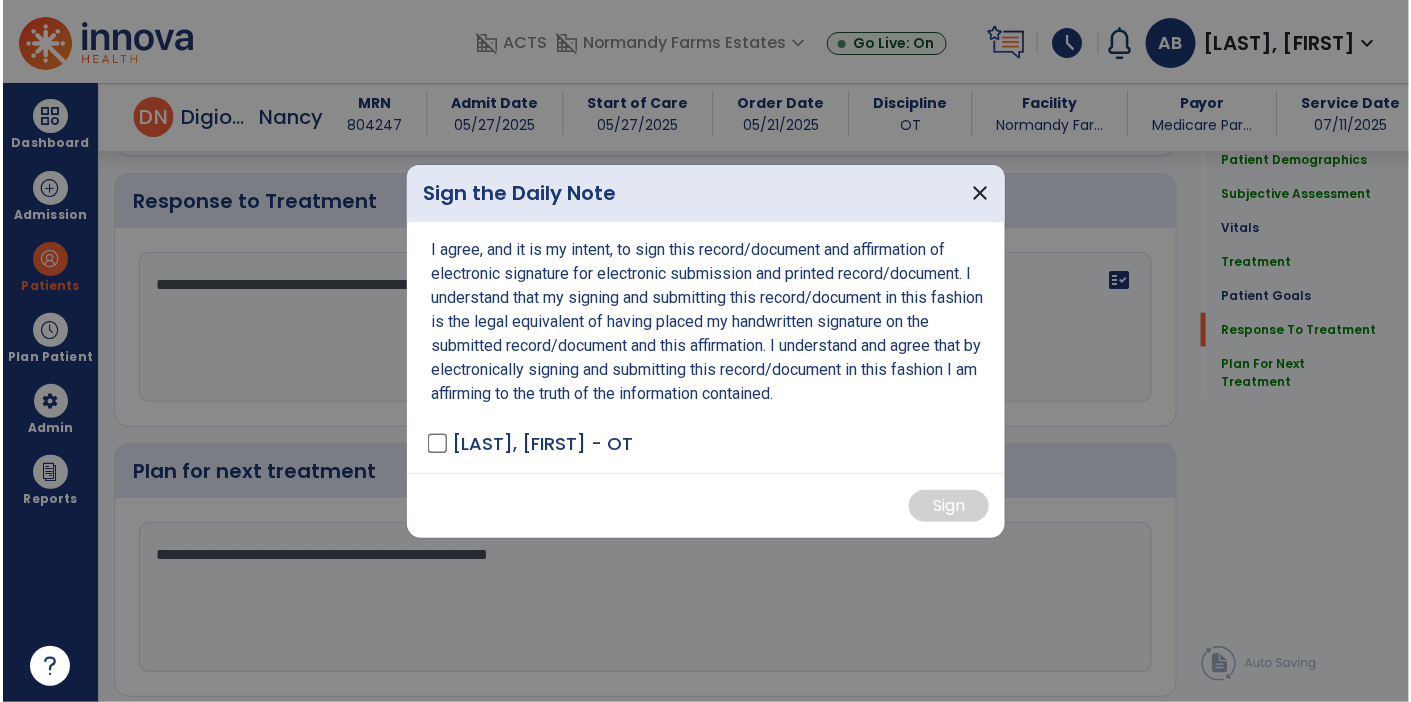 scroll, scrollTop: 2956, scrollLeft: 0, axis: vertical 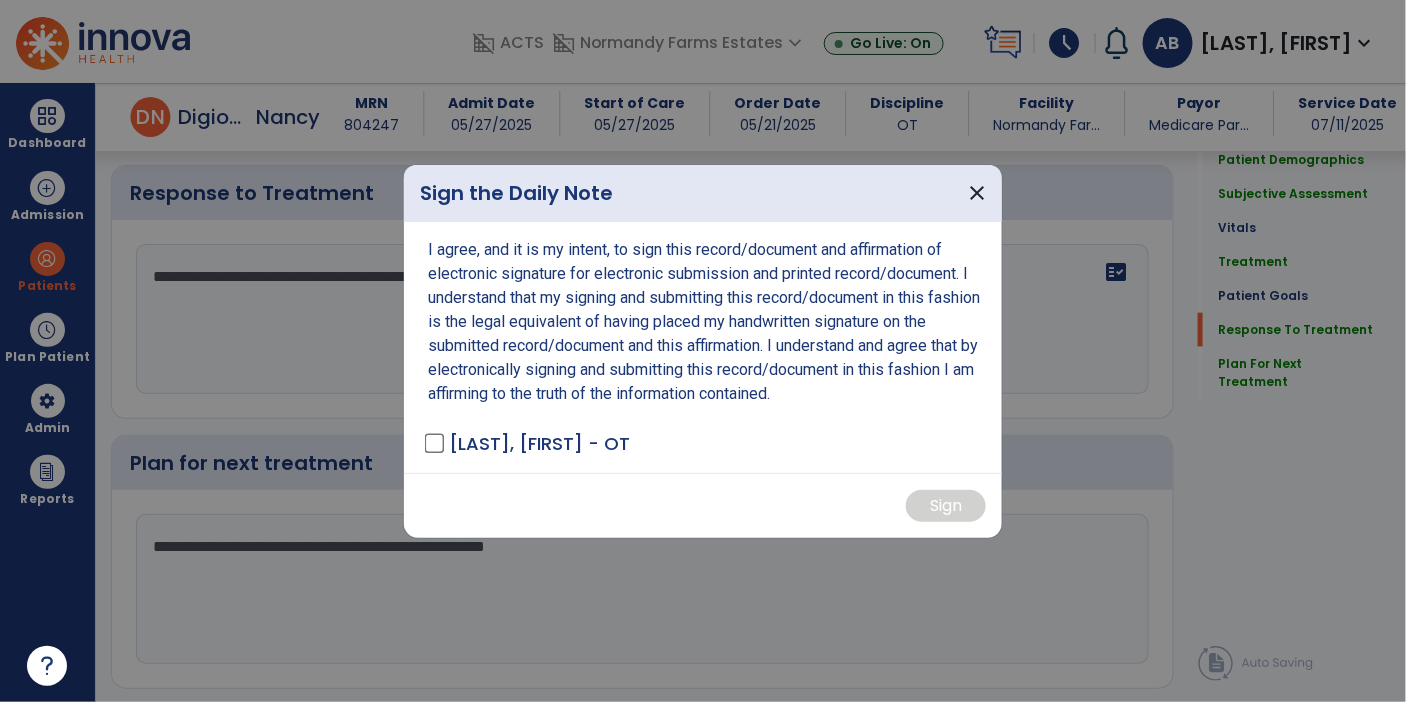 click on "I agree, and it is my intent, to sign this record/document and affirmation of electronic signature for electronic submission and printed record/document. I understand that my signing and submitting this record/document in this fashion is the legal equivalent of having placed my handwritten signature on the submitted record/document and this affirmation. I understand and agree that by electronically signing and submitting this record/document in this fashion I am affirming to the truth of the information contained.  [LAST], [FIRST]  - OT" at bounding box center (703, 347) 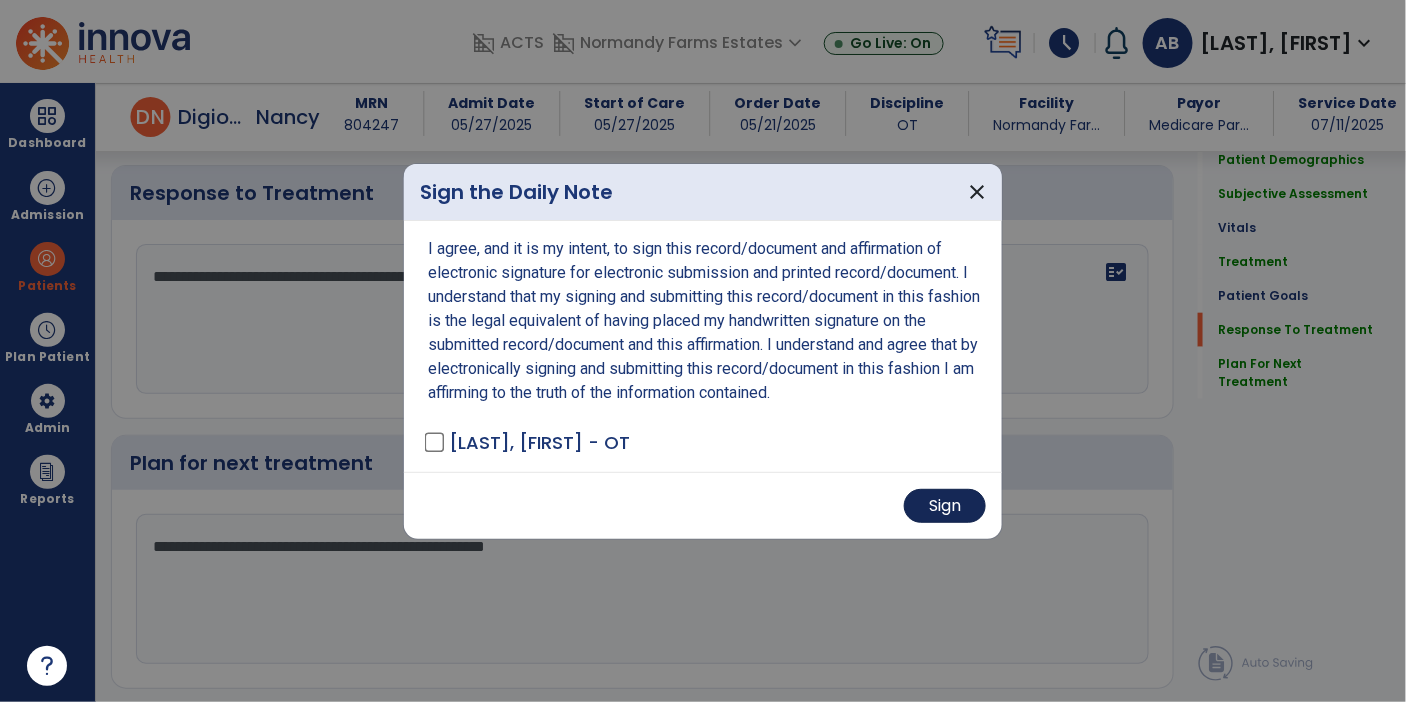 click on "Sign" at bounding box center (945, 506) 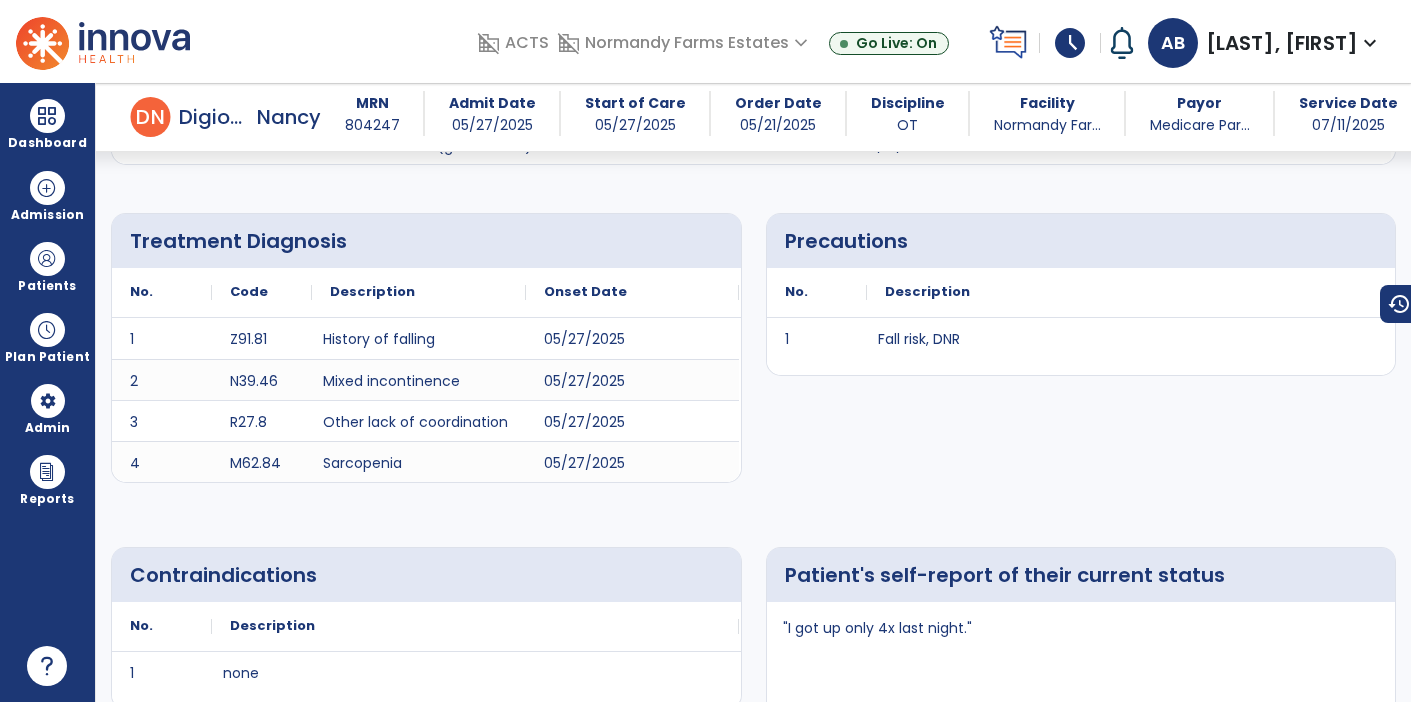 scroll, scrollTop: 0, scrollLeft: 0, axis: both 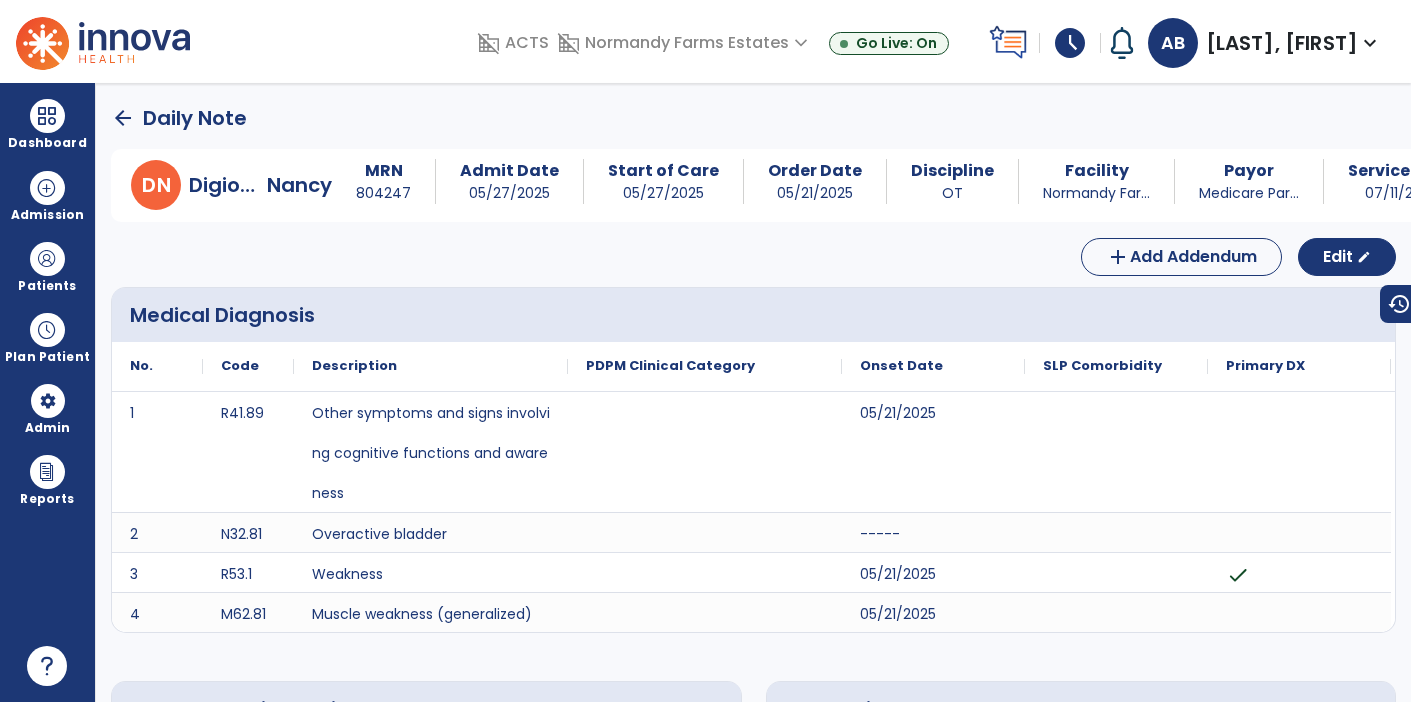 click on "arrow_back" 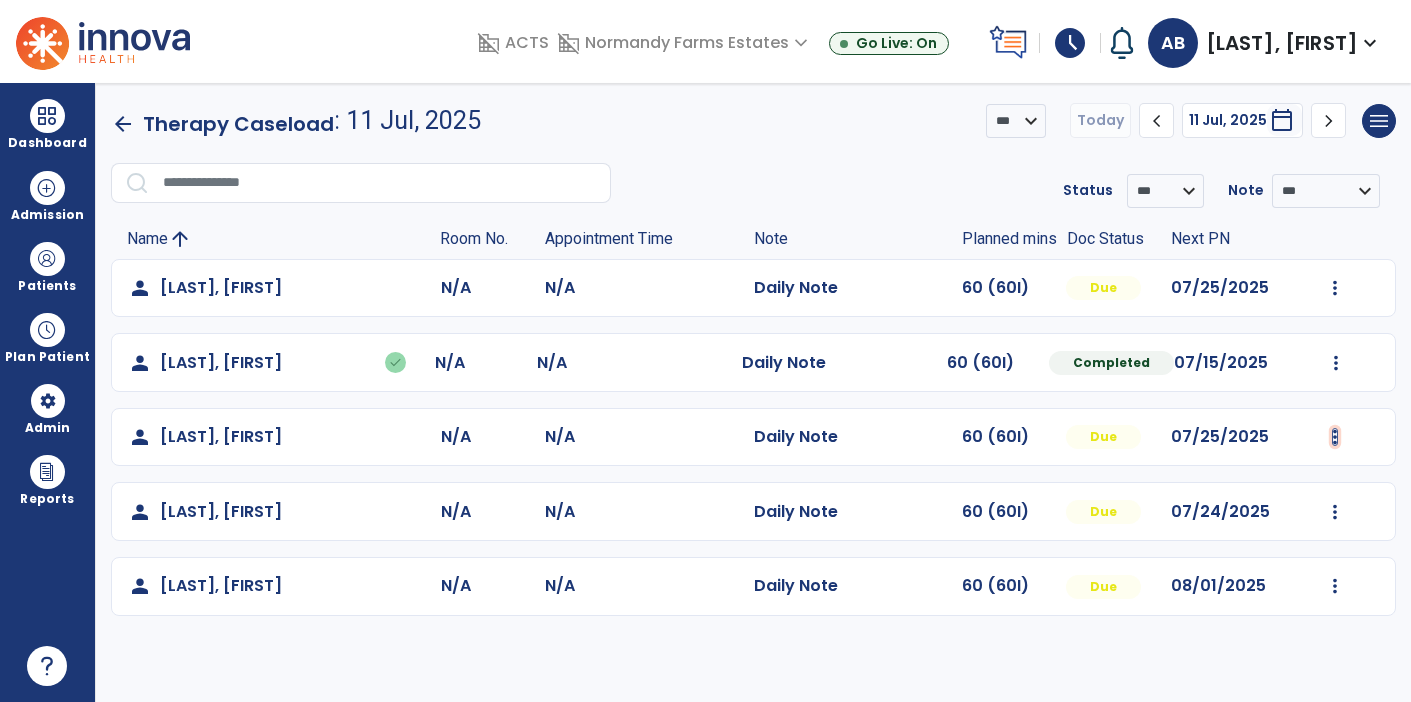 click at bounding box center [1335, 288] 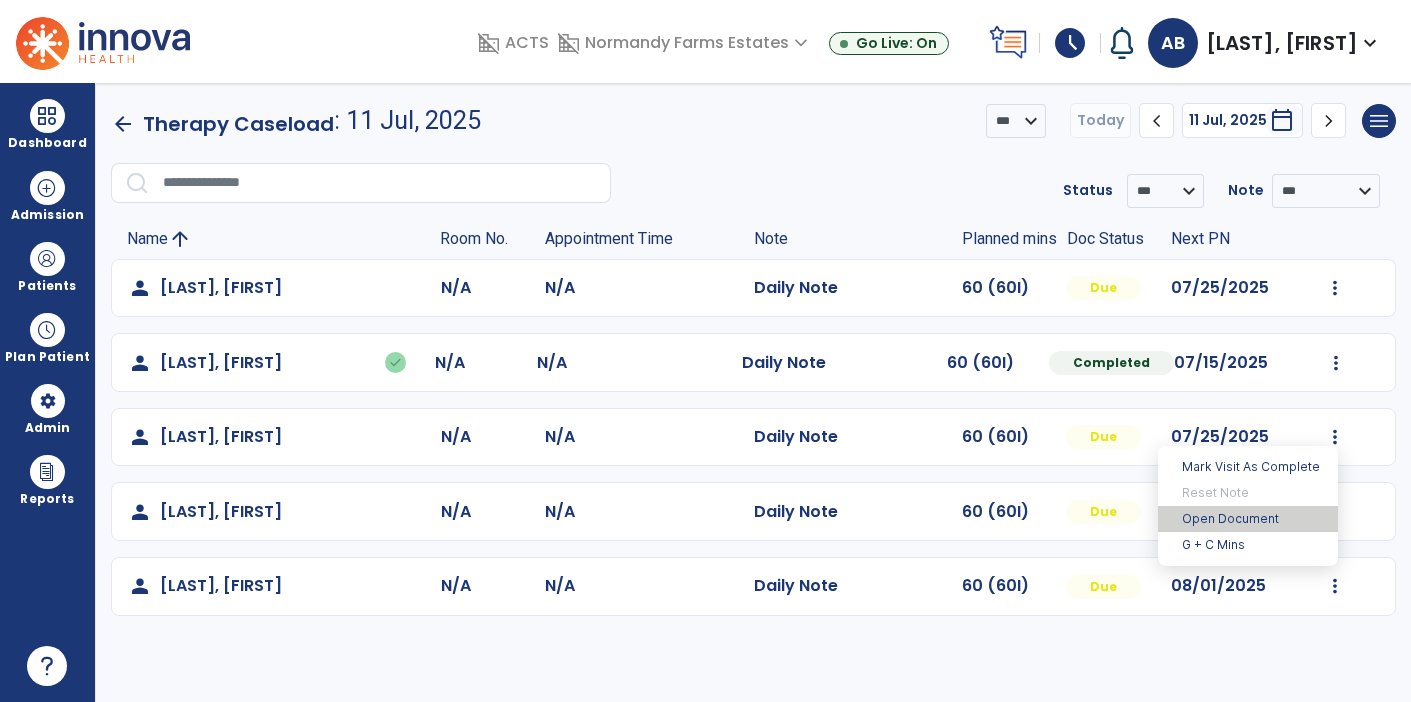 click on "Open Document" at bounding box center [1248, 519] 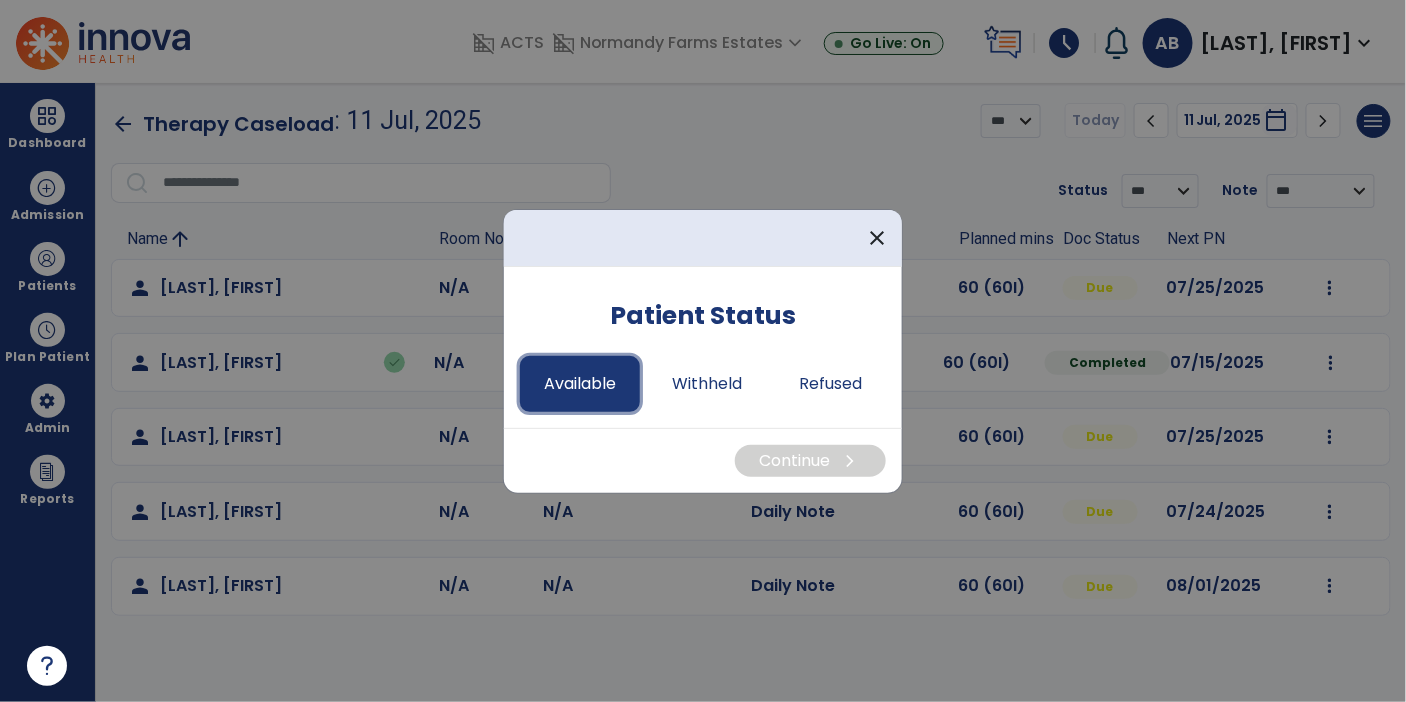 click on "Available" at bounding box center (580, 384) 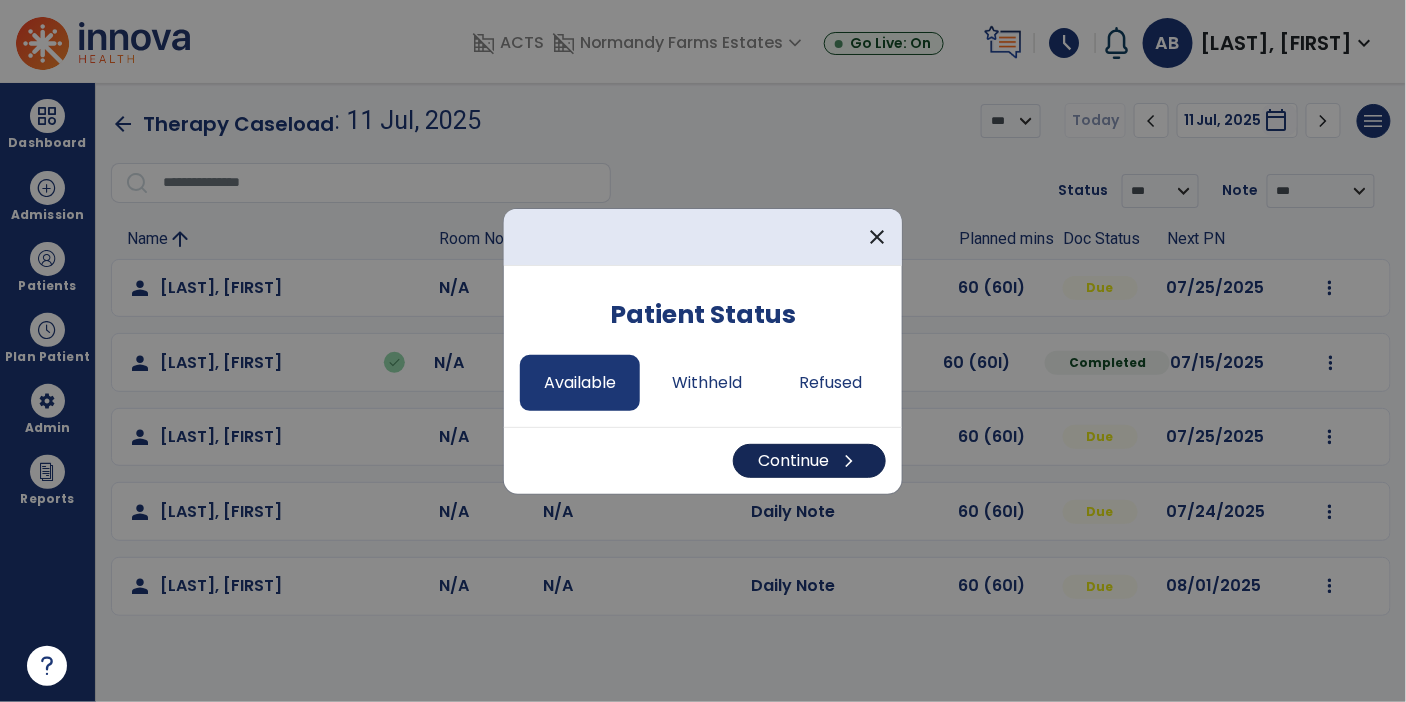 click on "Continue   chevron_right" at bounding box center (809, 461) 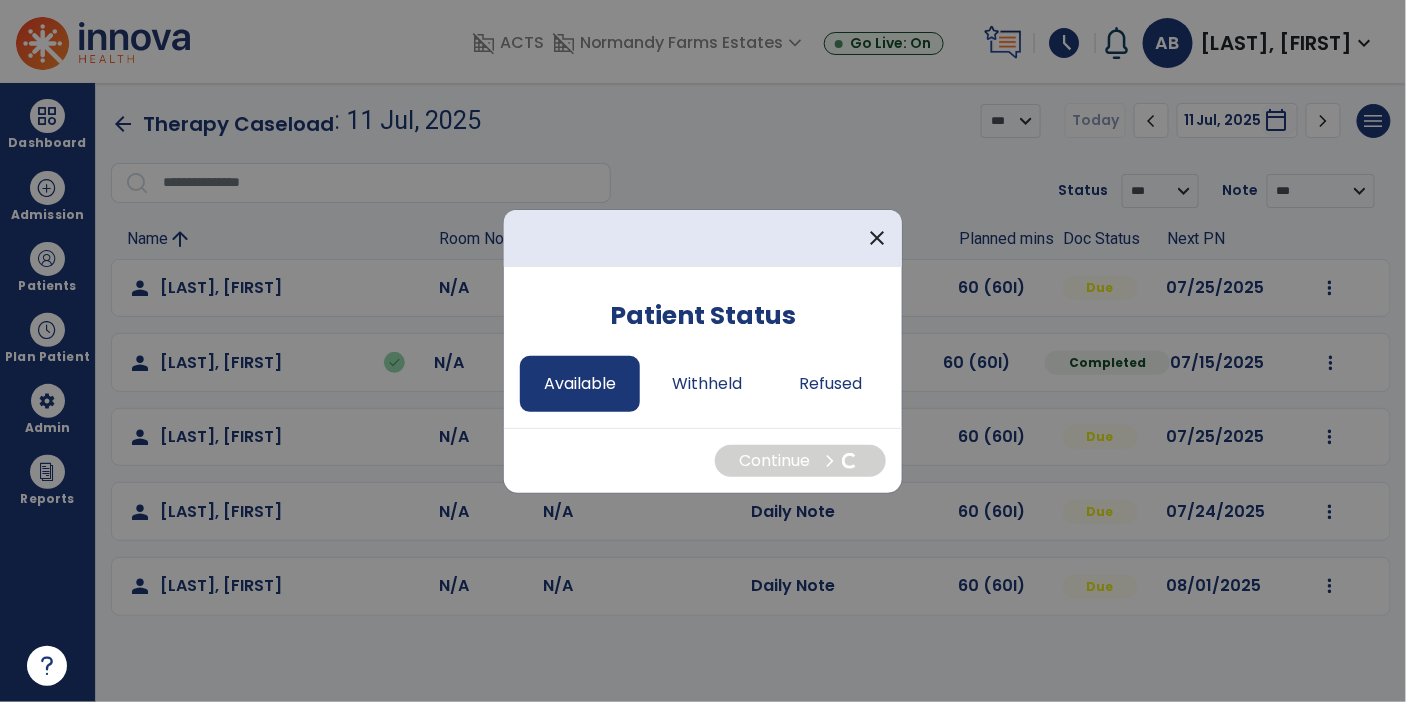 select on "*" 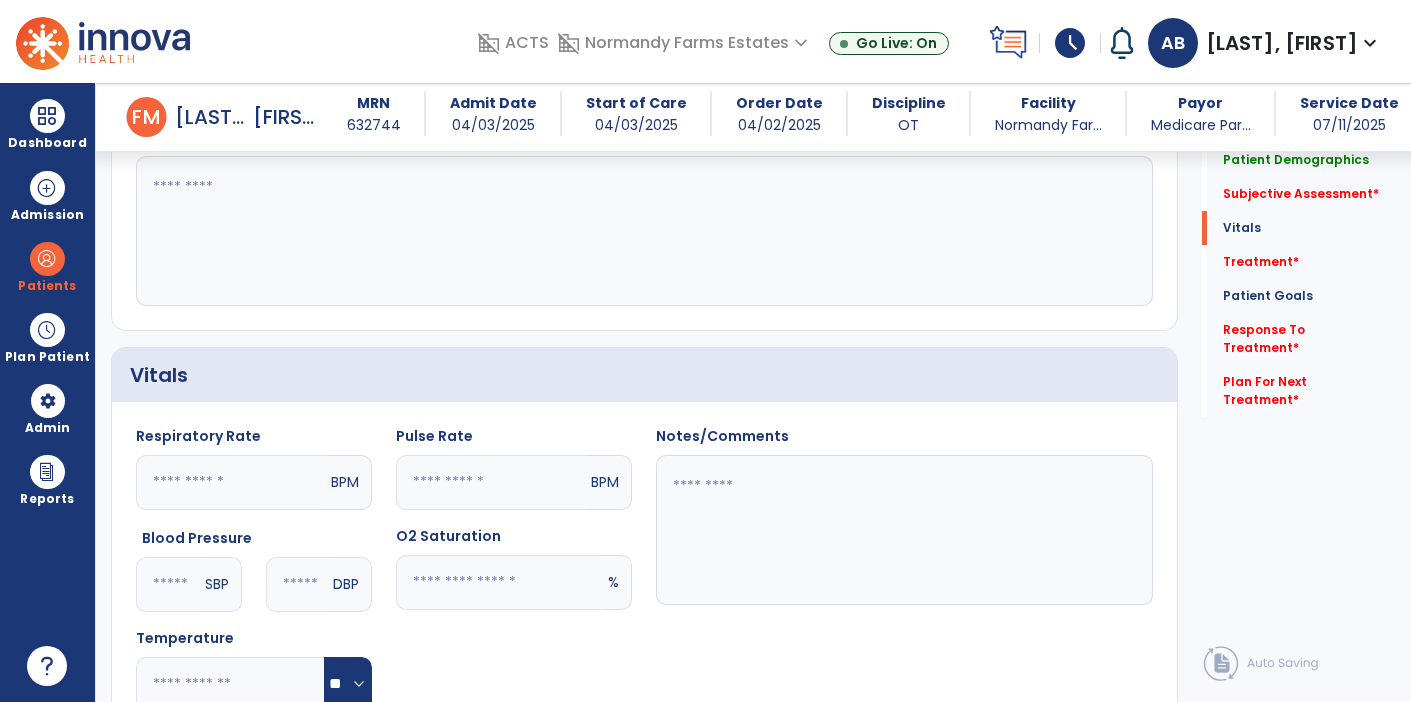 scroll, scrollTop: 617, scrollLeft: 0, axis: vertical 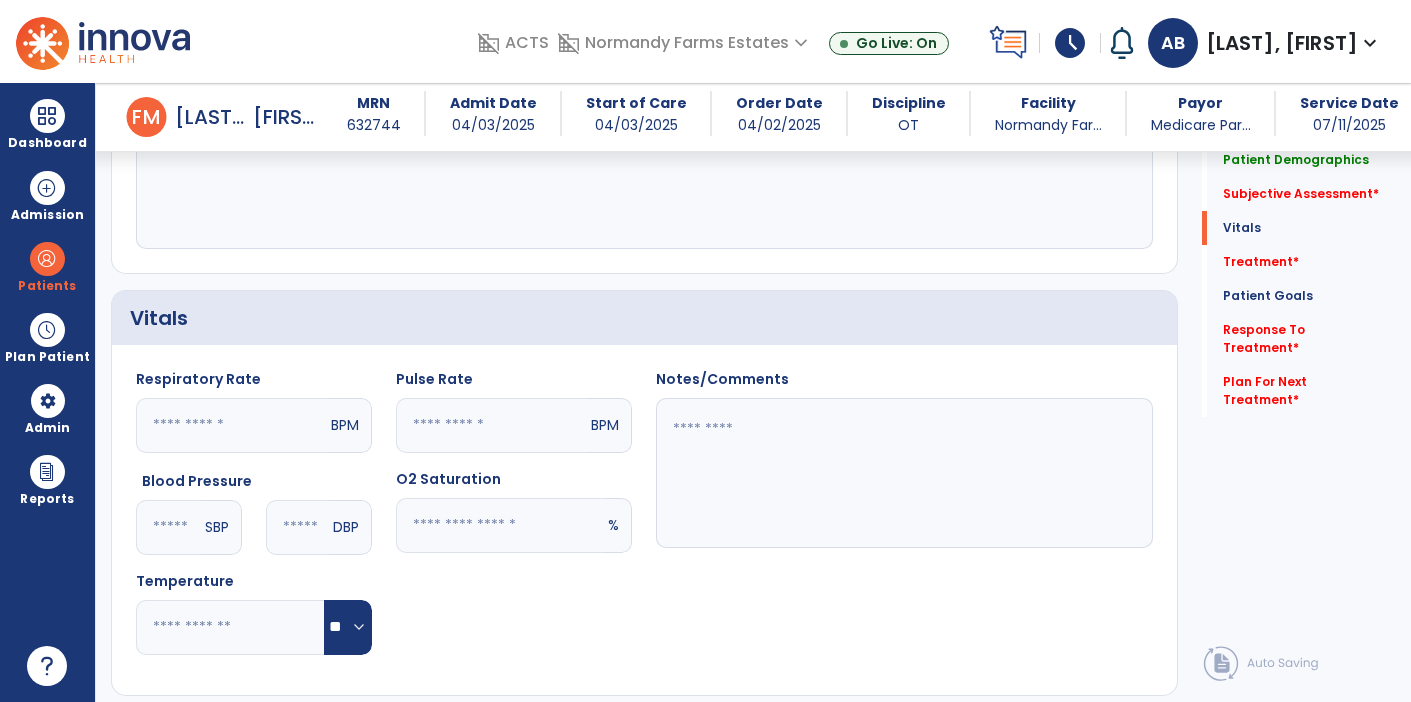click 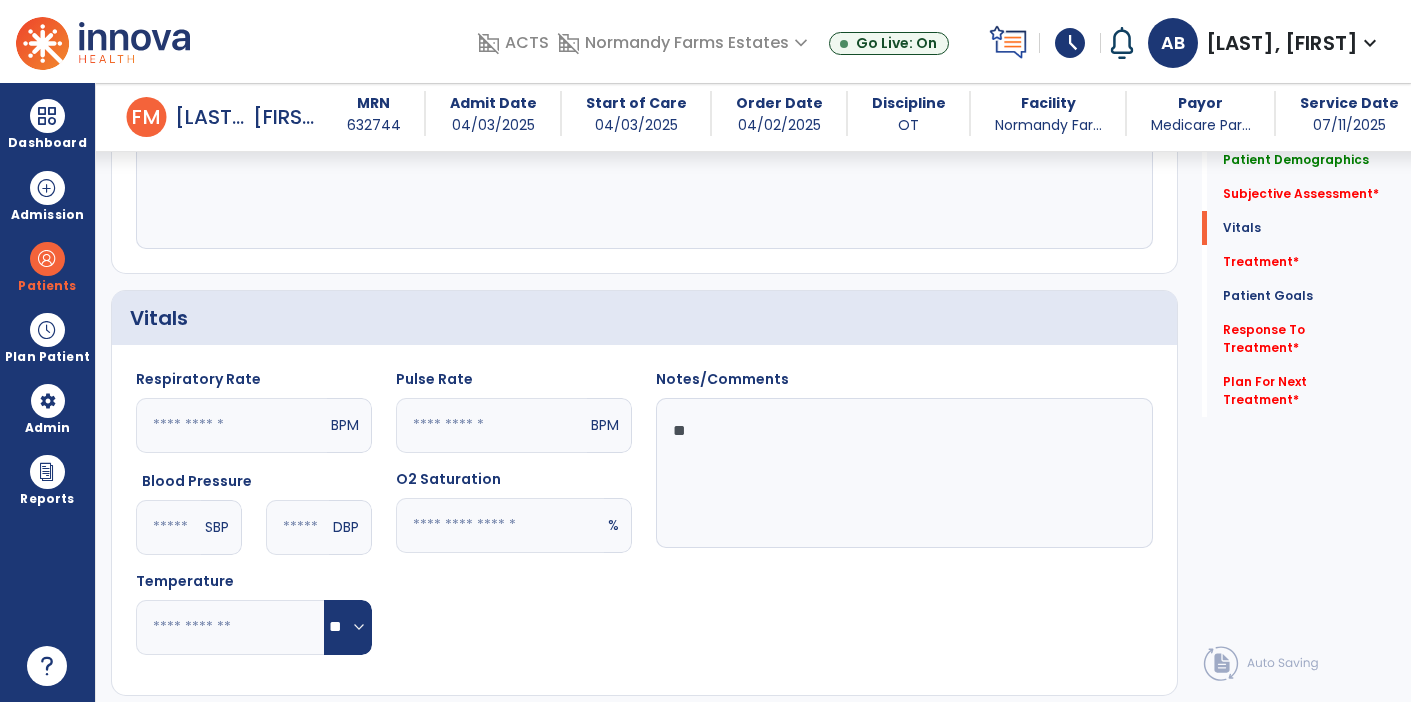 type on "*" 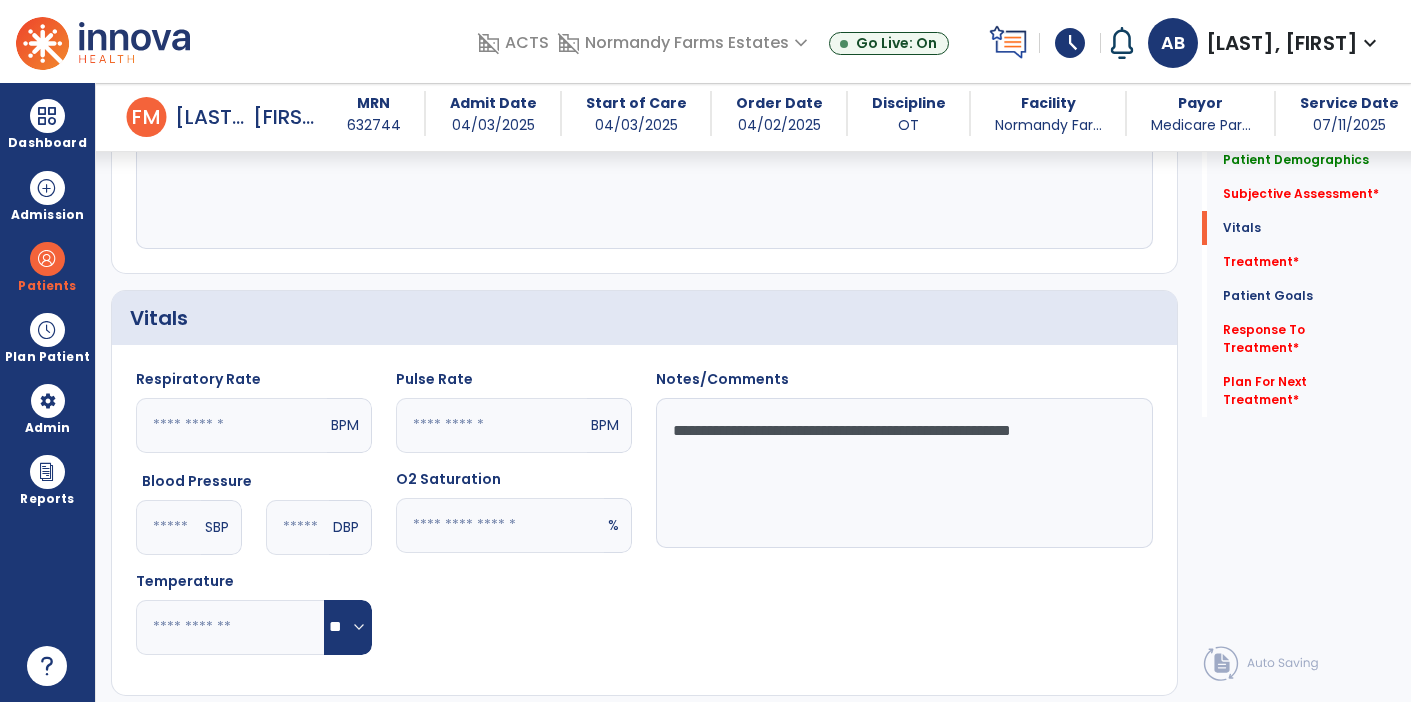 type on "**********" 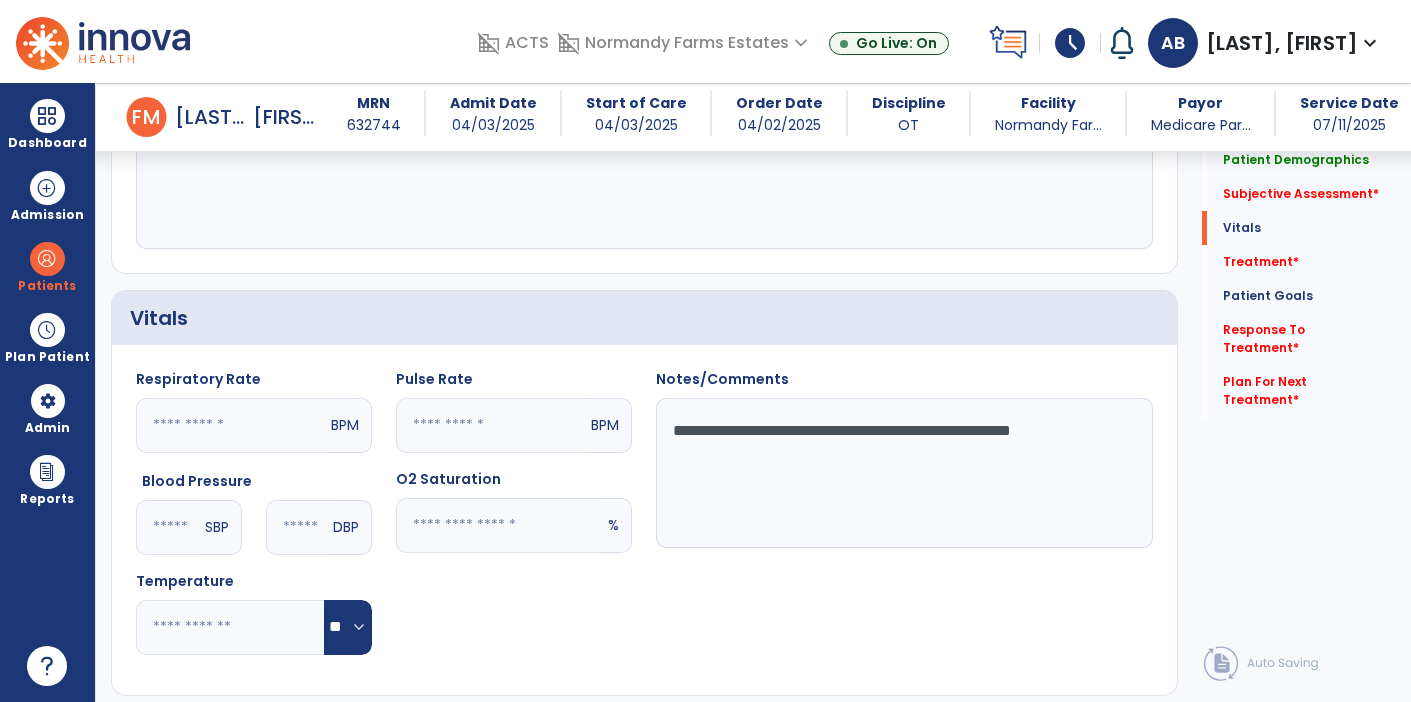 click 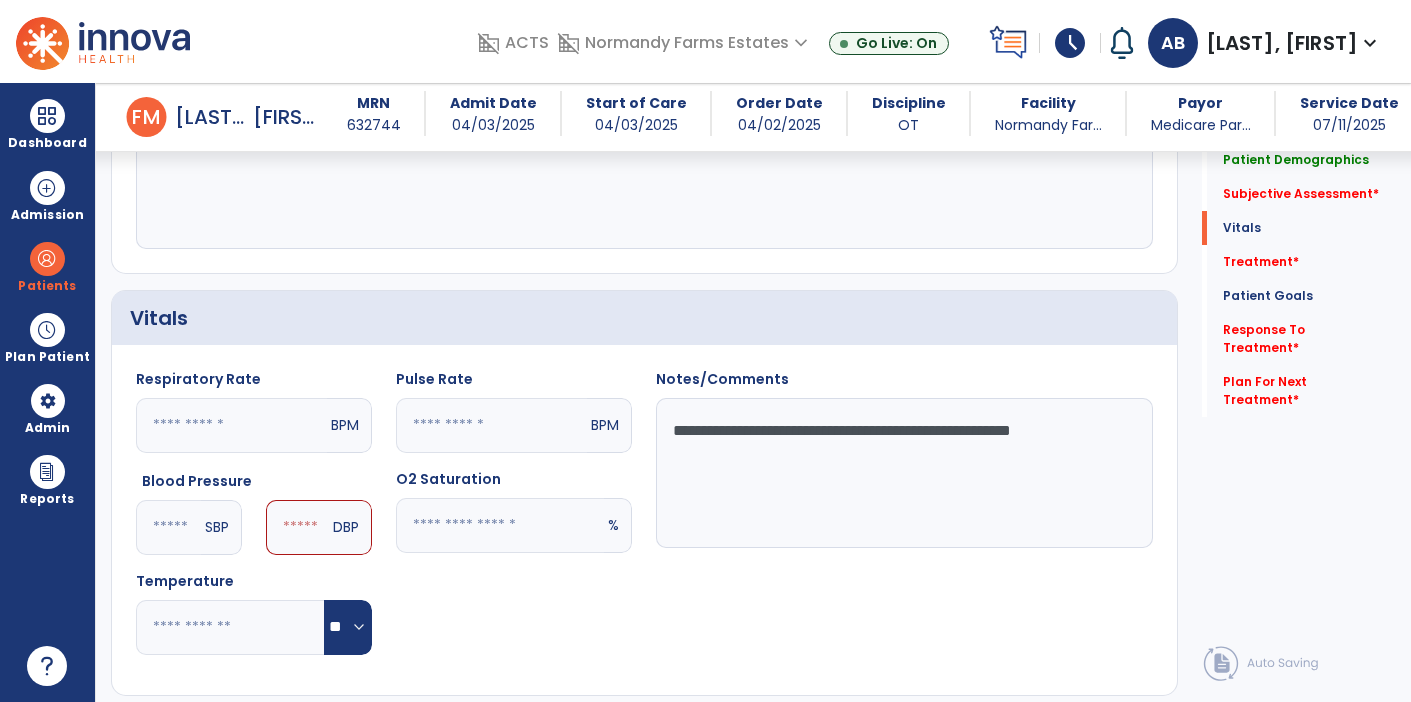 type on "***" 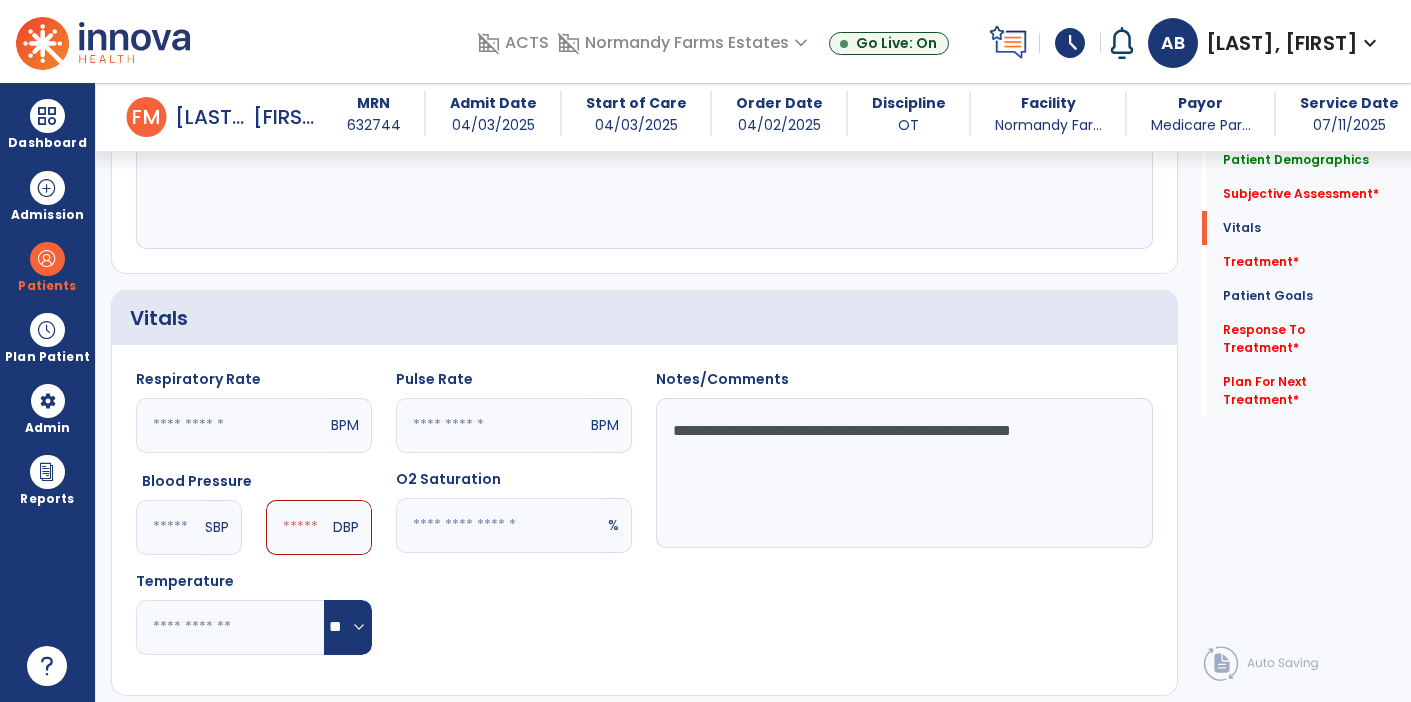 click 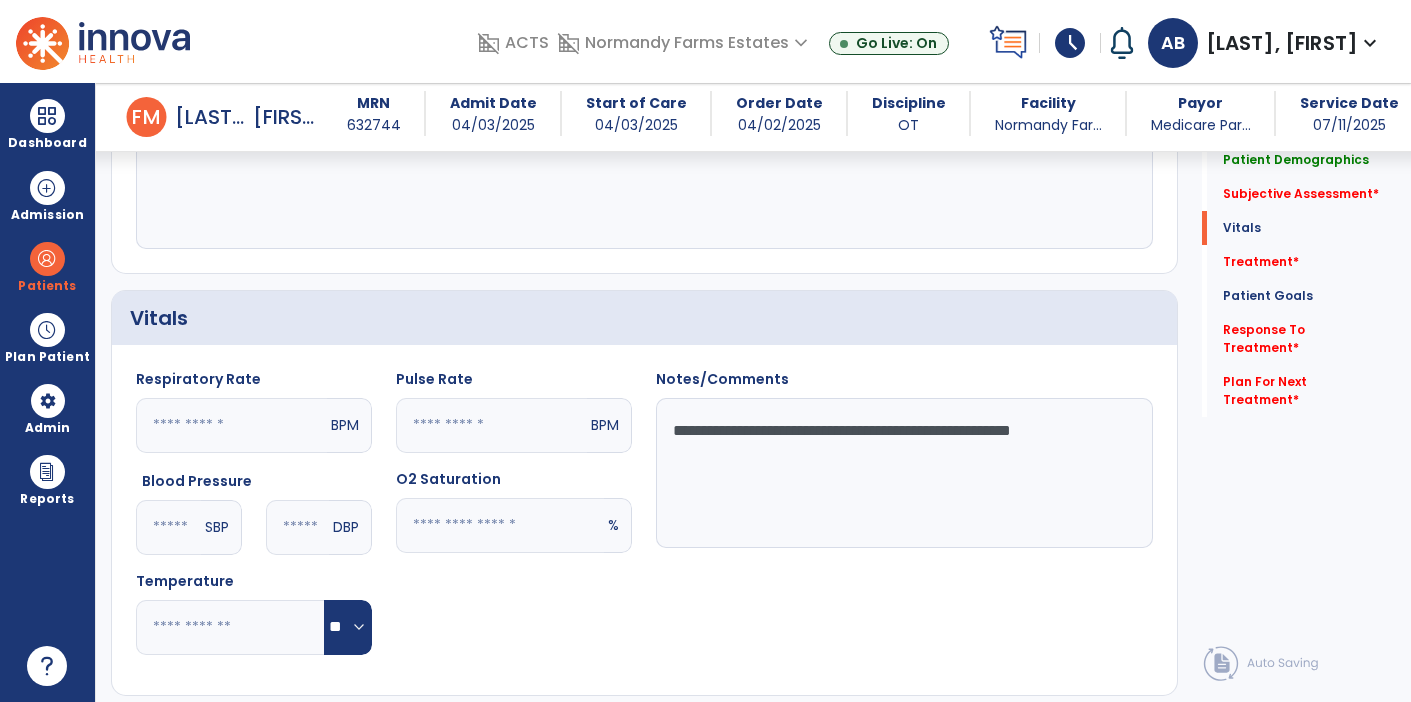 type on "**" 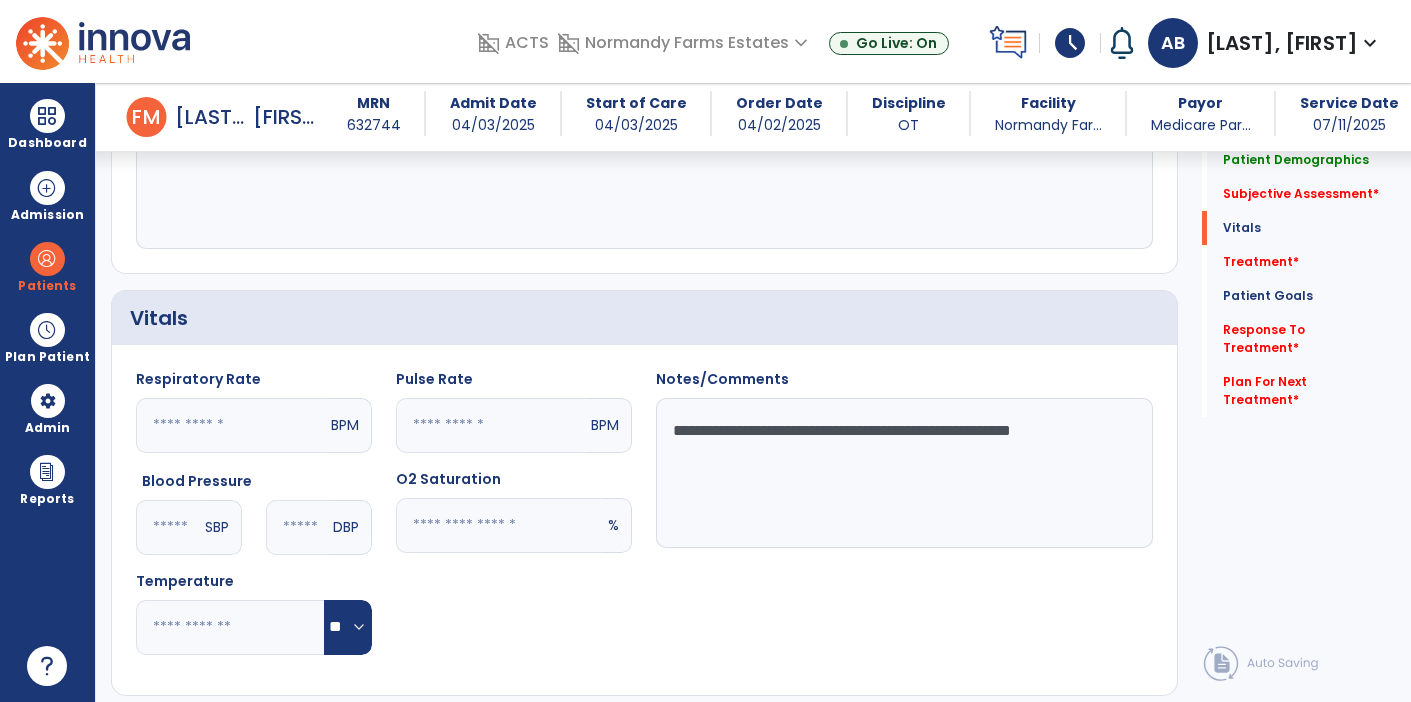 click 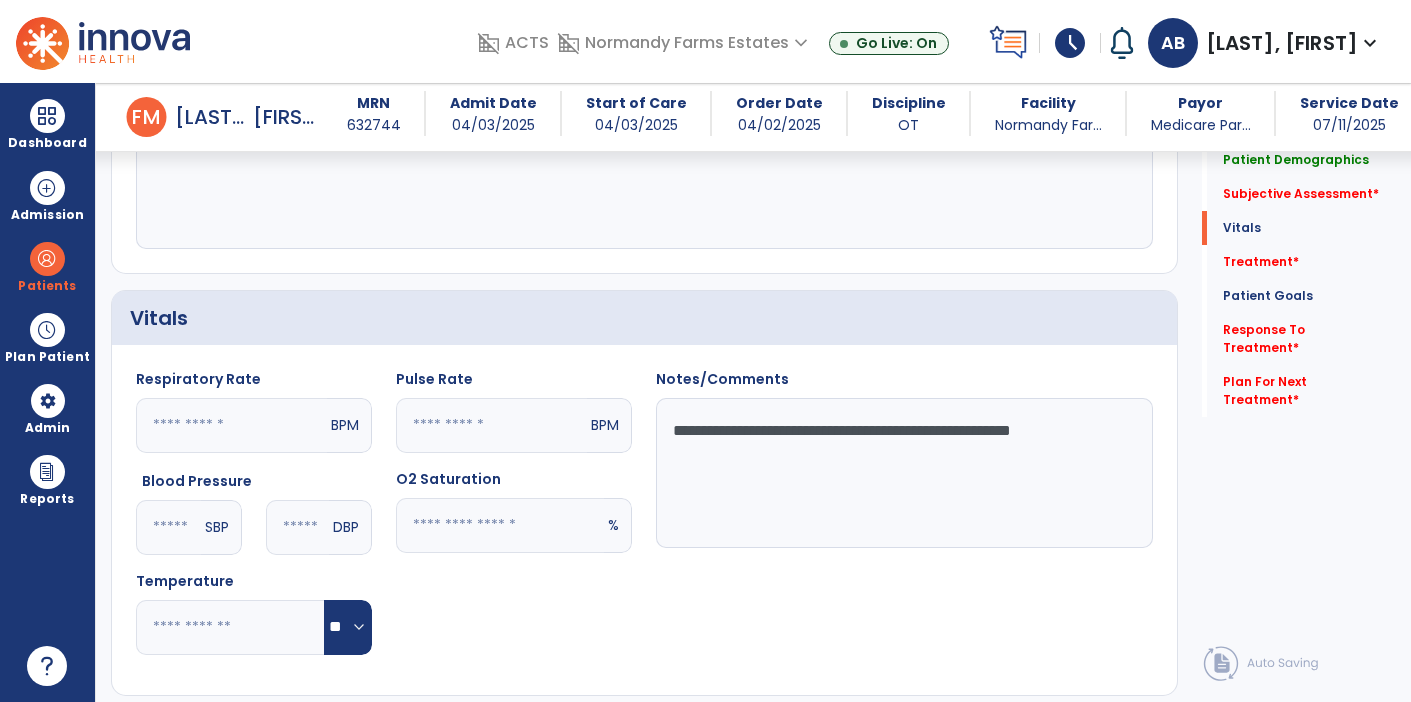 click on "**********" 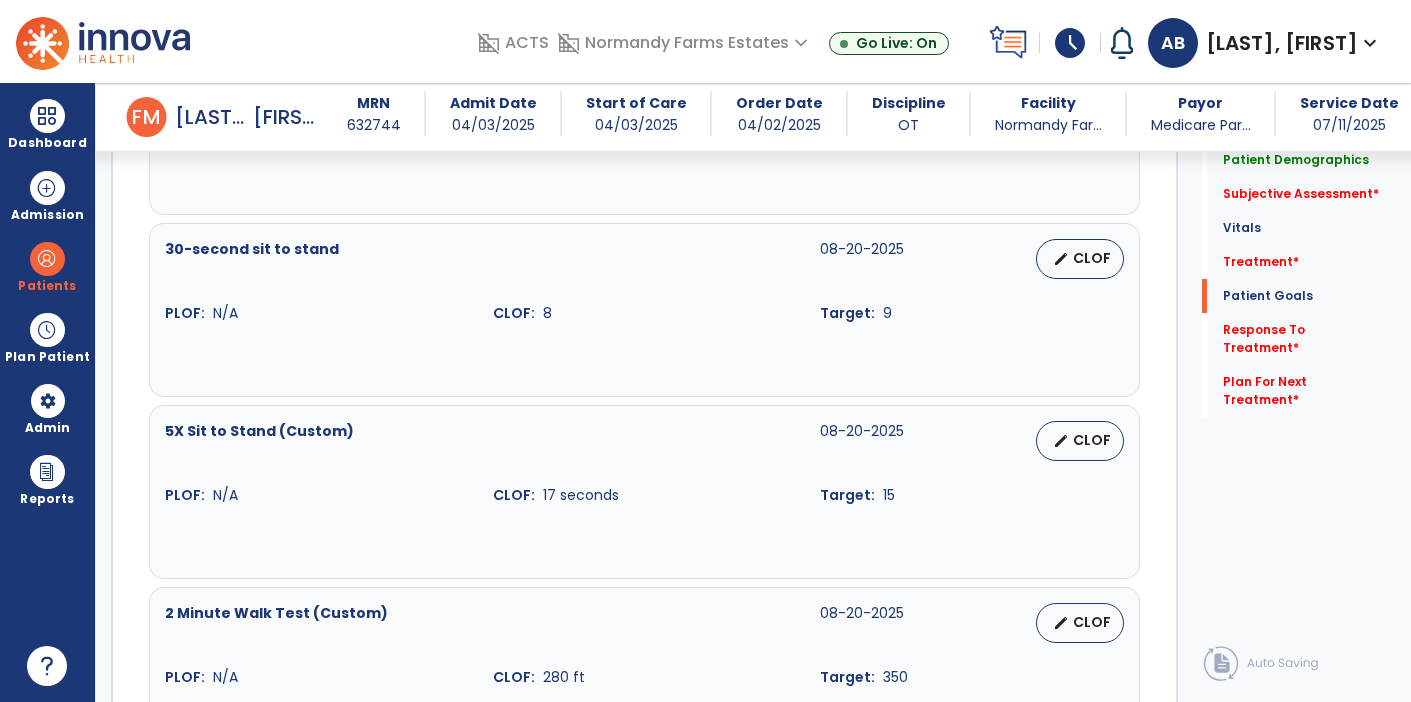 scroll, scrollTop: 1666, scrollLeft: 0, axis: vertical 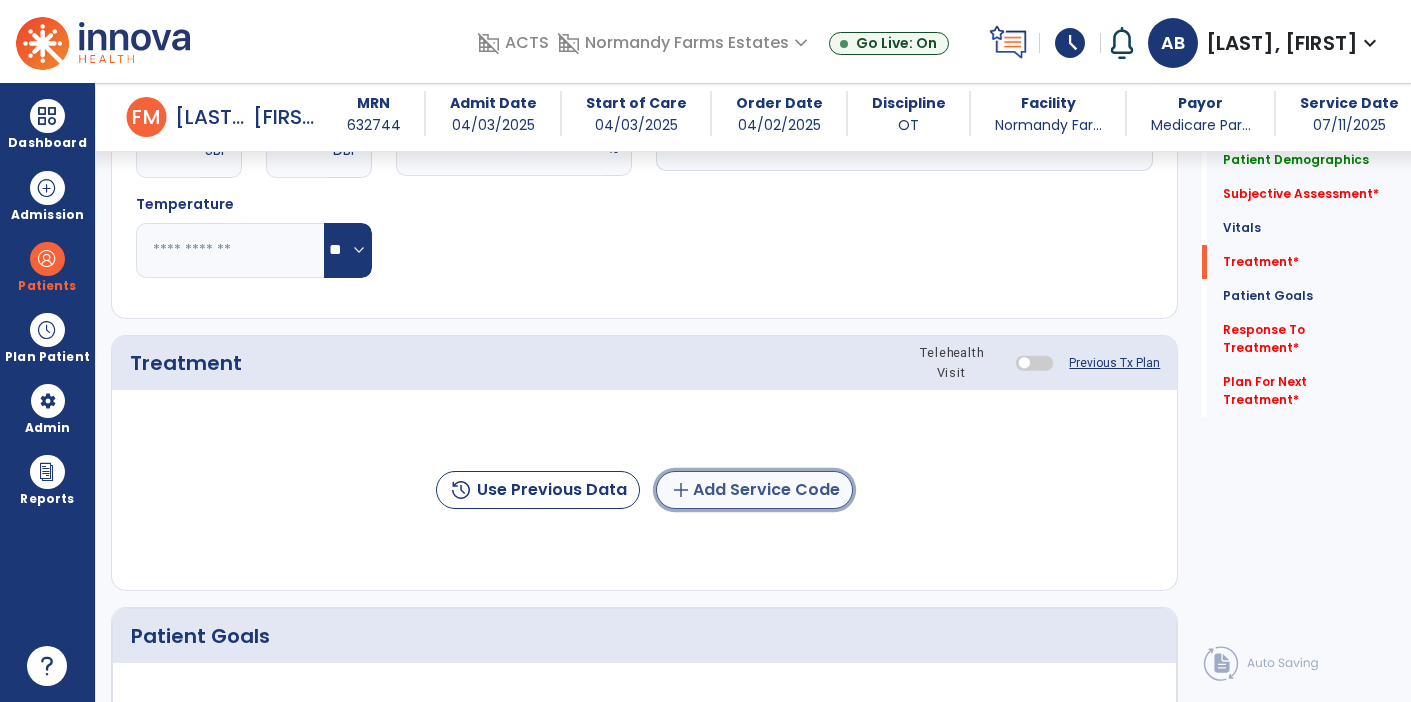 click on "add  Add Service Code" 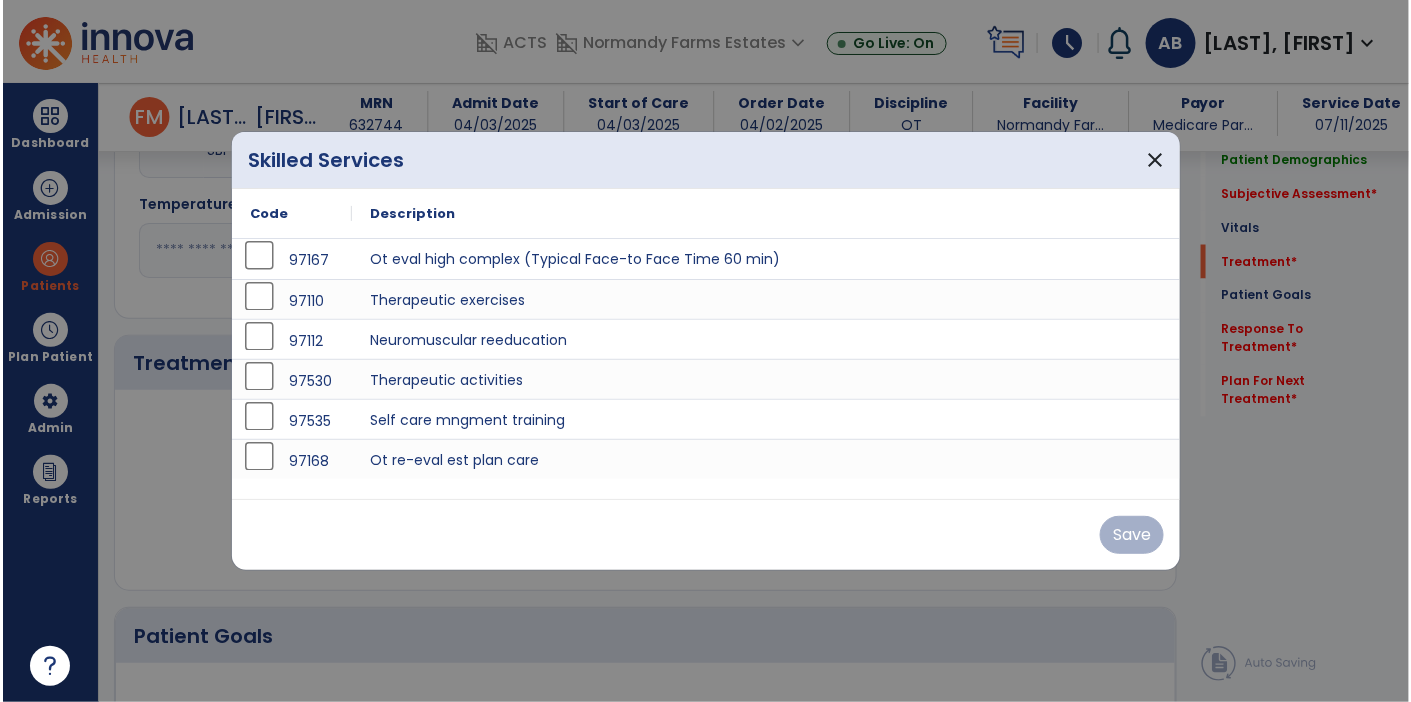 scroll, scrollTop: 994, scrollLeft: 0, axis: vertical 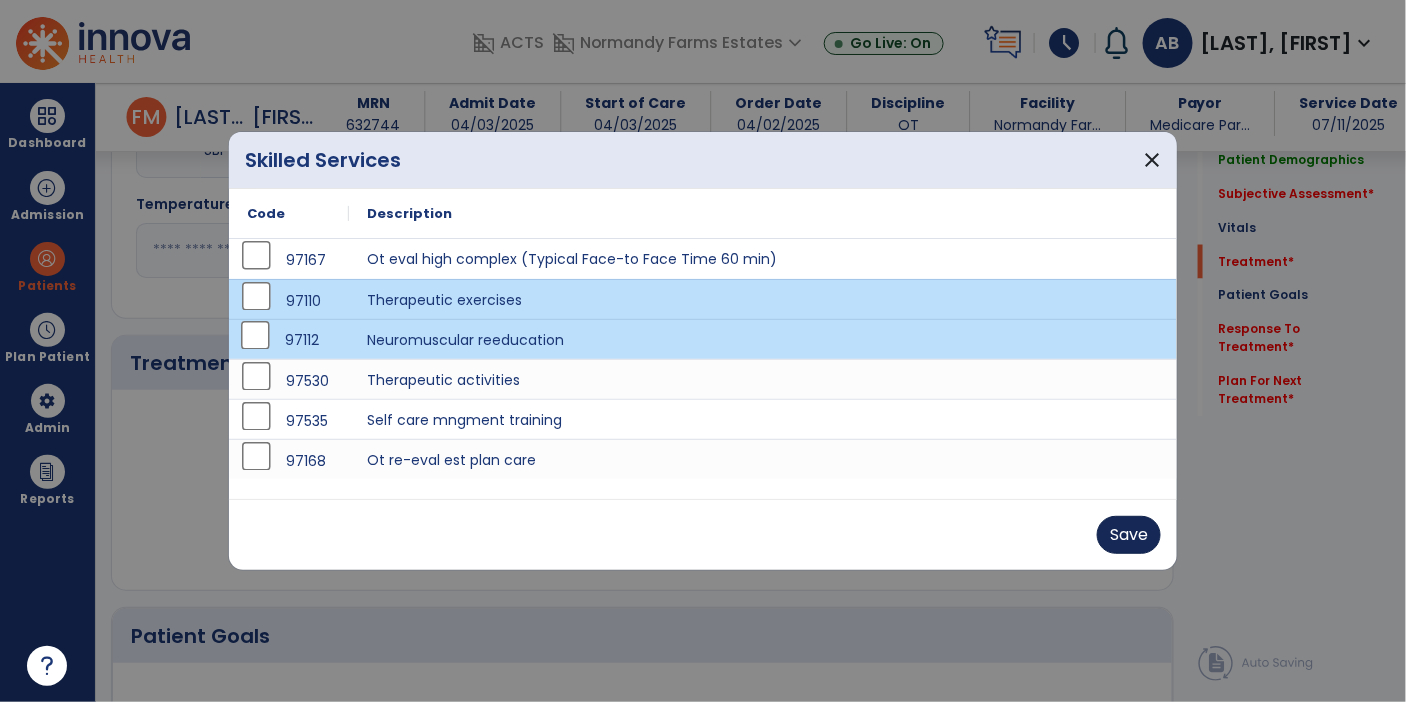 click on "Save" at bounding box center (1129, 535) 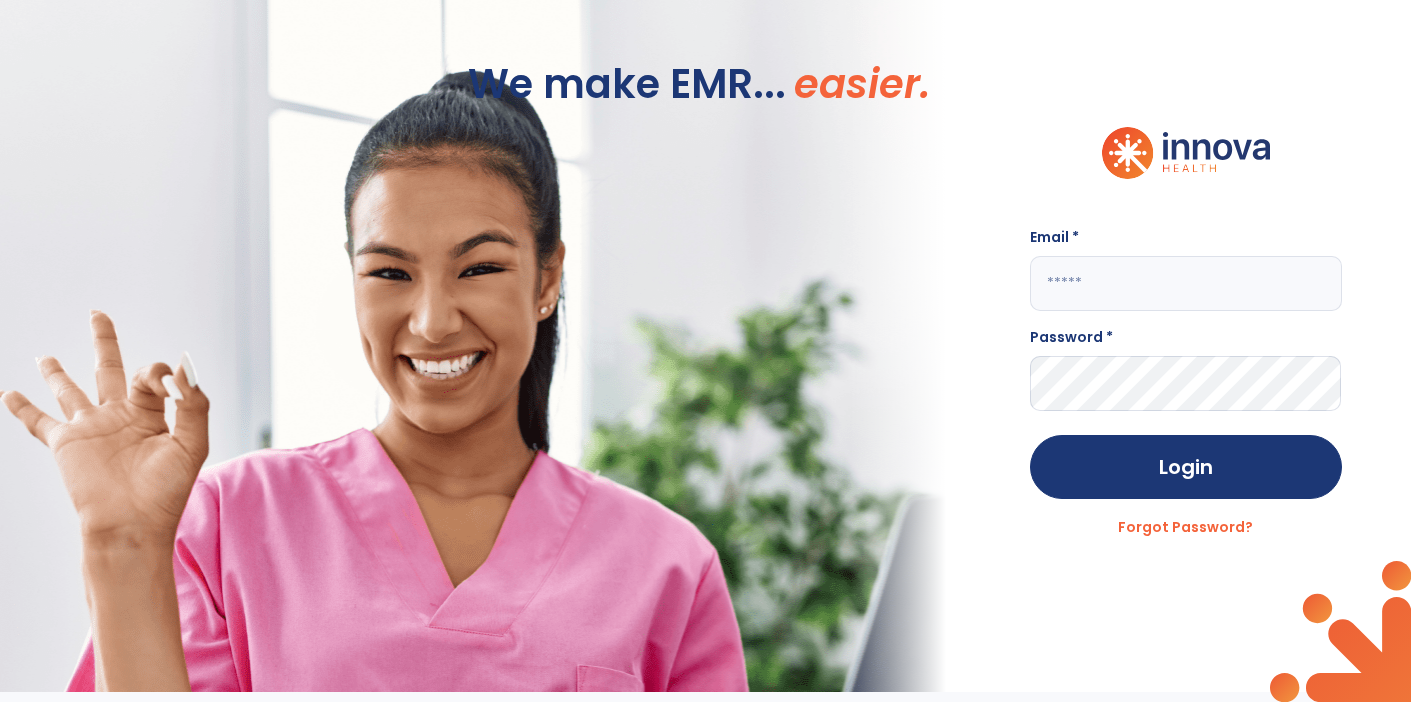 scroll, scrollTop: 0, scrollLeft: 0, axis: both 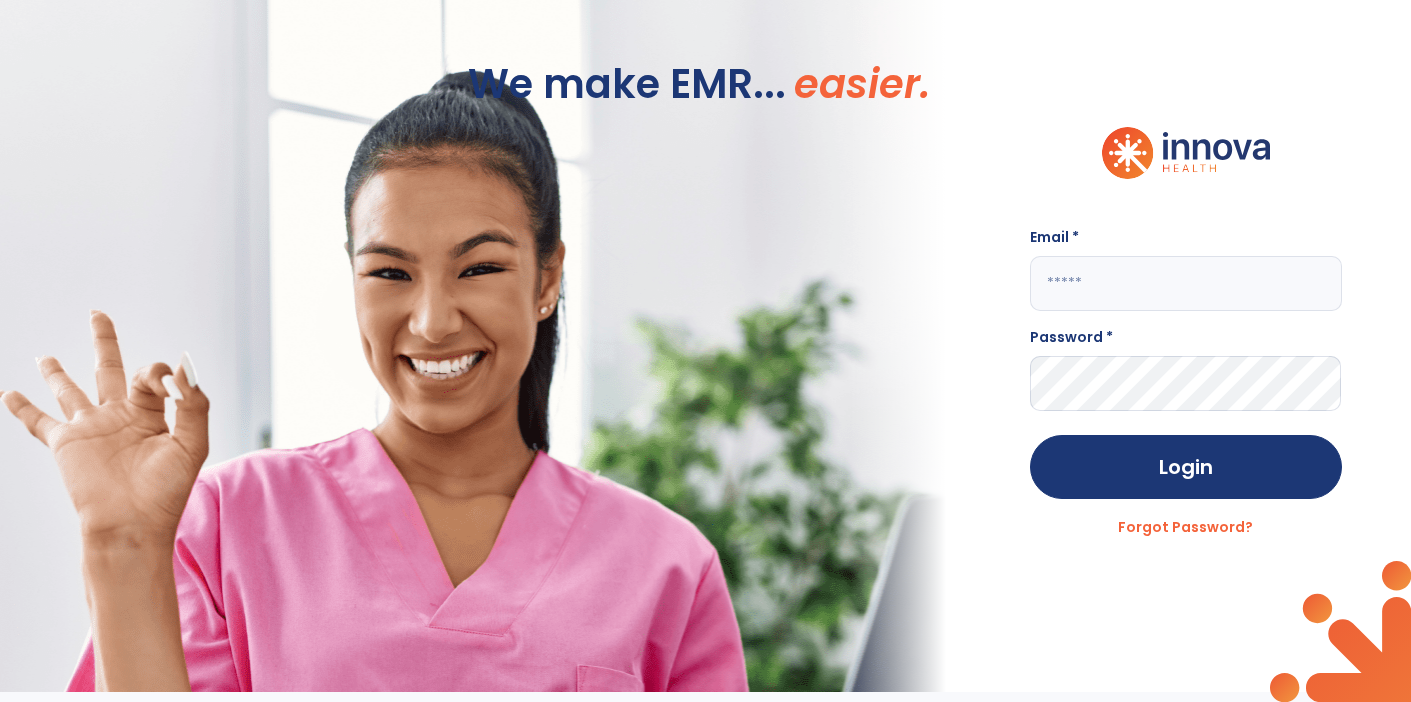 click 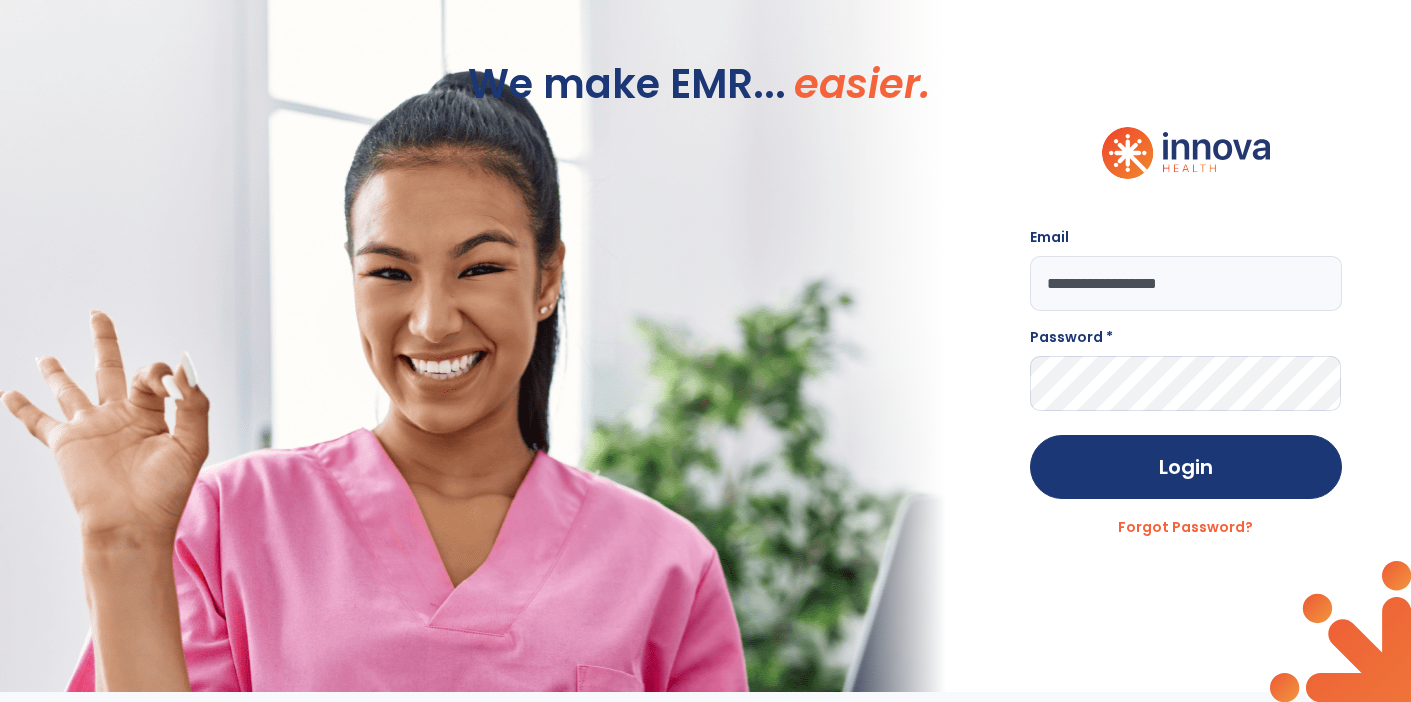 type on "**********" 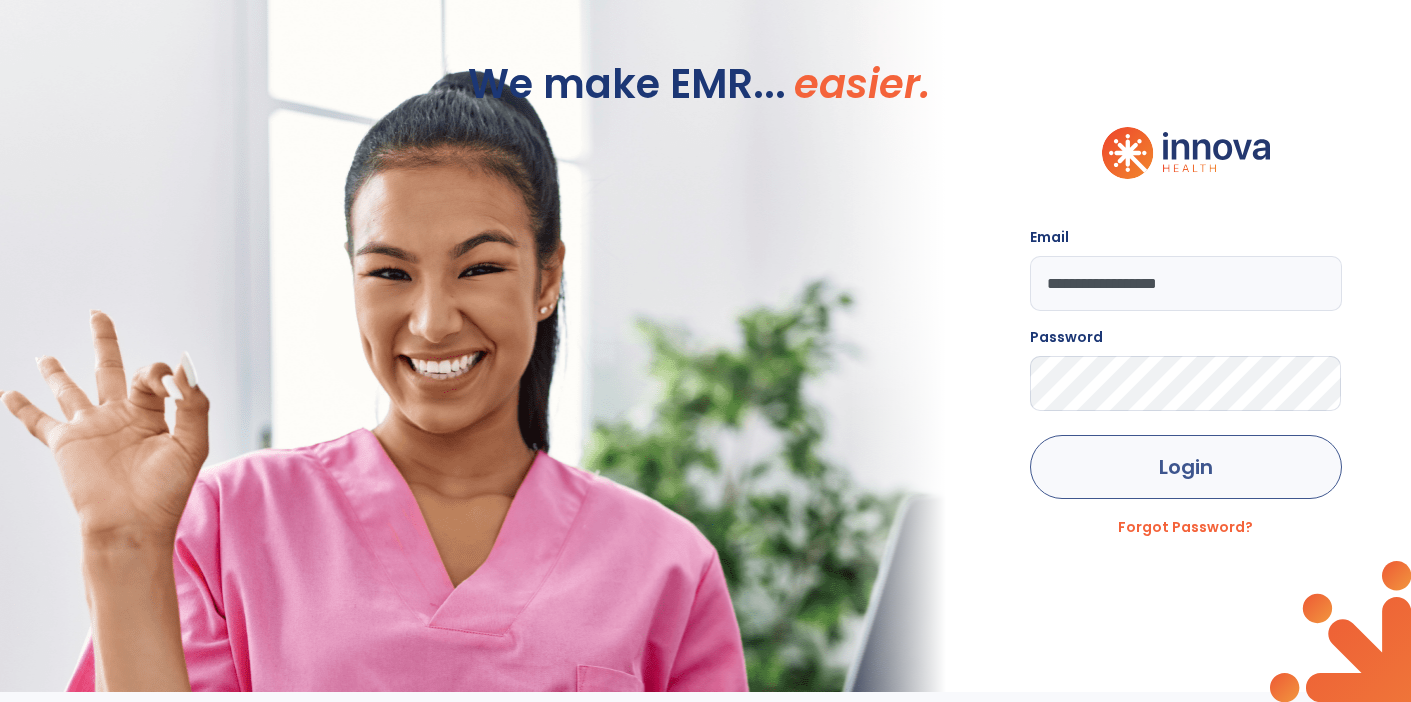 click on "Login" 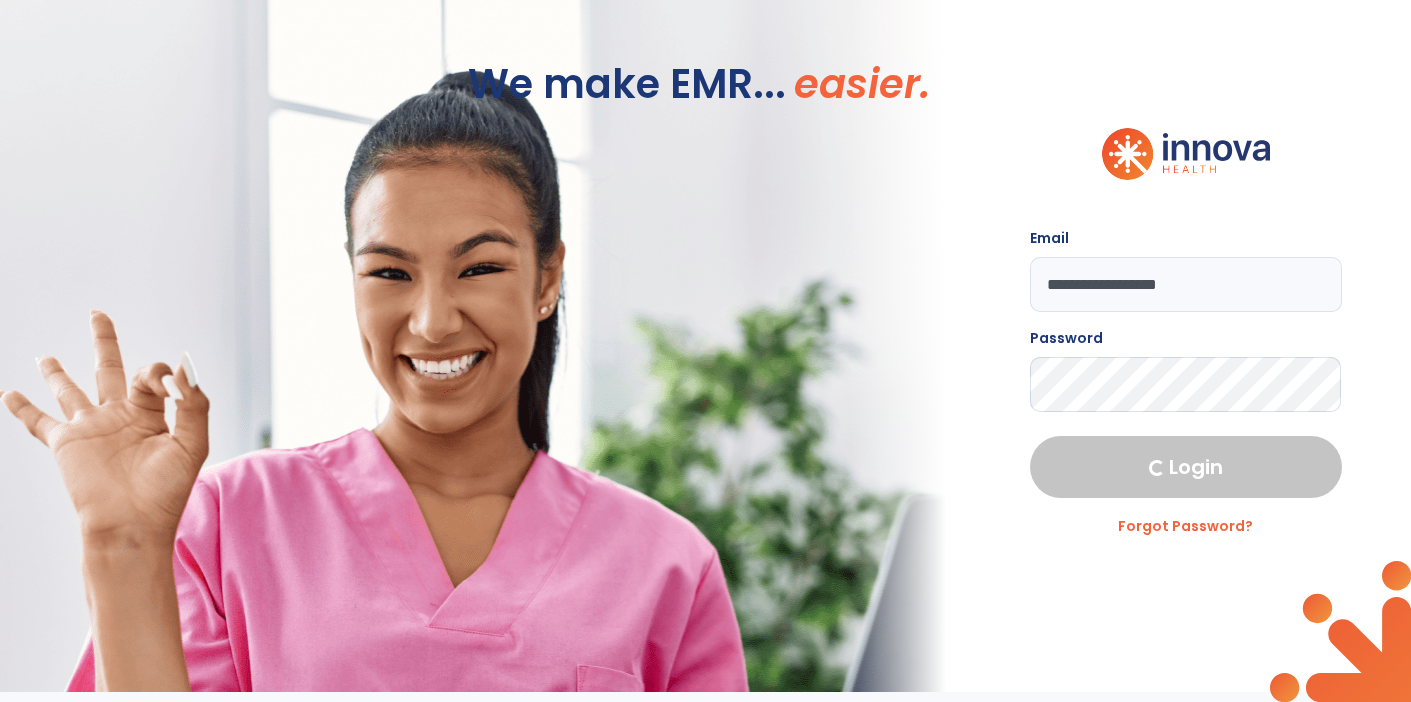 select on "****" 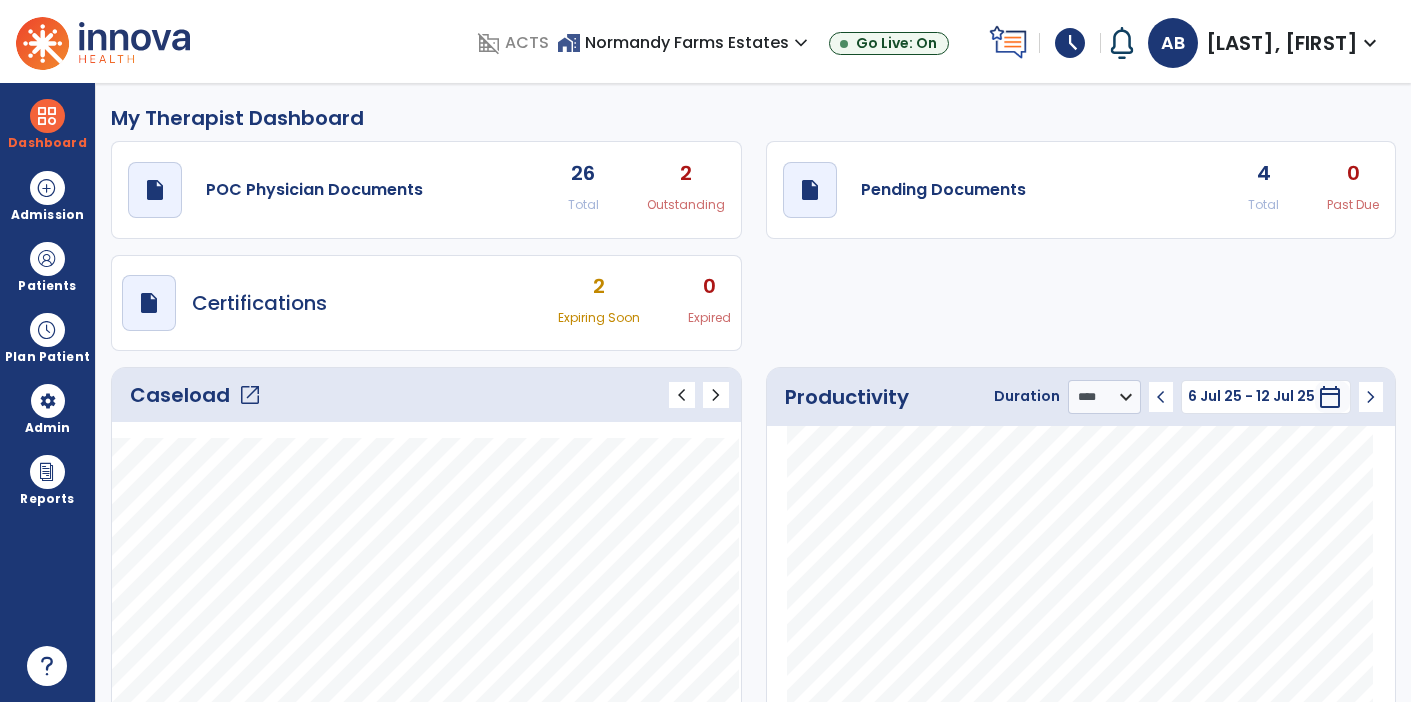 click on "open_in_new" 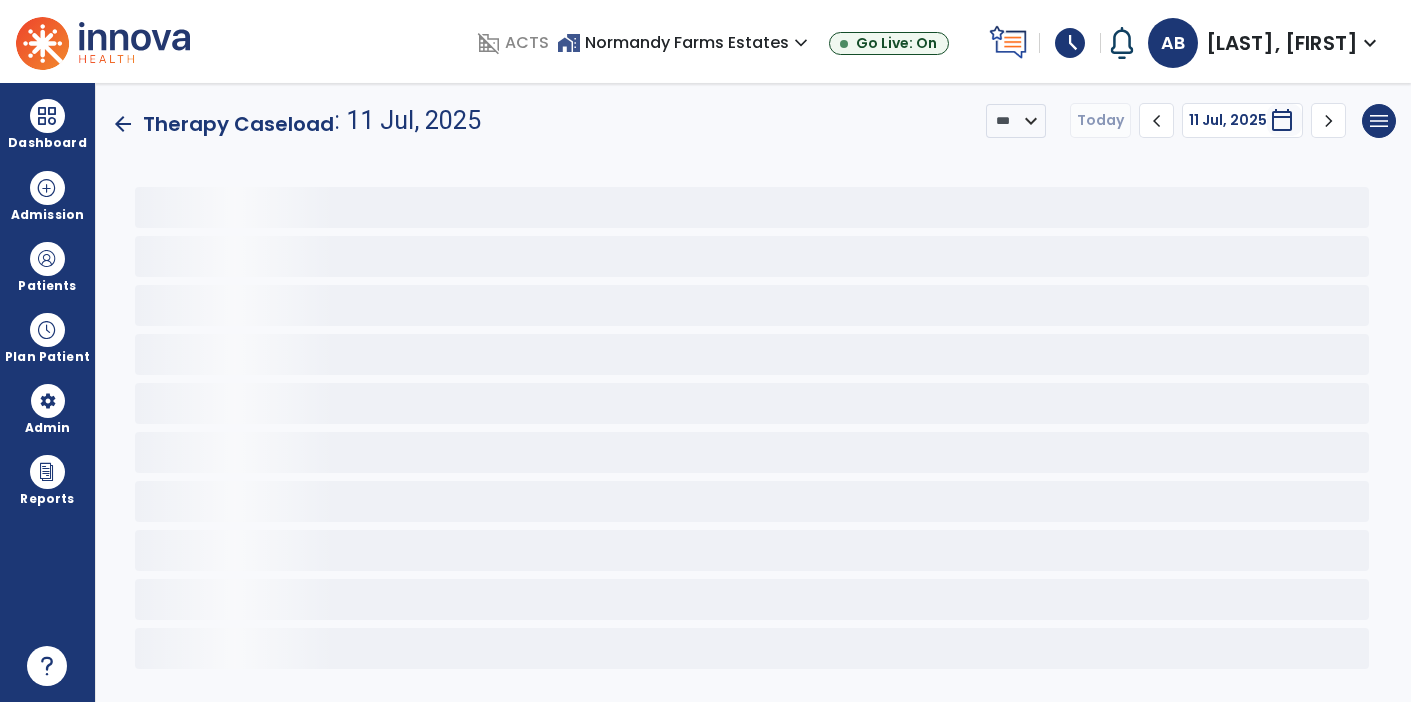 scroll, scrollTop: 0, scrollLeft: 0, axis: both 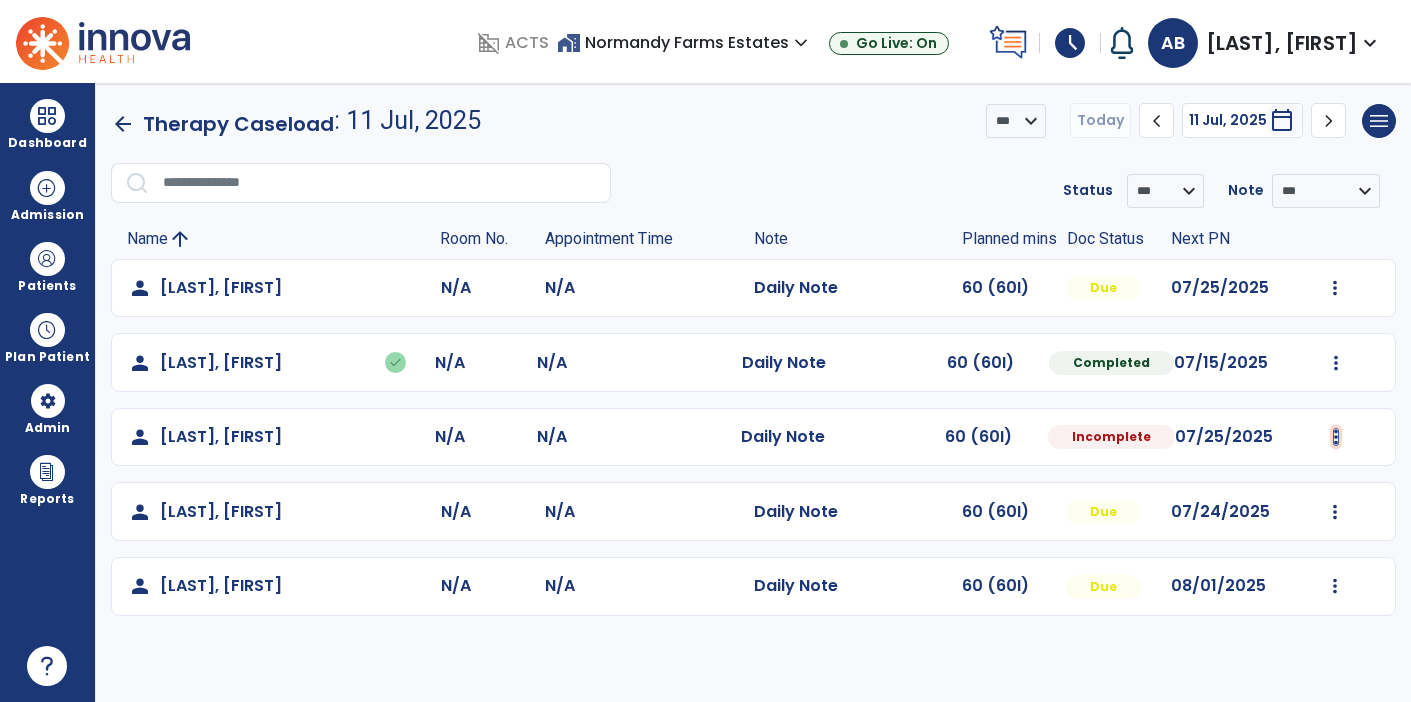click at bounding box center [1335, 288] 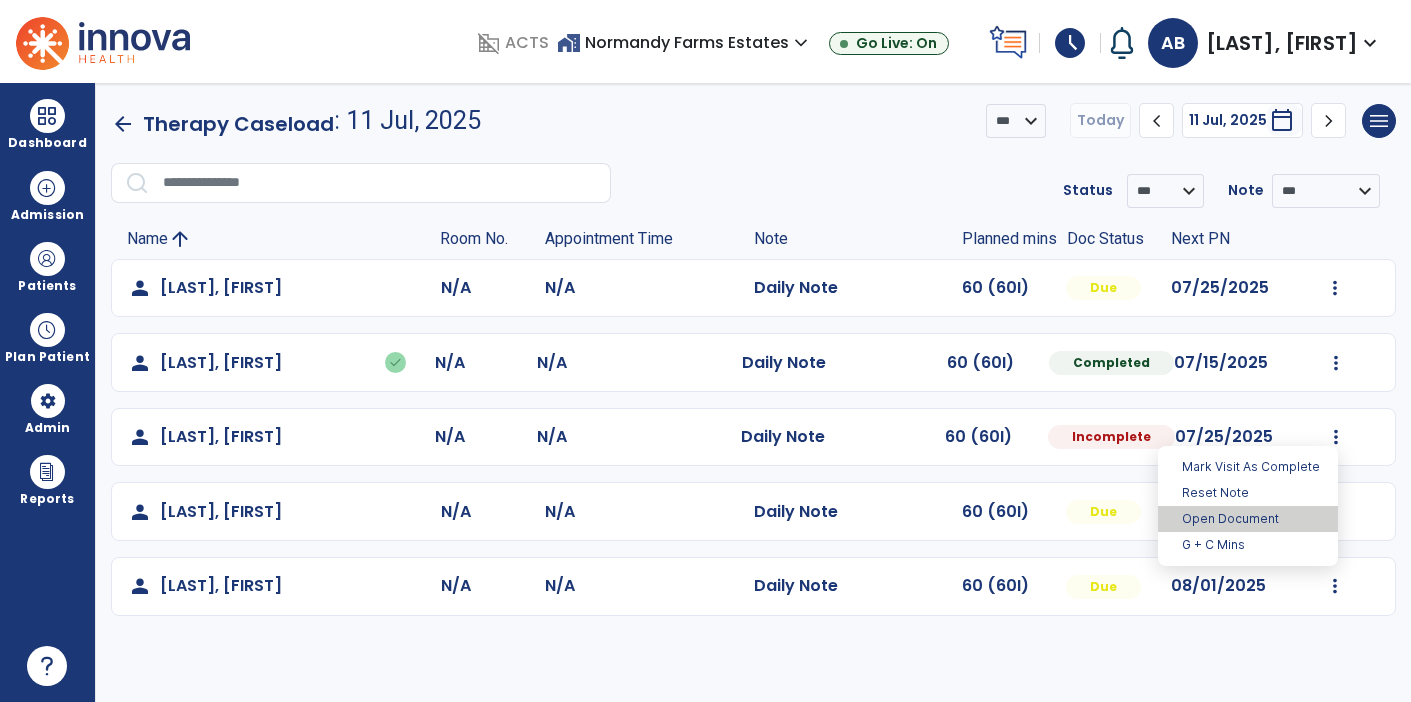 click on "Open Document" at bounding box center [1248, 519] 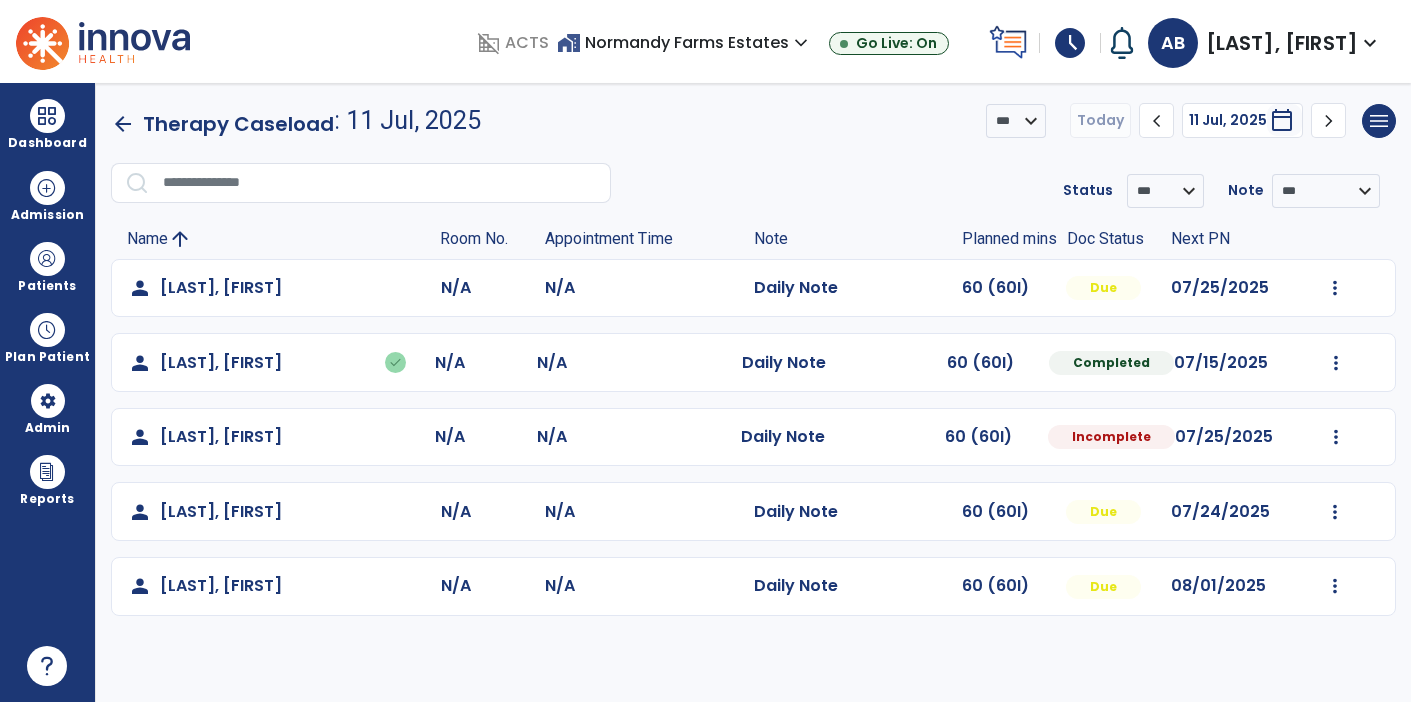 select on "*" 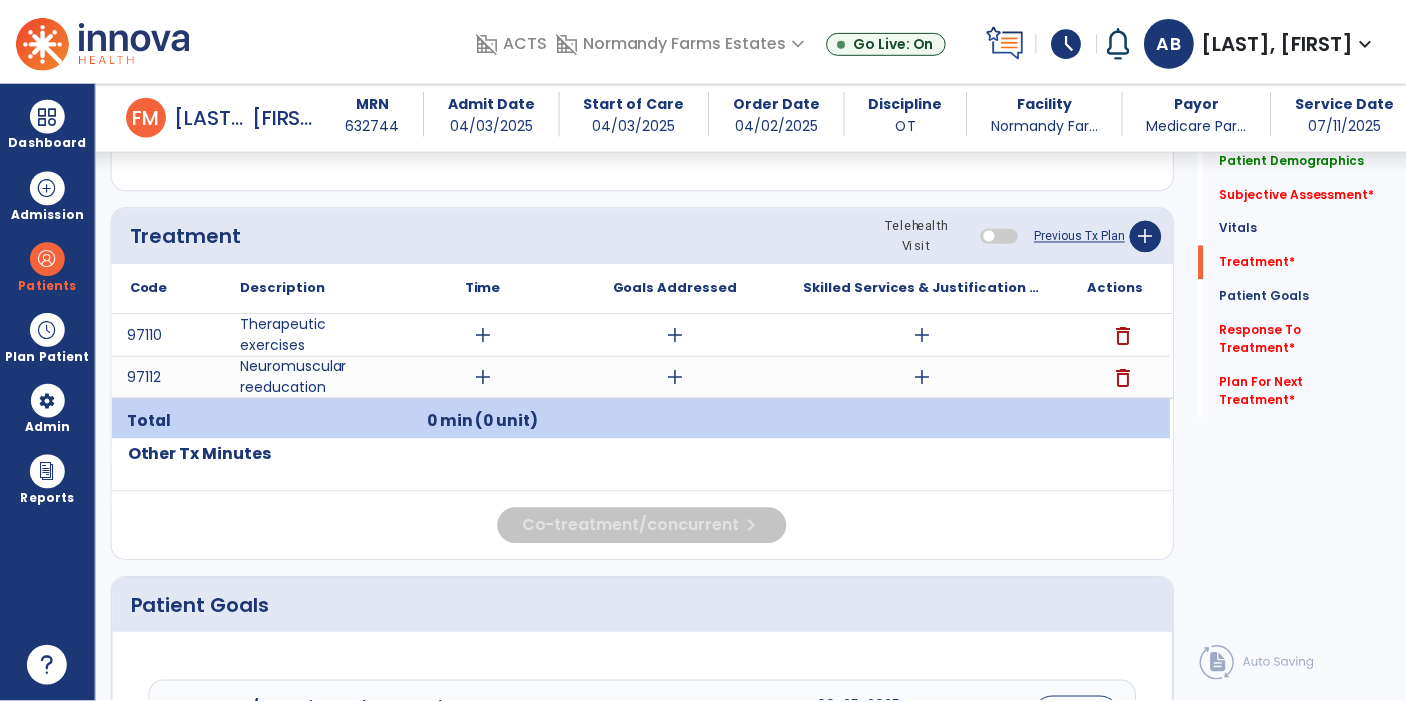 scroll, scrollTop: 1119, scrollLeft: 0, axis: vertical 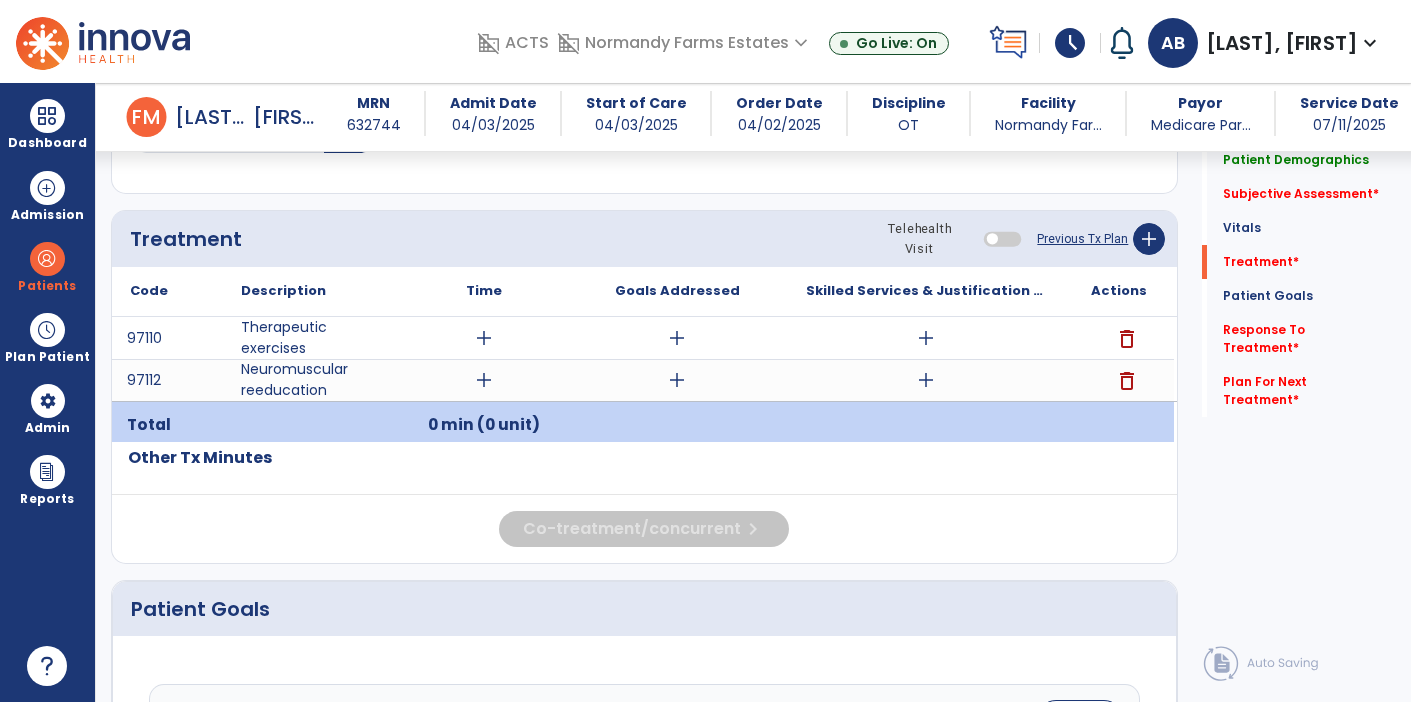 click on "add" at bounding box center (926, 380) 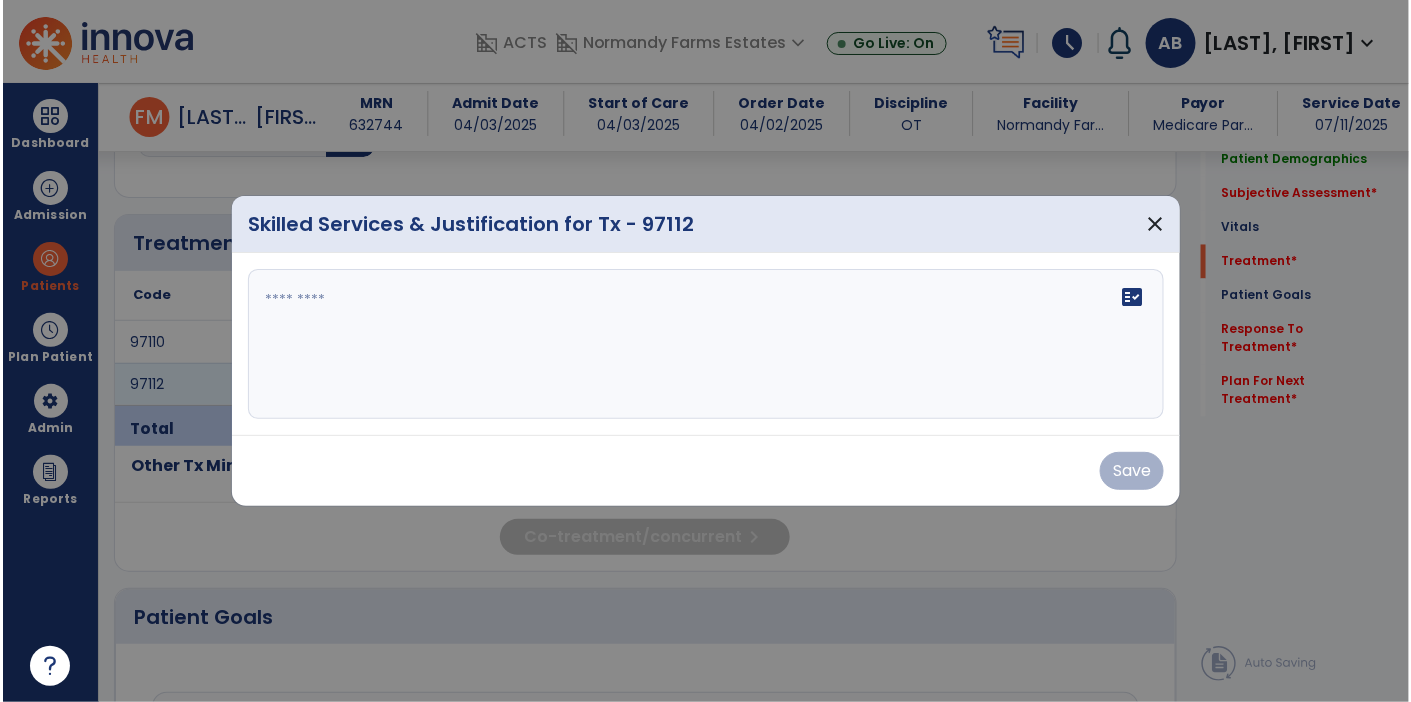 scroll, scrollTop: 1119, scrollLeft: 0, axis: vertical 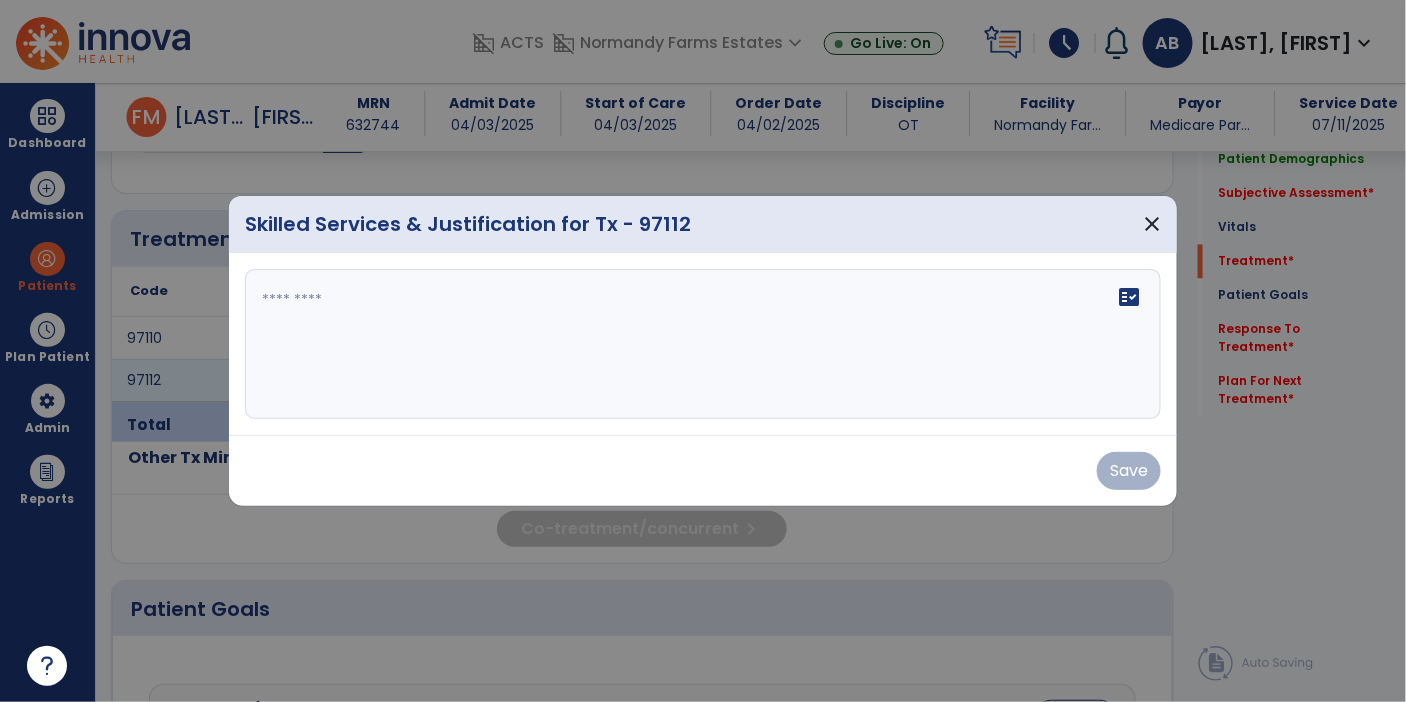 click at bounding box center [703, 344] 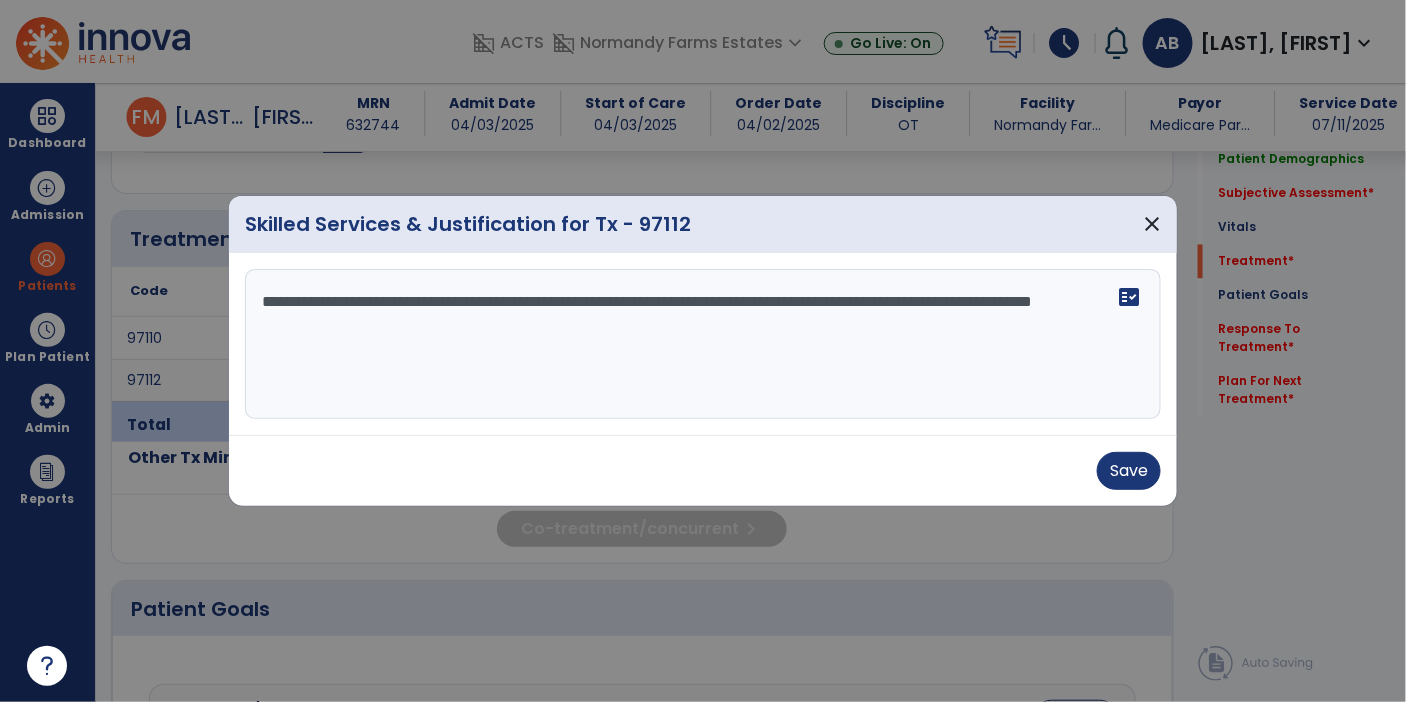 click on "**********" at bounding box center [703, 344] 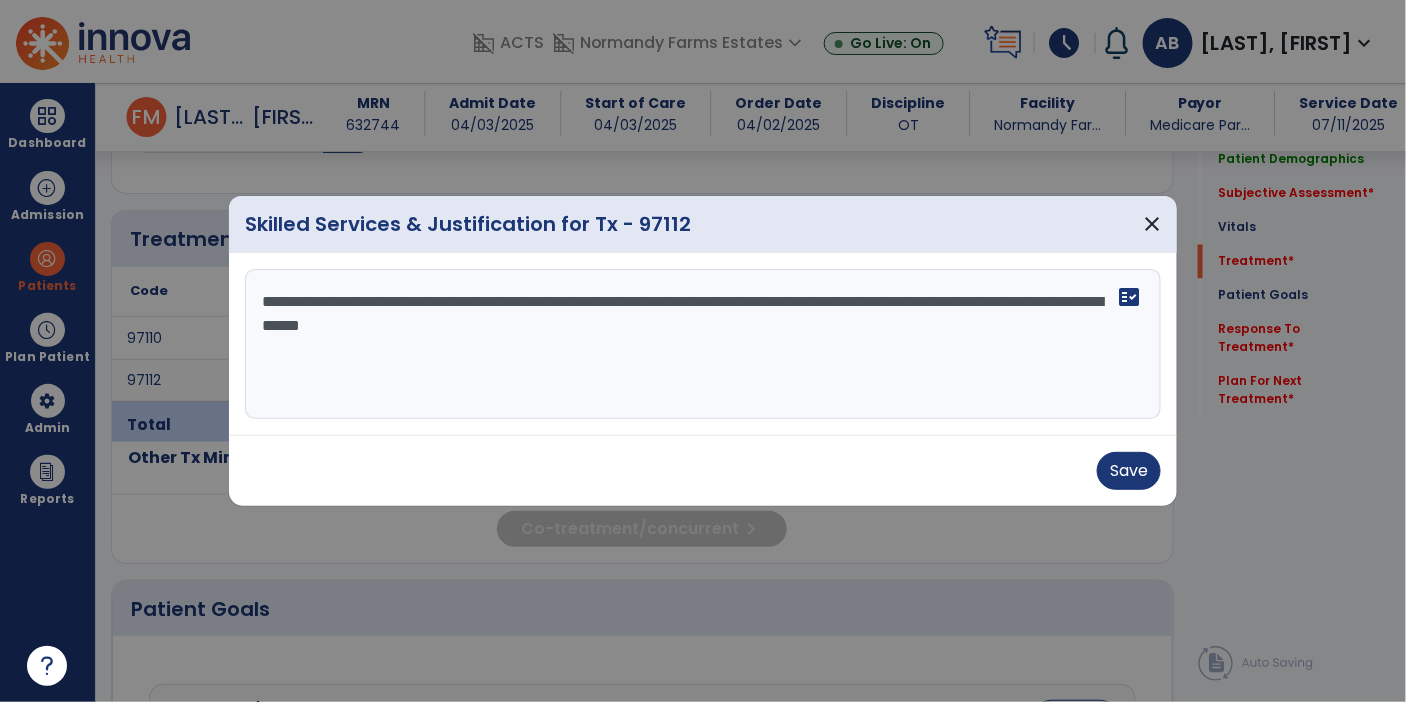 click on "**********" at bounding box center [703, 344] 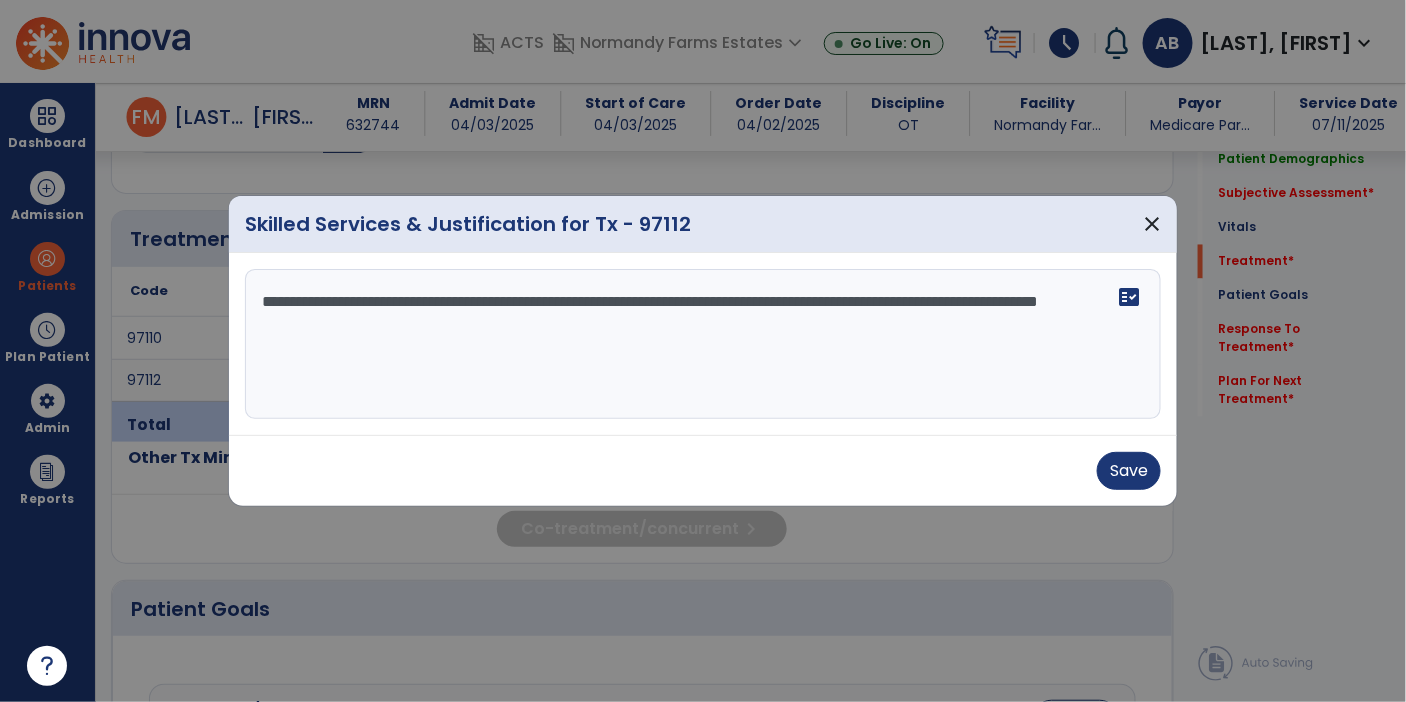 click on "**********" at bounding box center (703, 344) 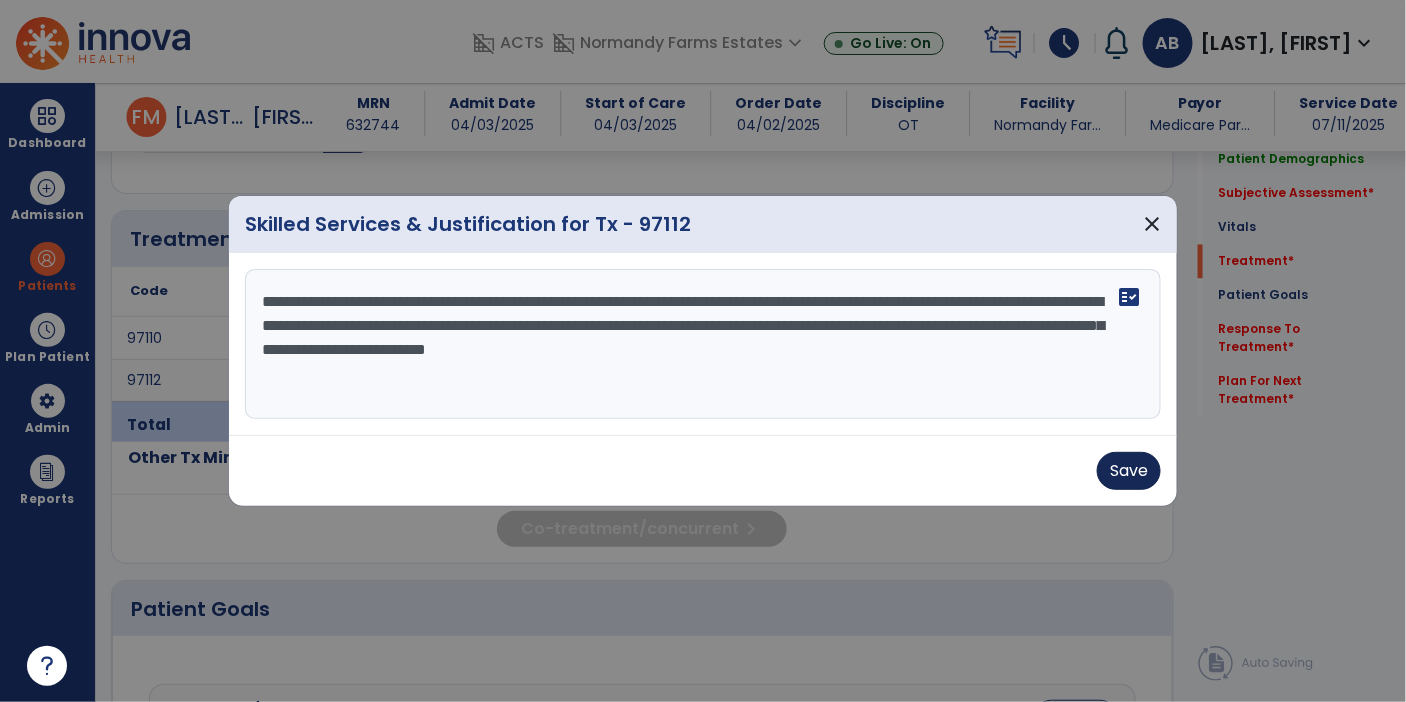type on "**********" 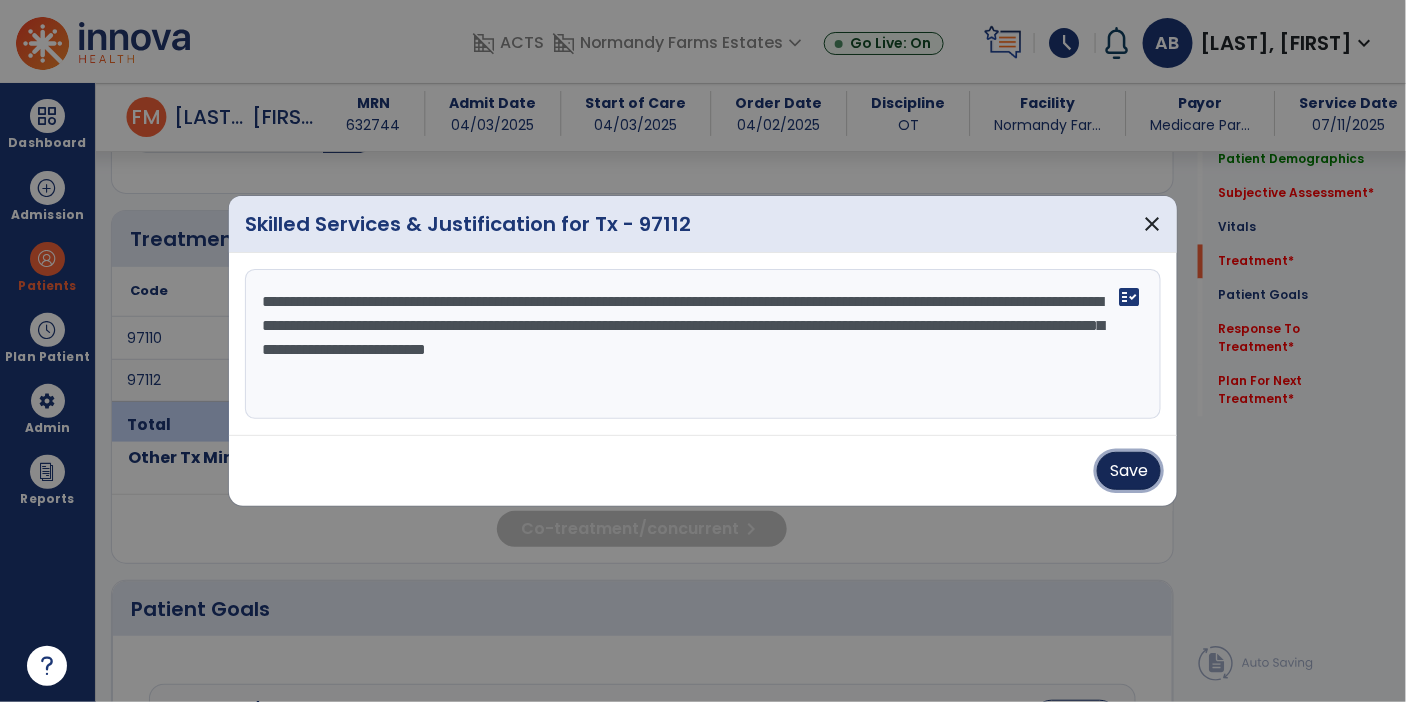 click on "Save" at bounding box center [1129, 471] 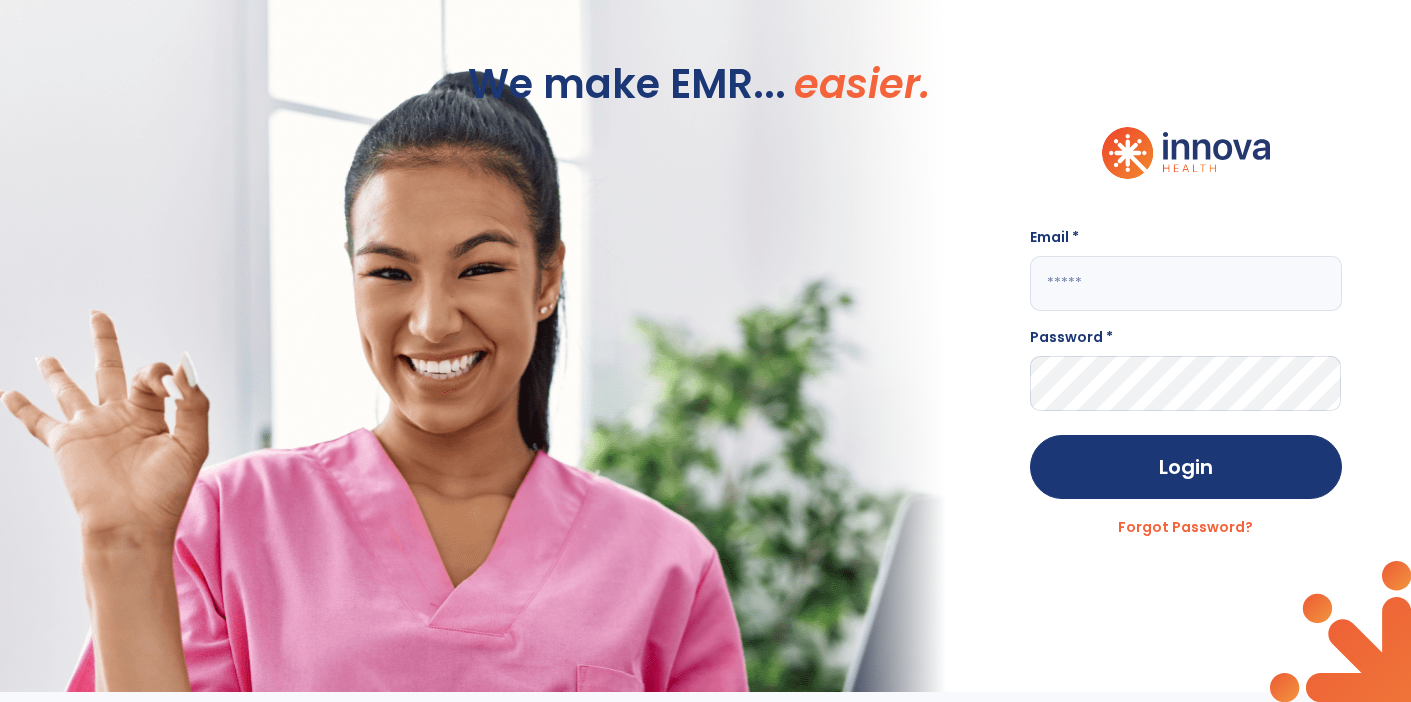 scroll, scrollTop: 0, scrollLeft: 0, axis: both 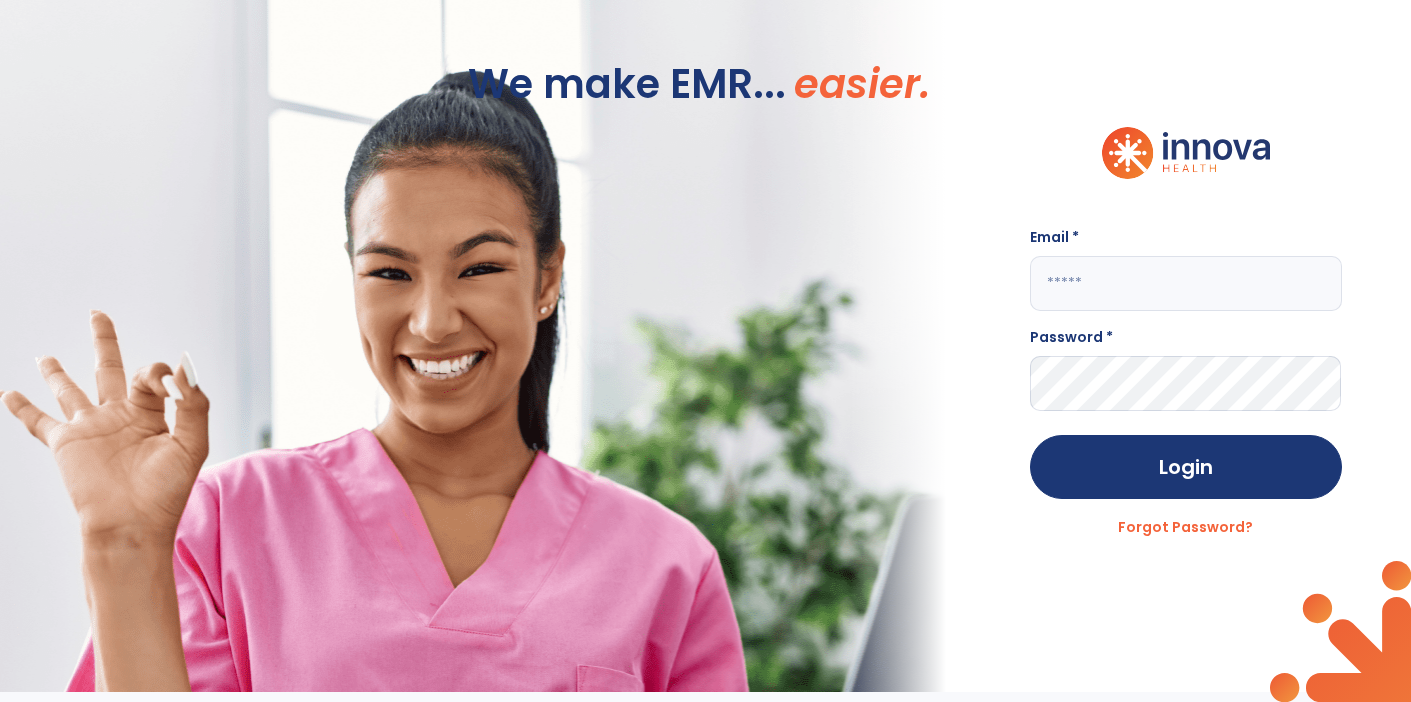 click 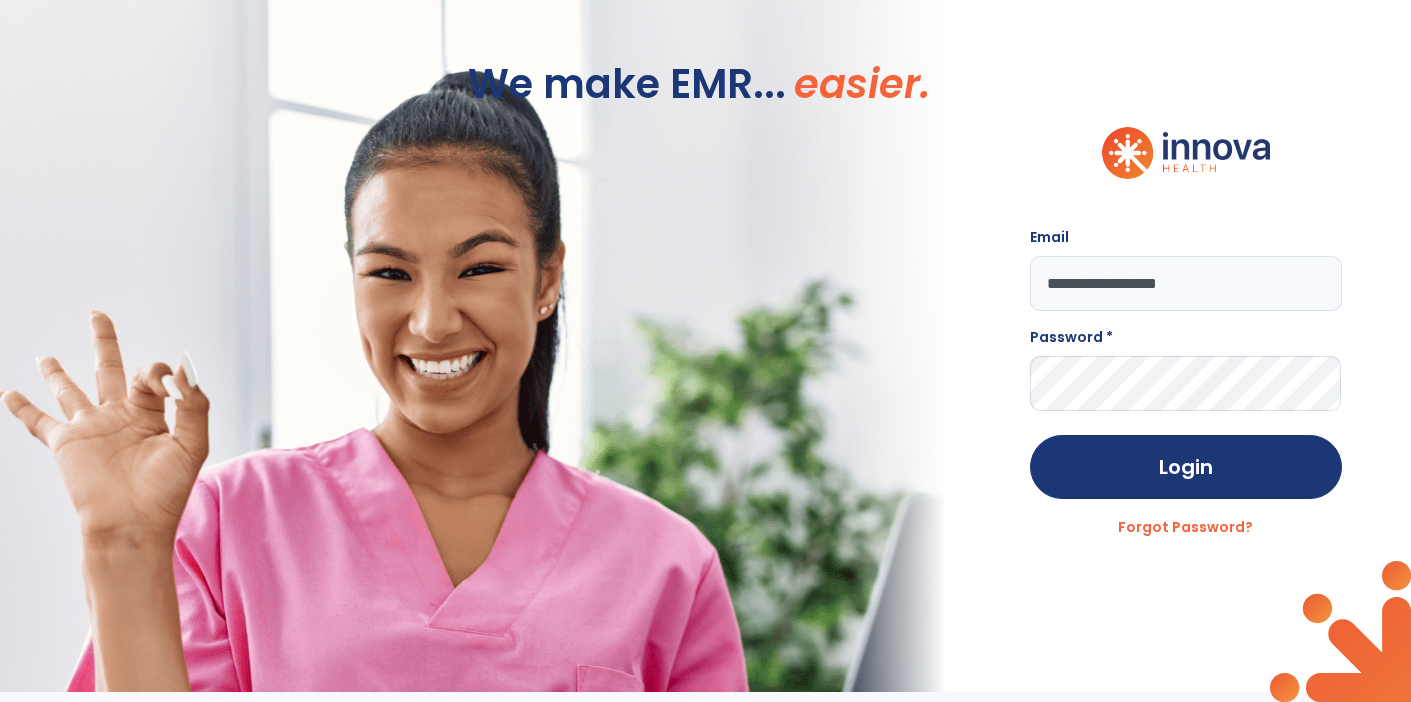 type on "**********" 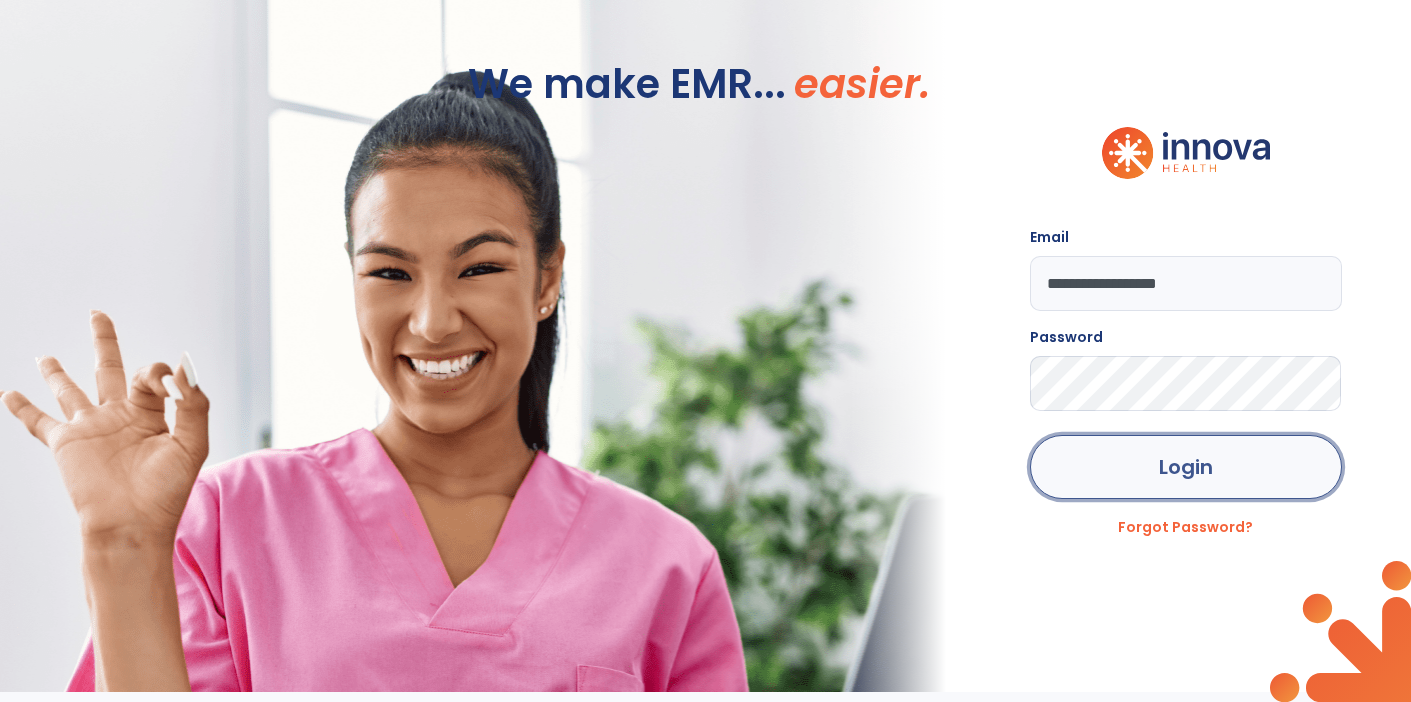 click on "Login" 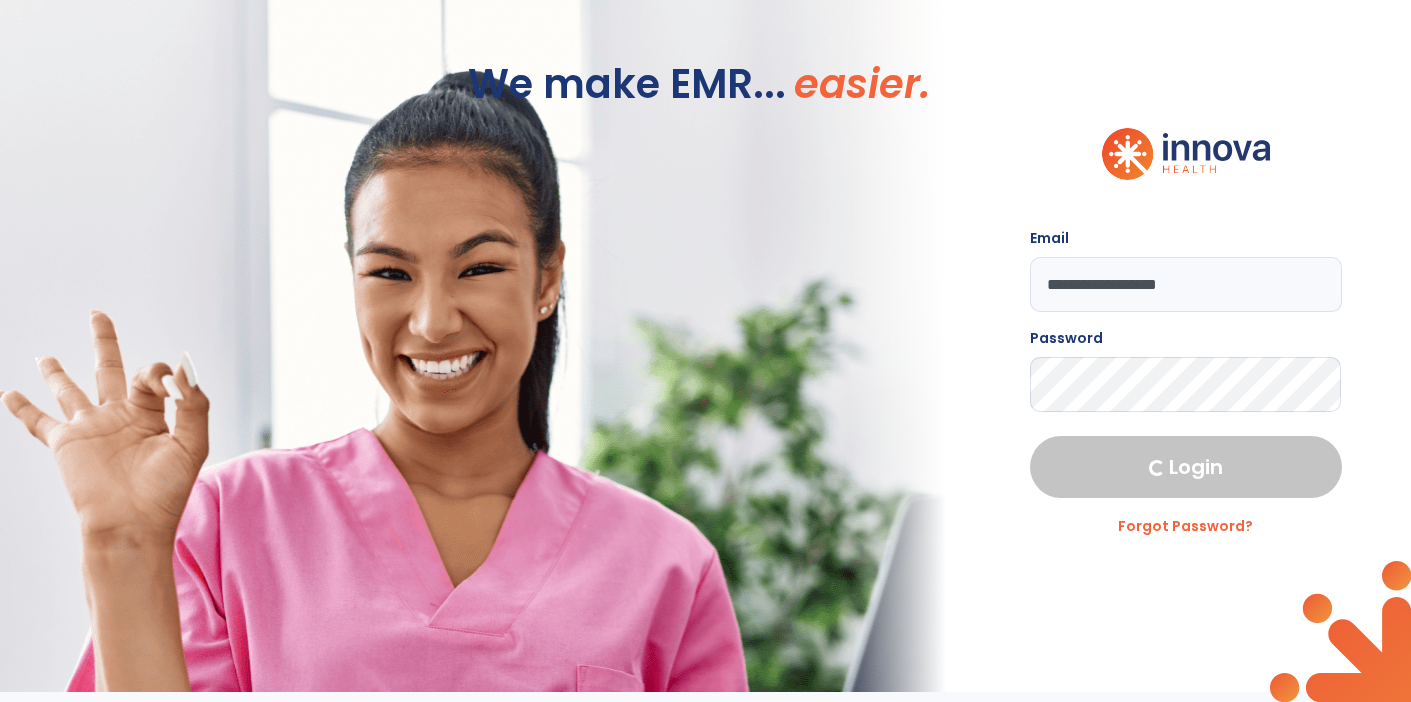 select on "****" 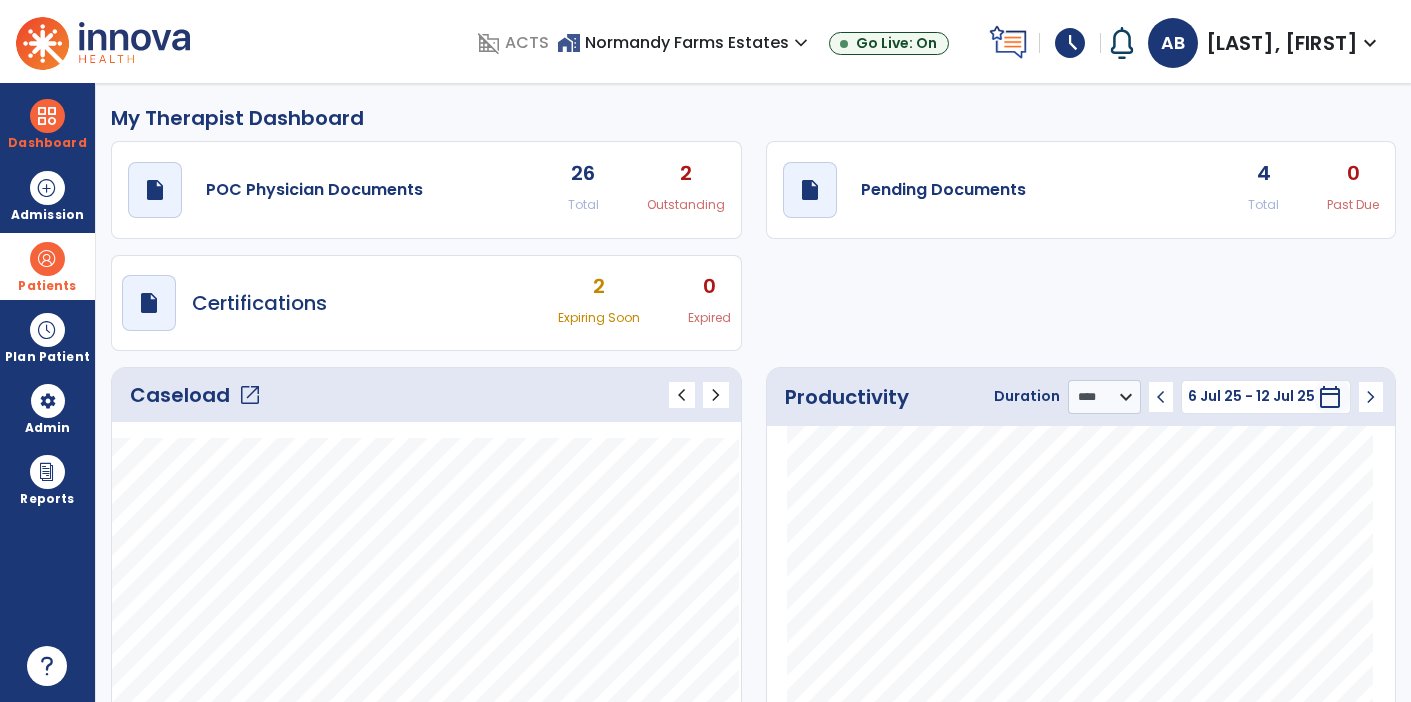 click at bounding box center [47, 259] 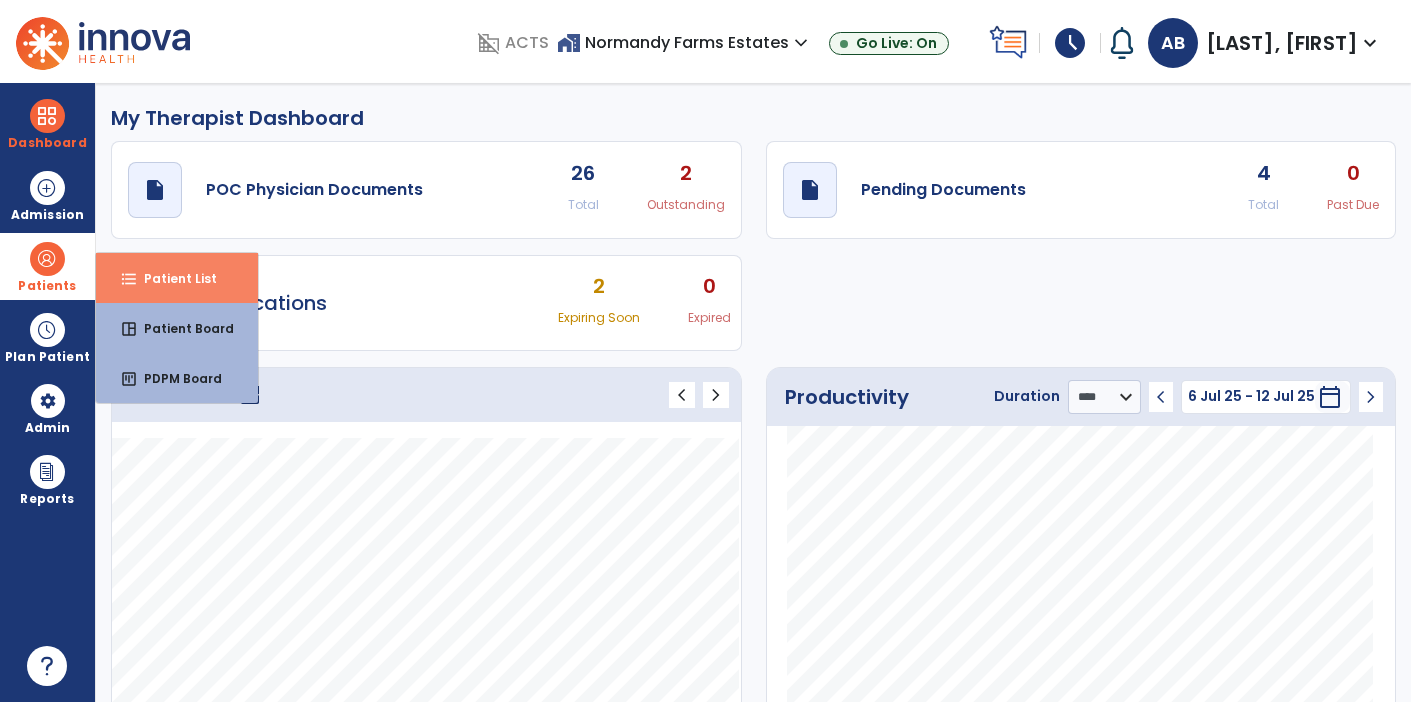 click on "Patient List" at bounding box center [172, 278] 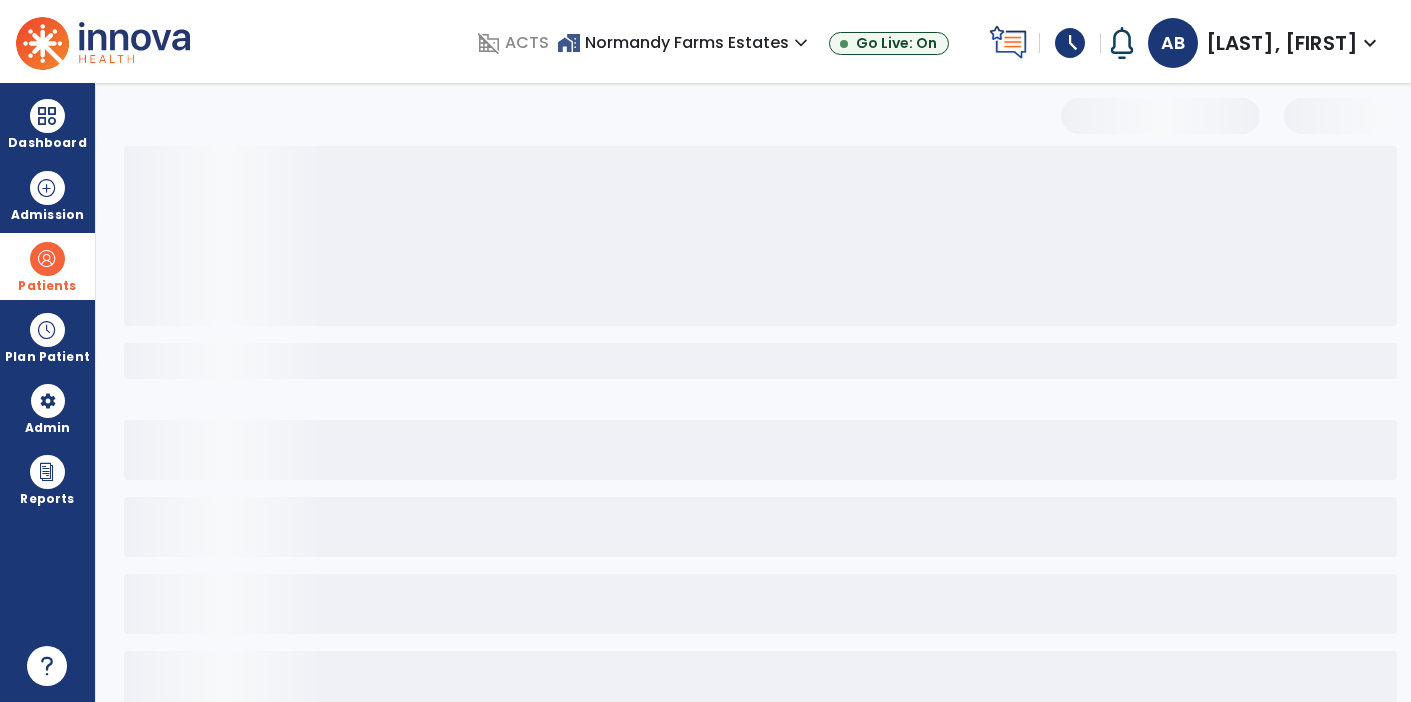 select on "***" 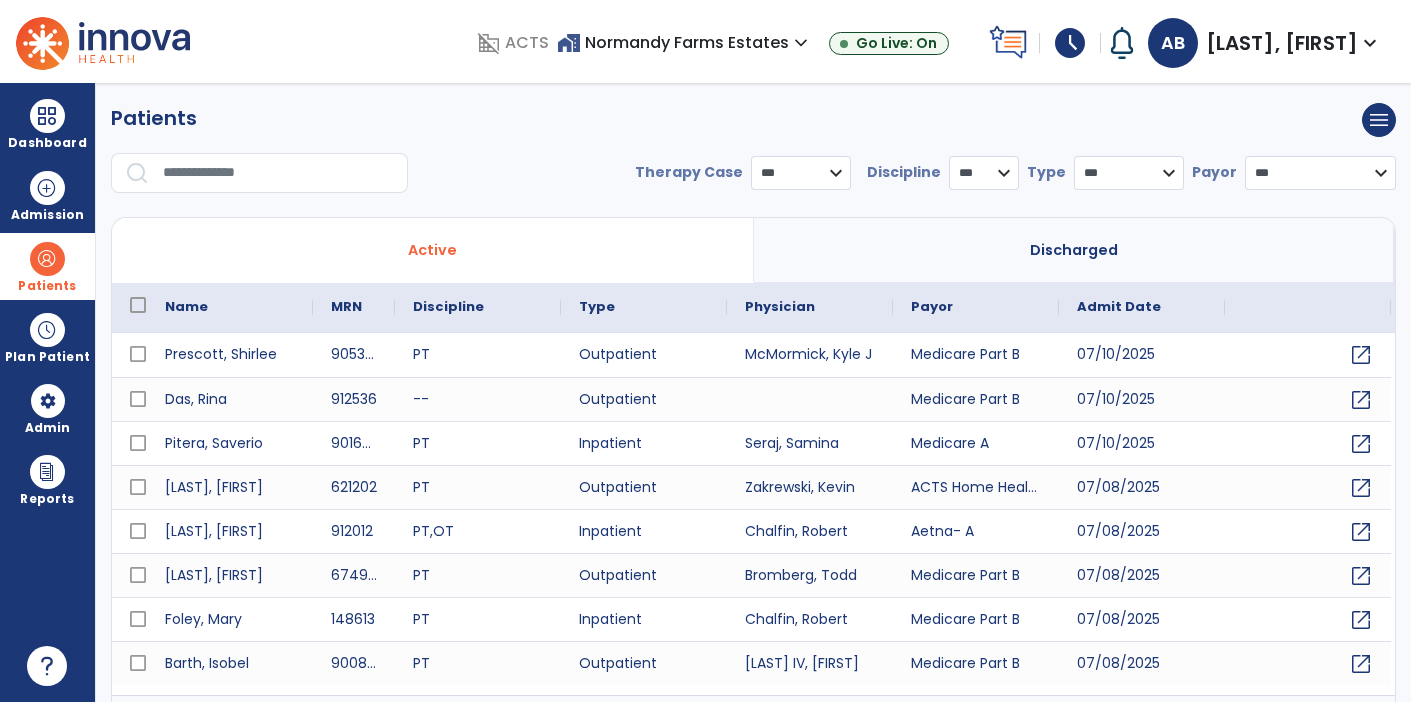 click at bounding box center (278, 173) 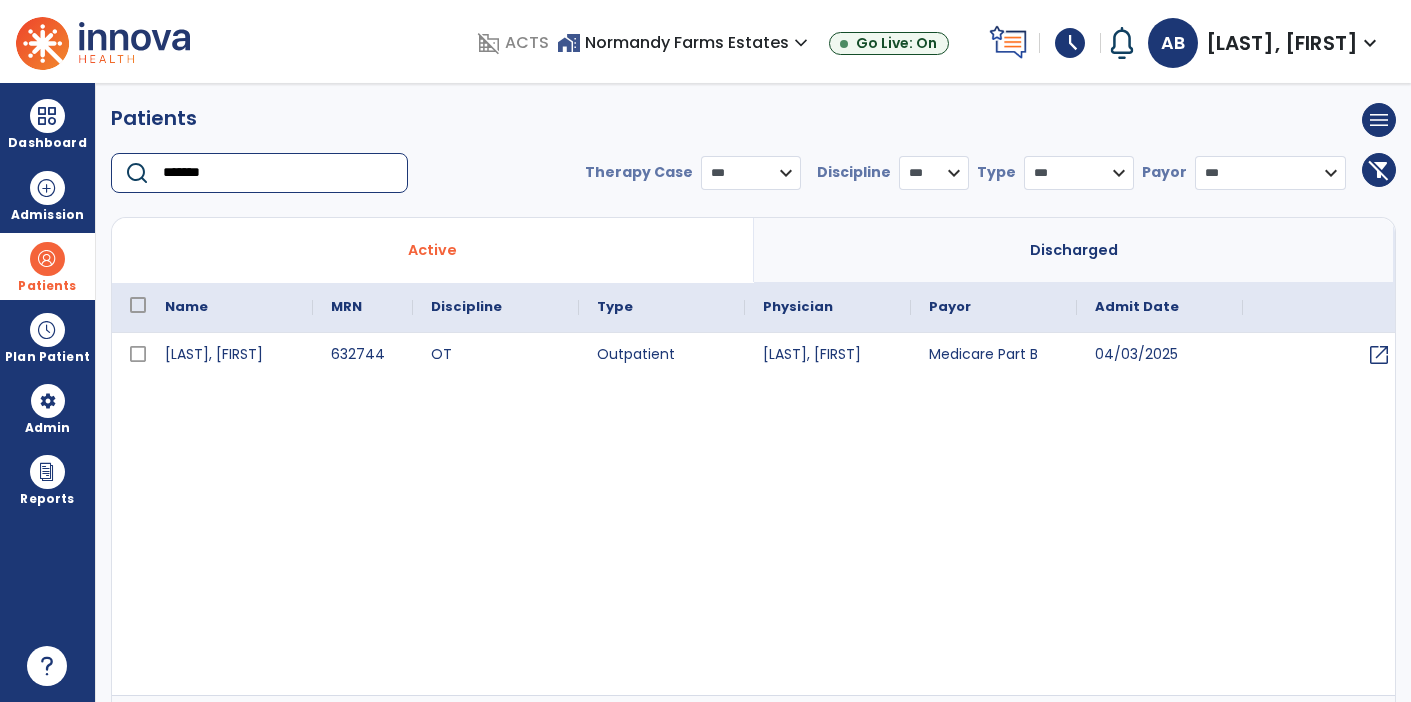 type on "*******" 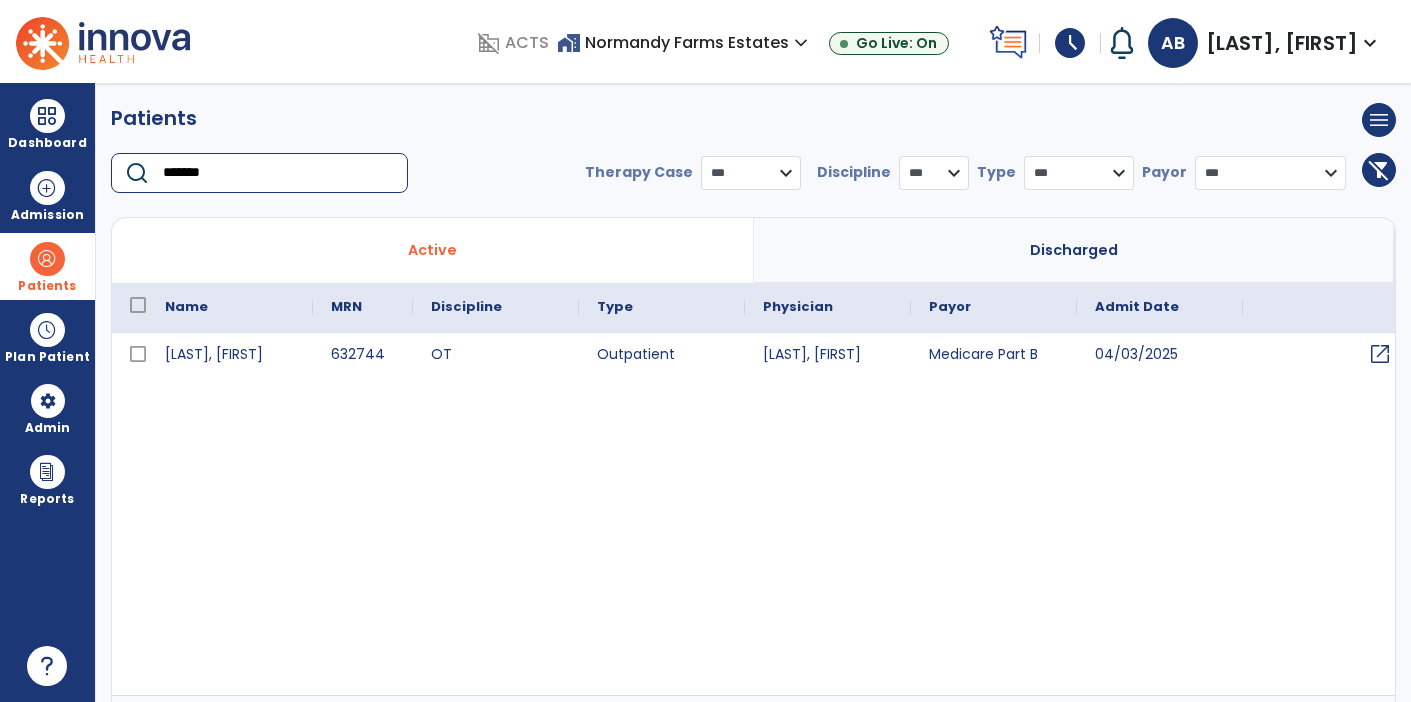 click on "open_in_new" at bounding box center (1380, 354) 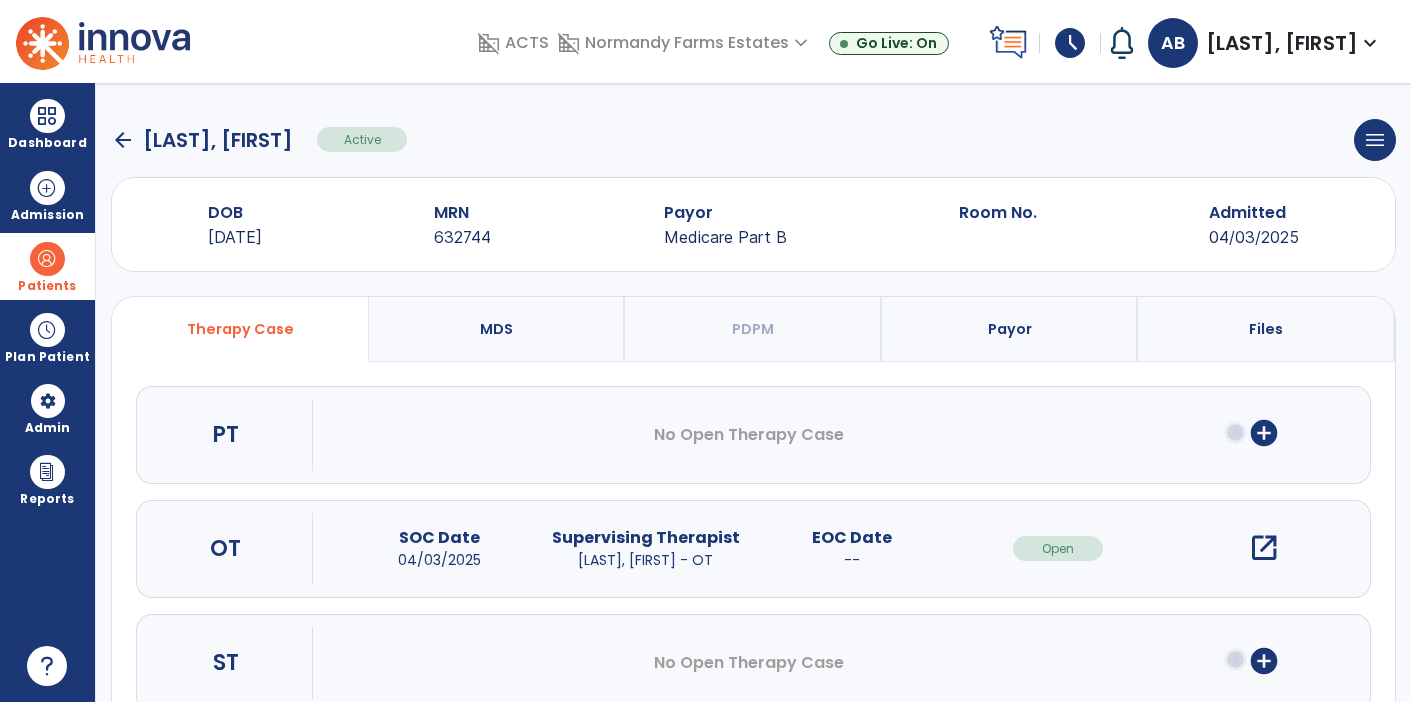 click on "open_in_new" at bounding box center [1264, 548] 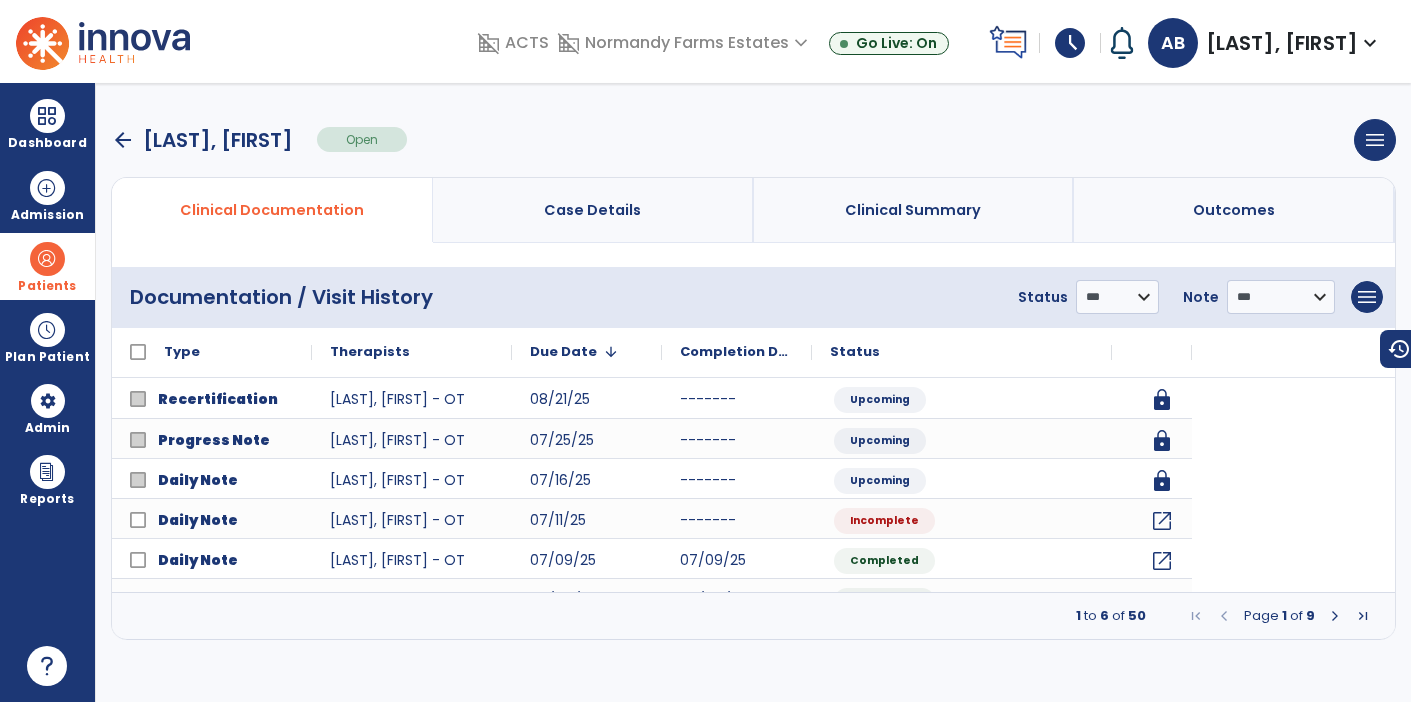 scroll, scrollTop: 0, scrollLeft: 0, axis: both 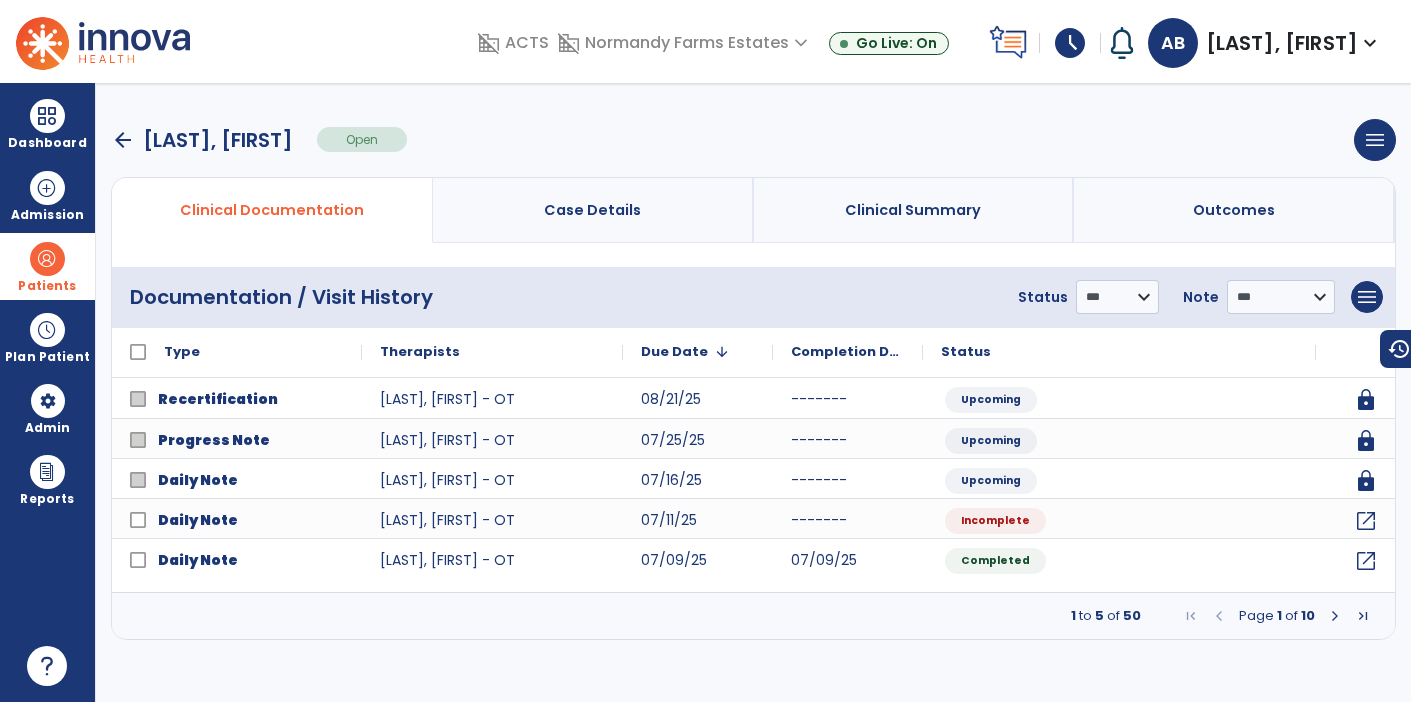 click at bounding box center [1335, 616] 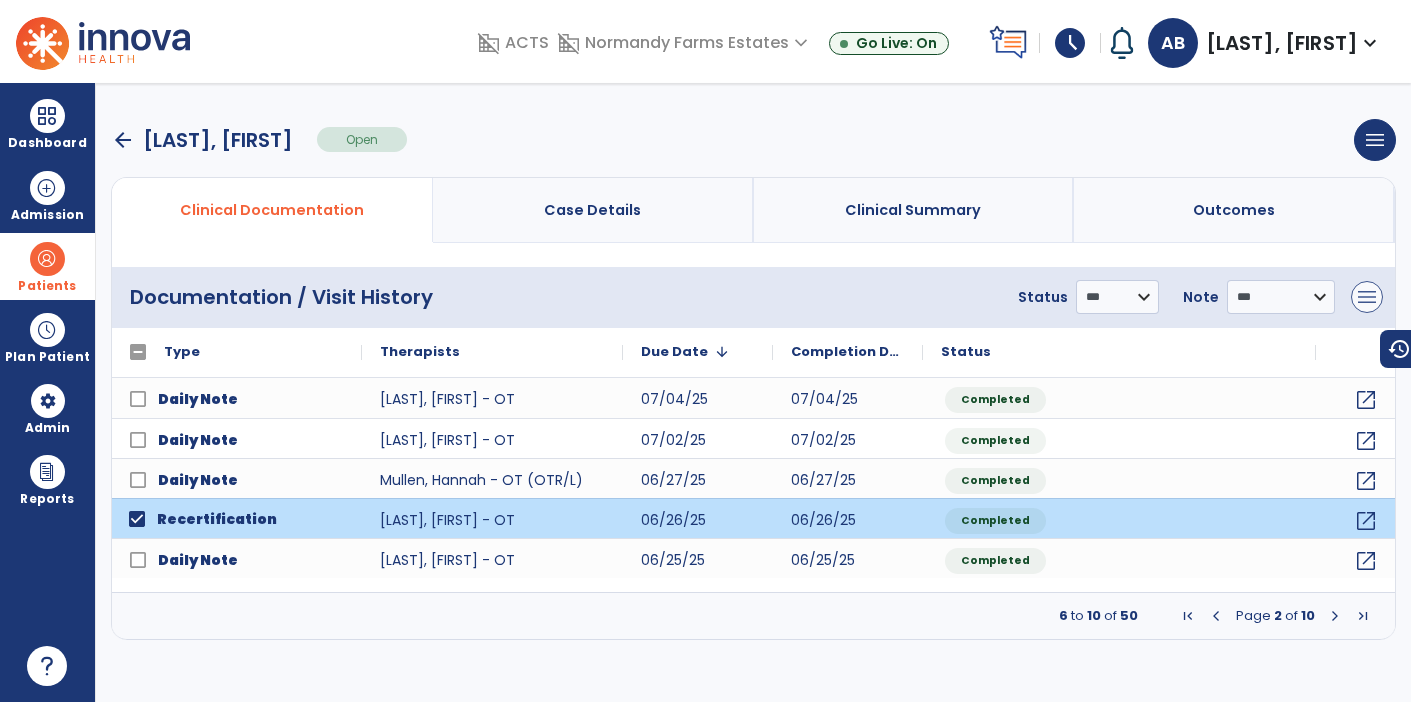 click on "menu" at bounding box center [1367, 297] 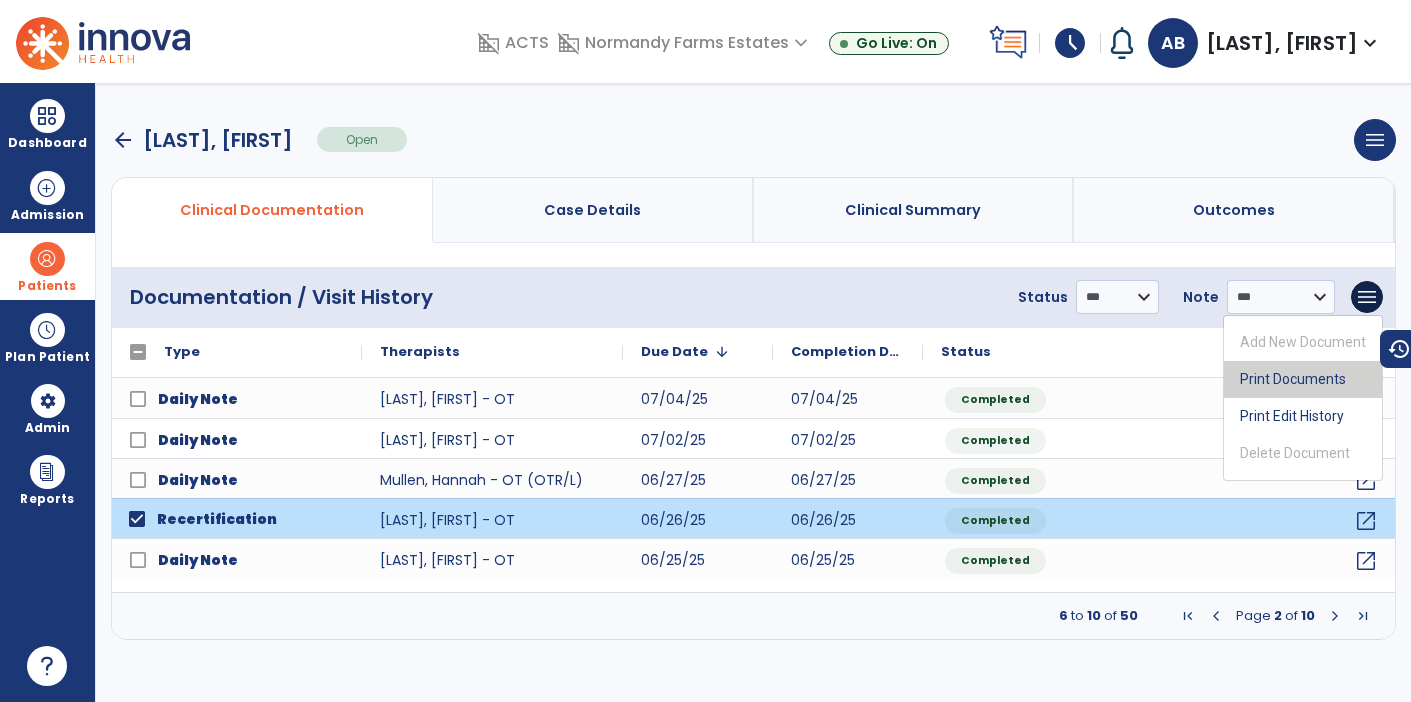 click on "Print Documents" at bounding box center [1303, 379] 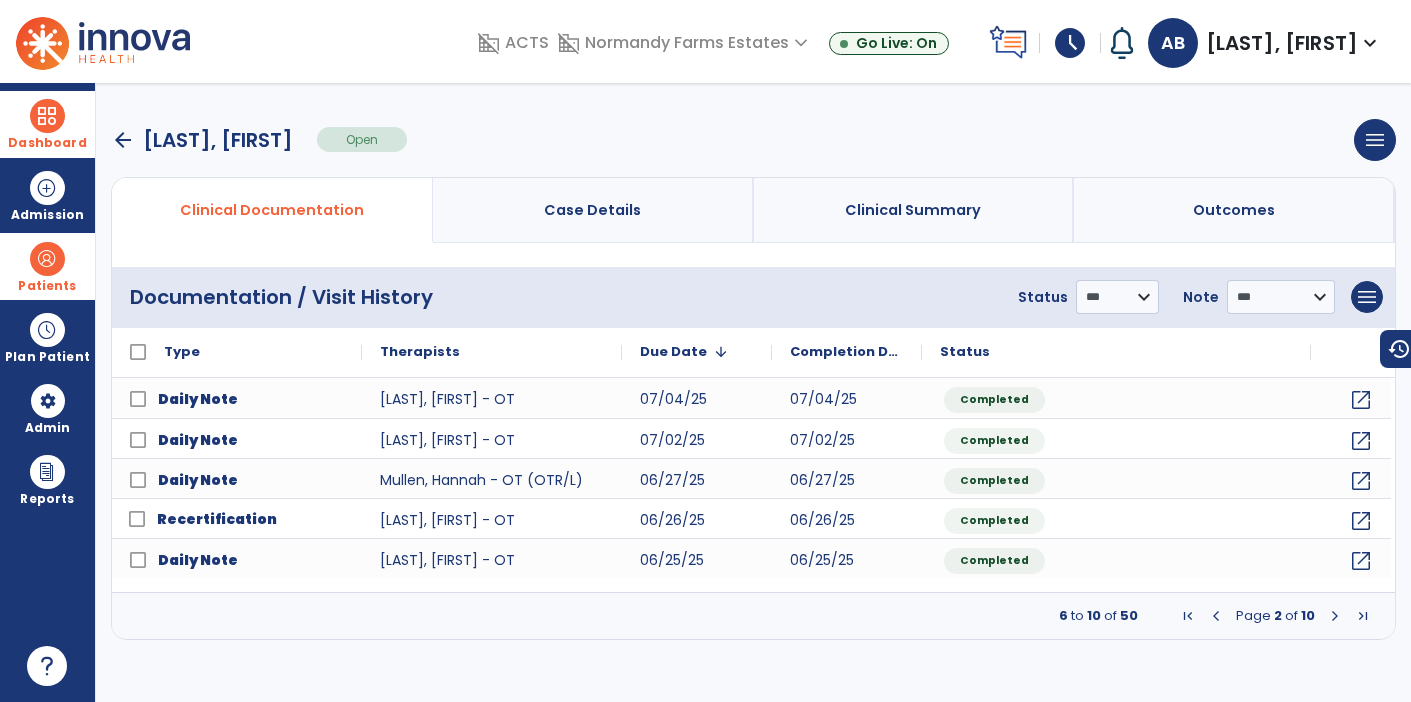 click at bounding box center [47, 116] 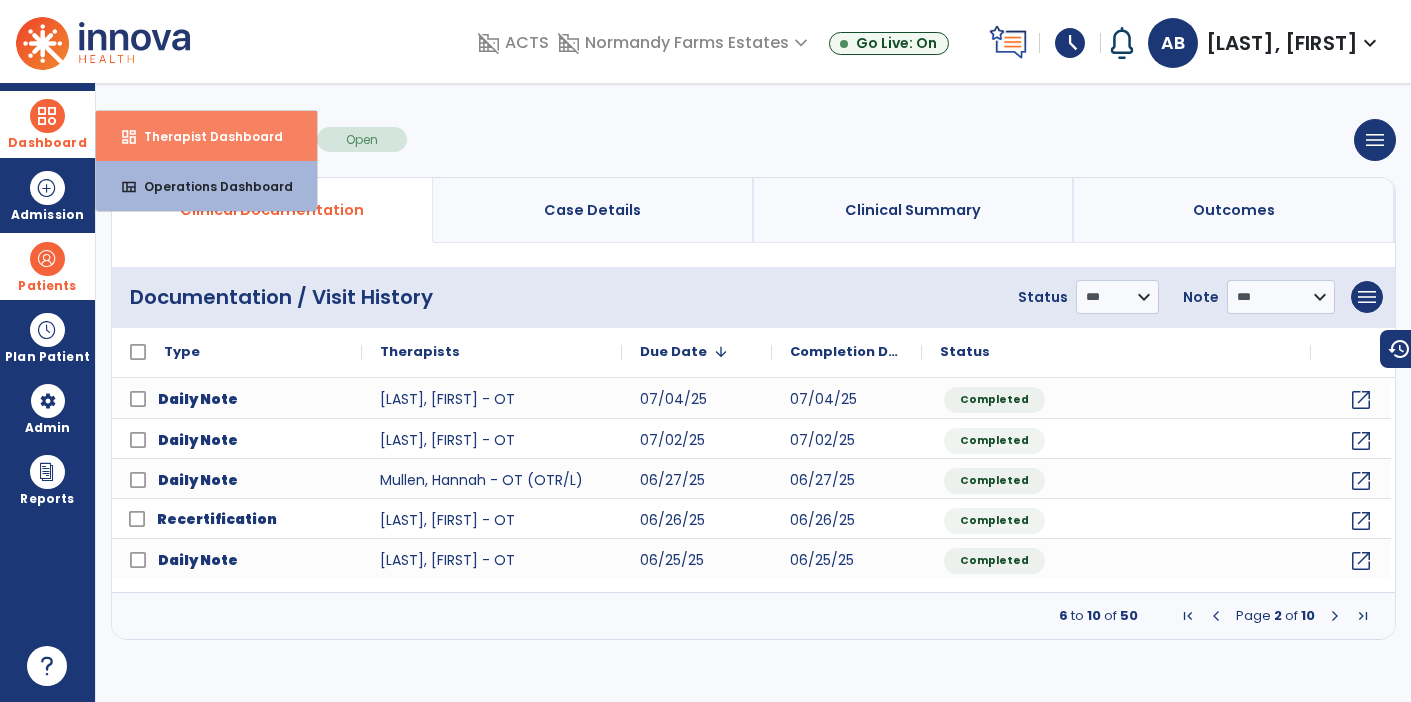 click on "Therapist Dashboard" at bounding box center [205, 136] 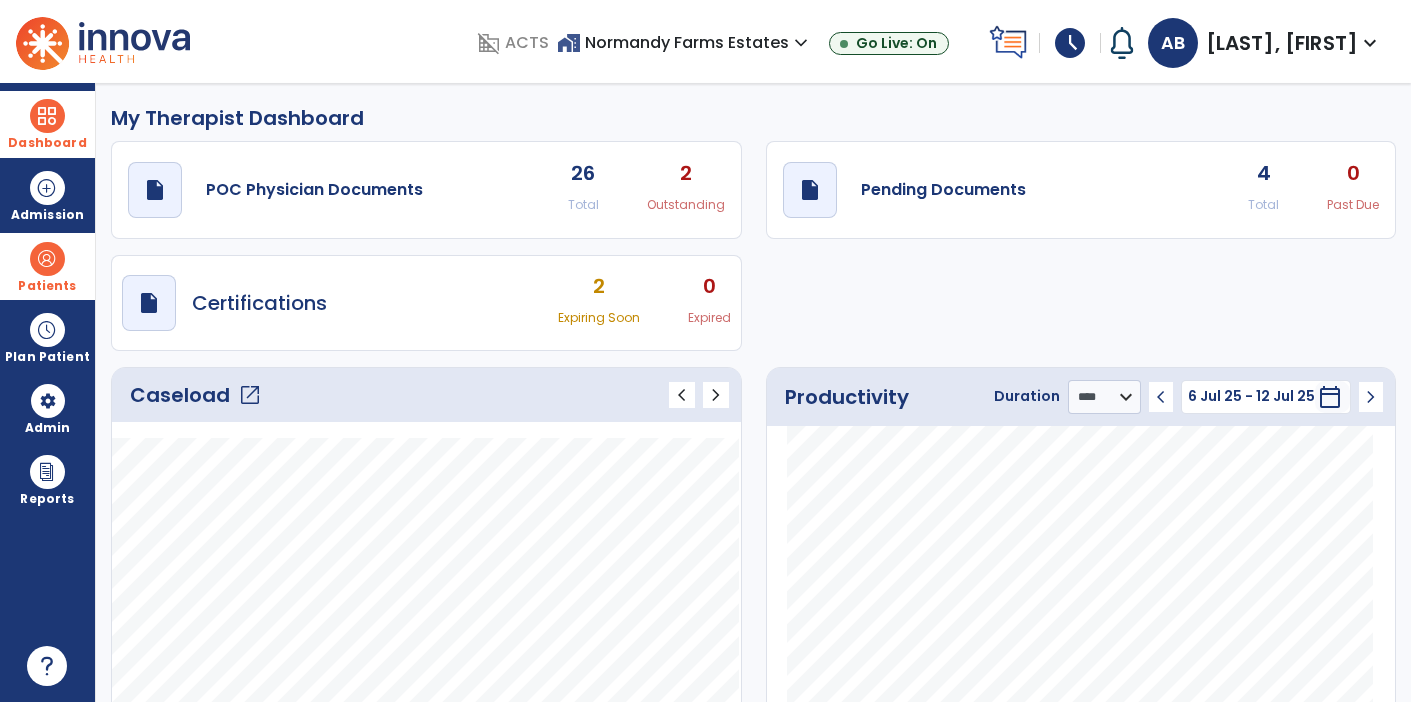 click on "open_in_new" 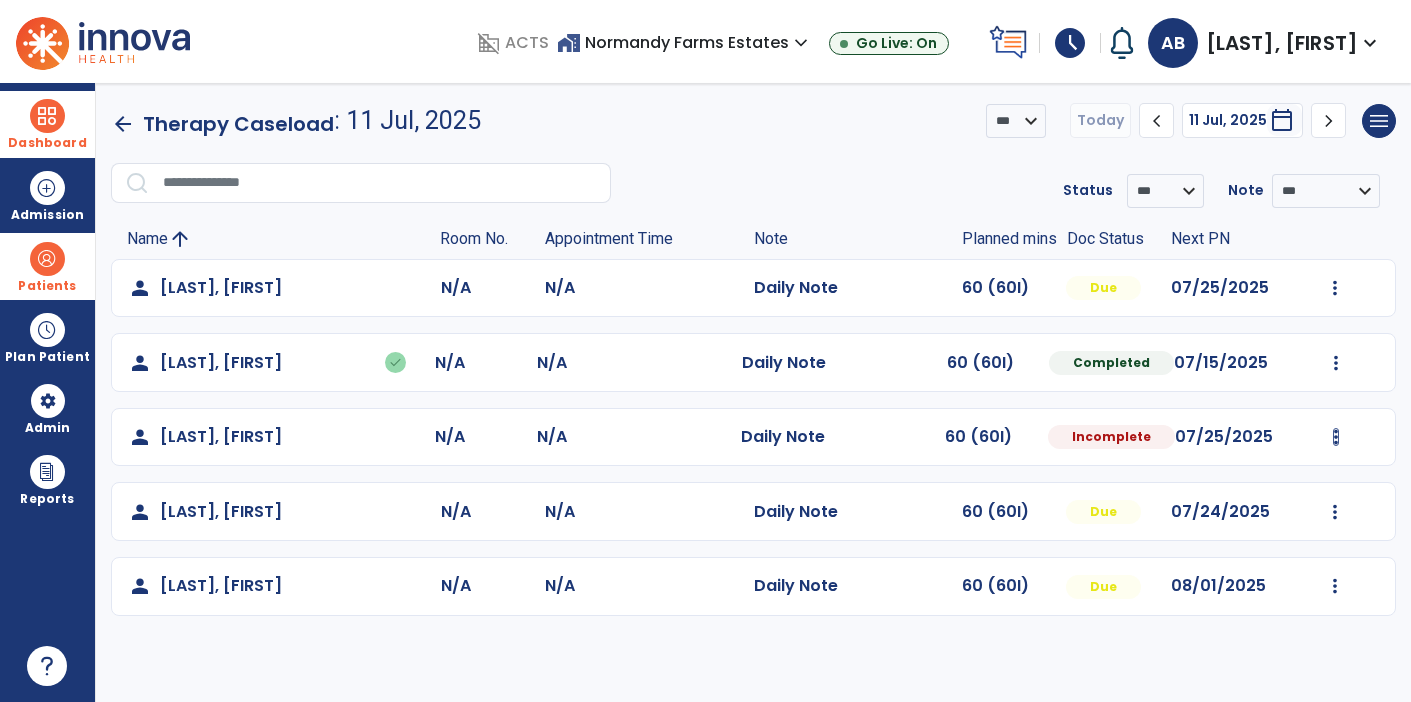 click at bounding box center [1335, 288] 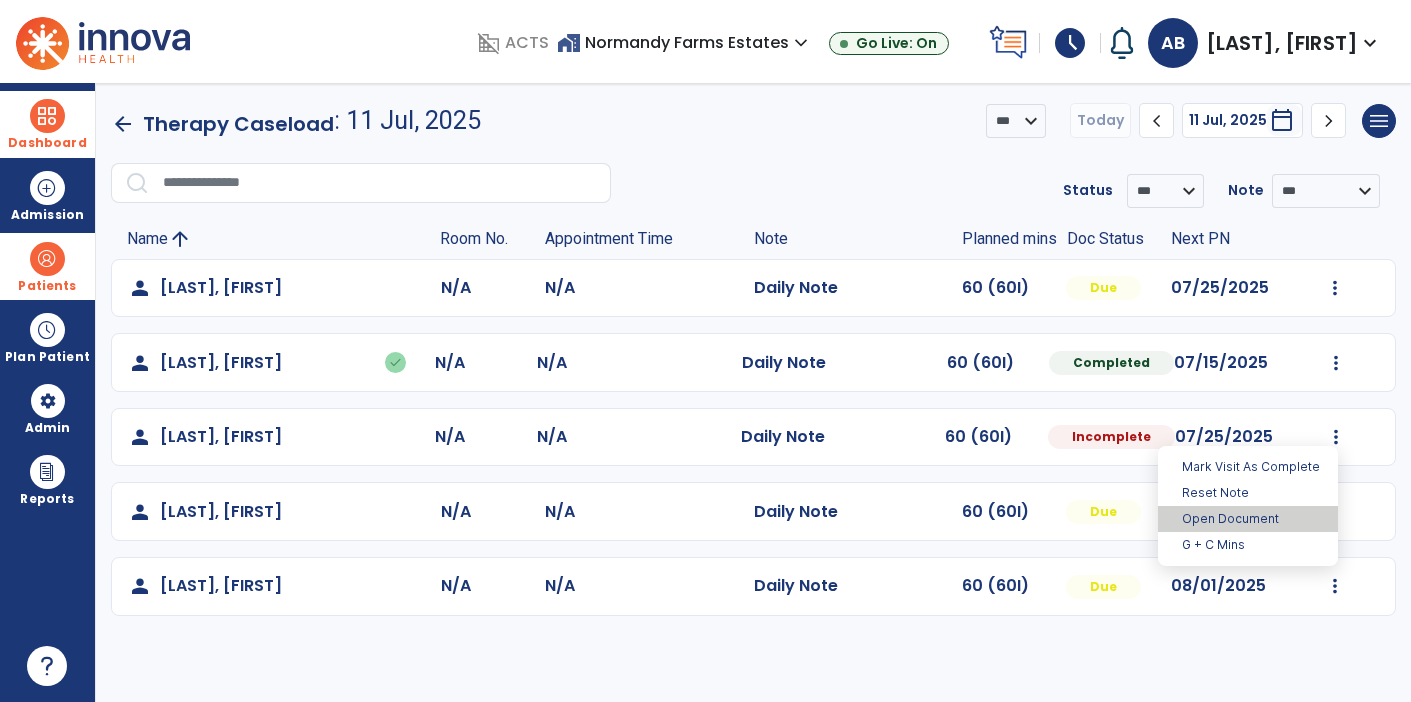 click on "Open Document" at bounding box center [1248, 519] 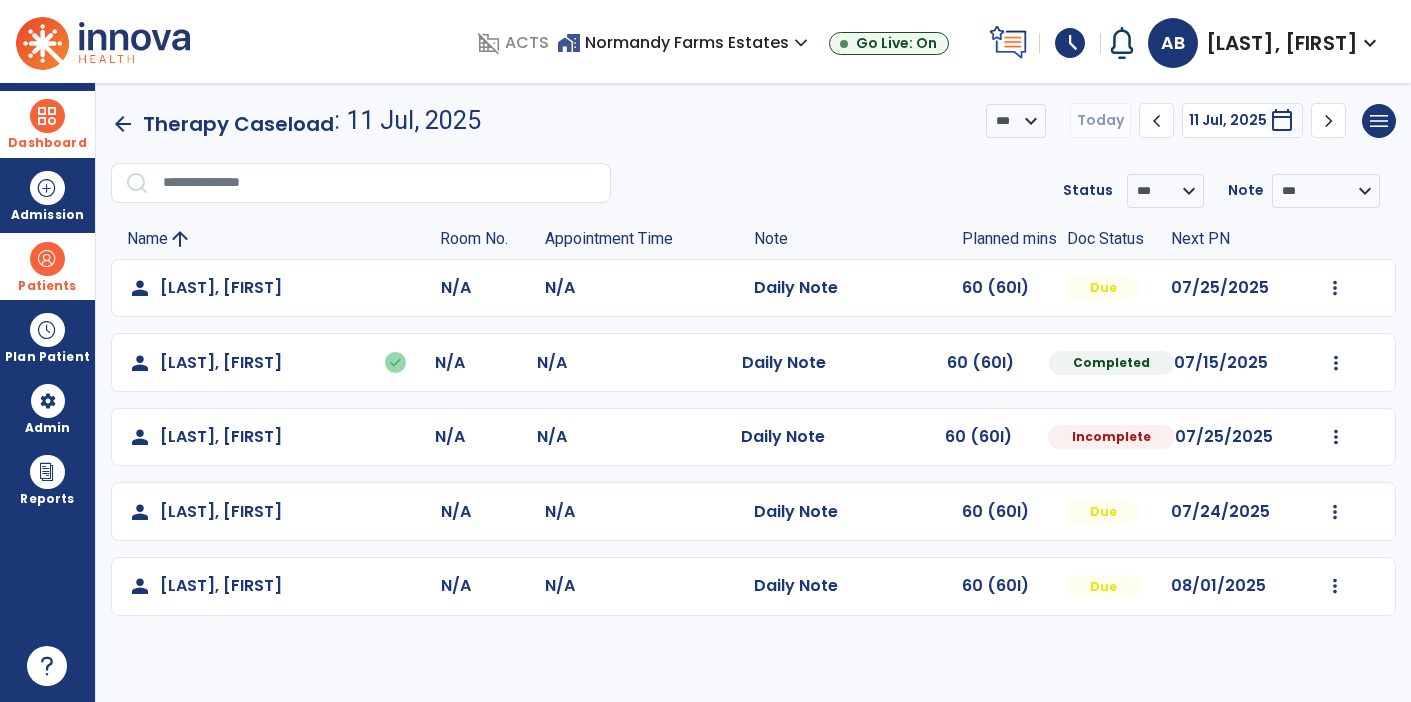select on "*" 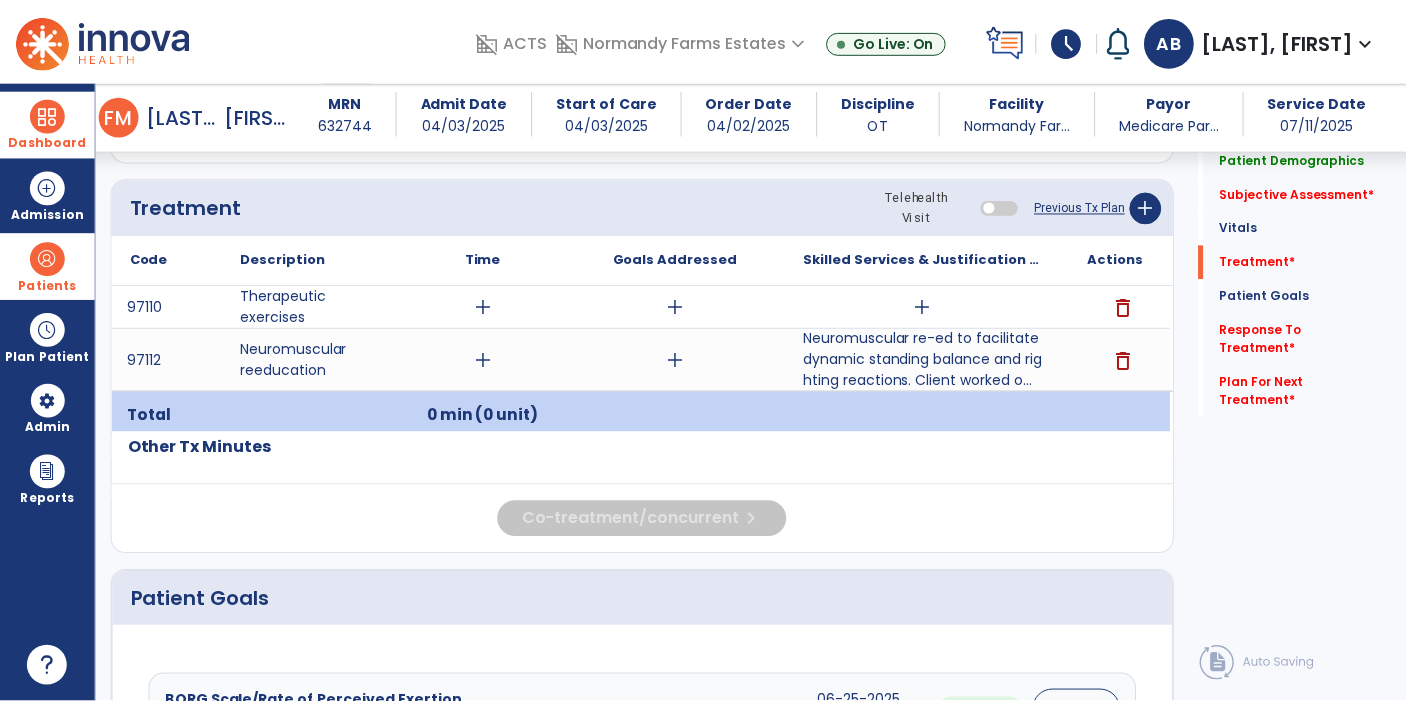 scroll, scrollTop: 1150, scrollLeft: 0, axis: vertical 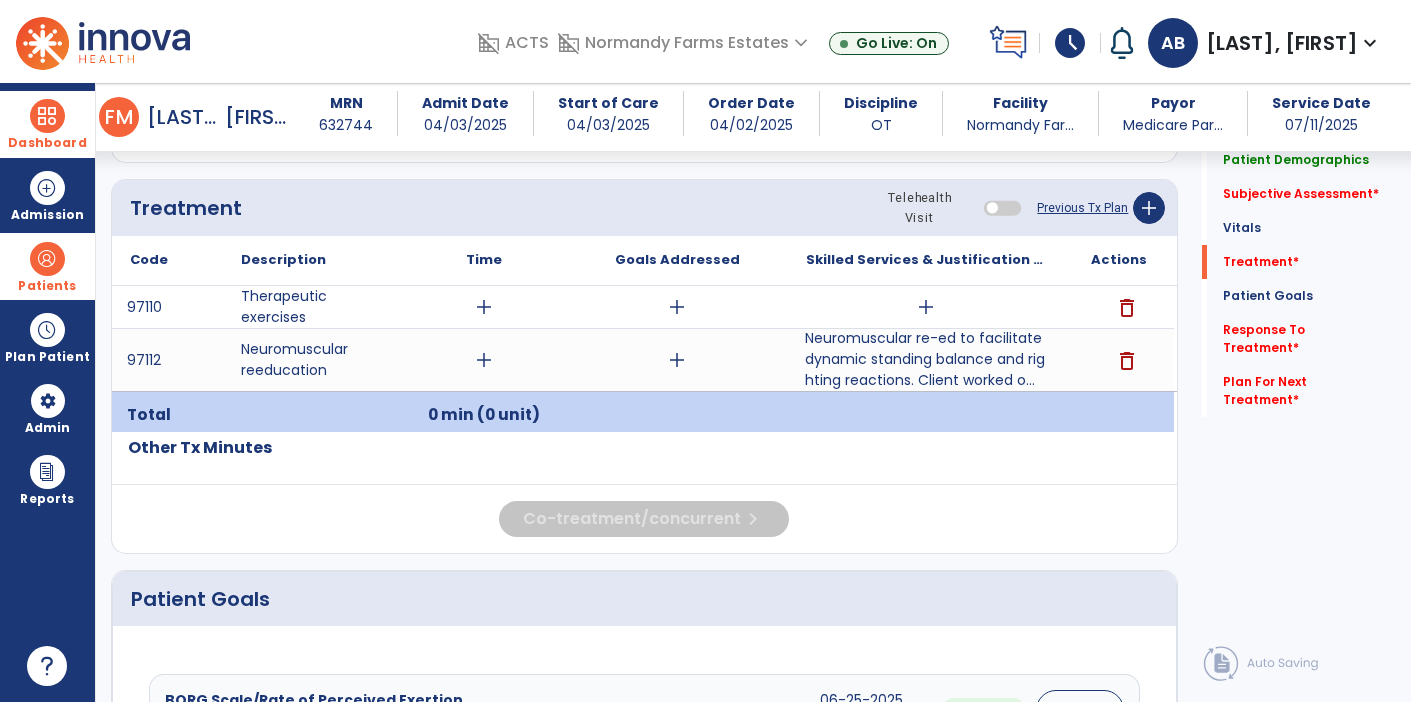 click on "Neuromuscular re-ed to facilitate dynamic standing balance and righting reactions.   Client worked o..." at bounding box center [926, 359] 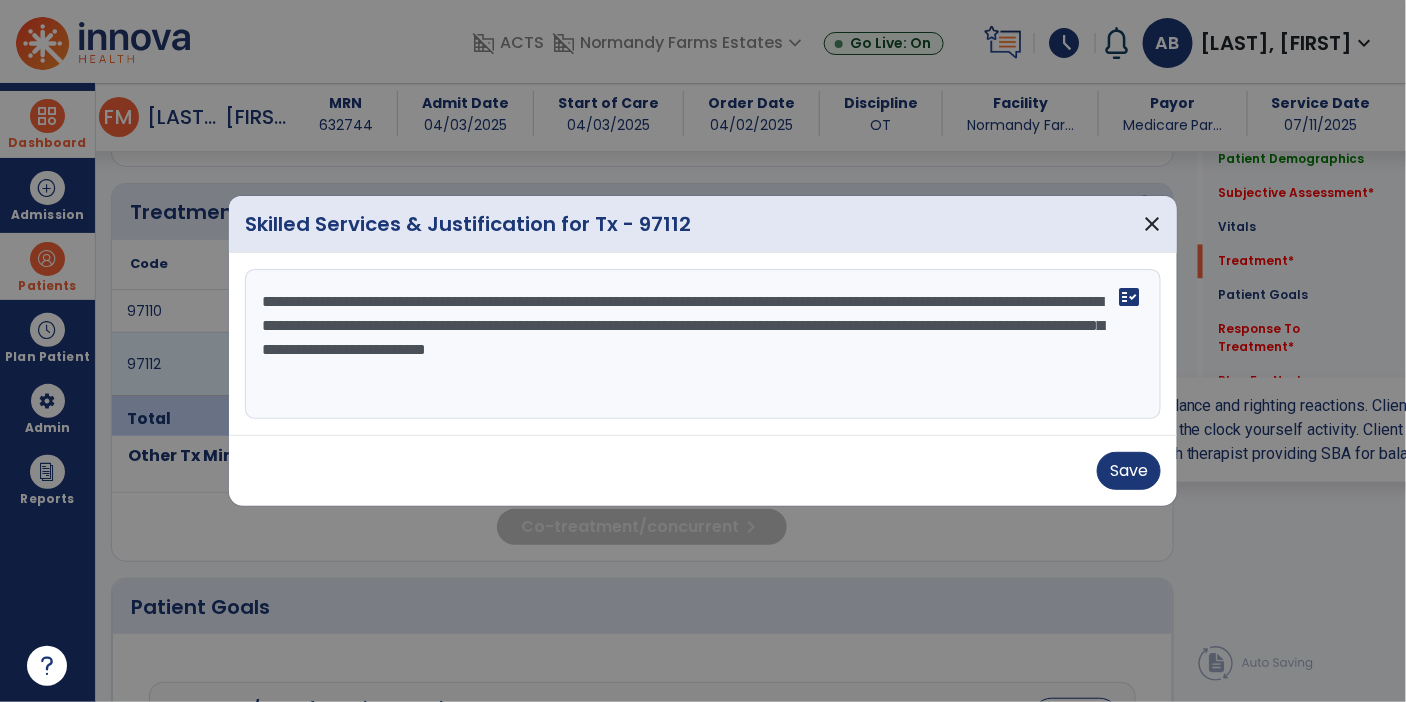 scroll, scrollTop: 1150, scrollLeft: 0, axis: vertical 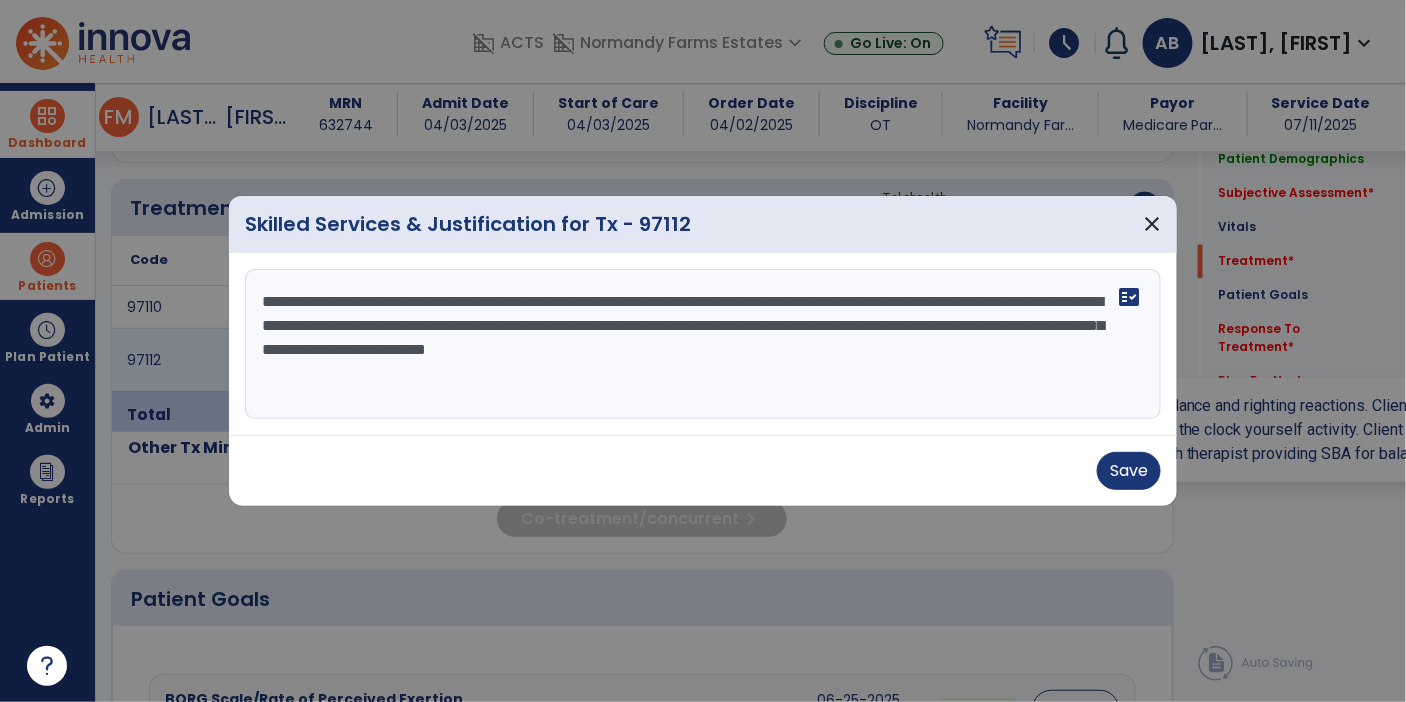 click on "**********" at bounding box center (703, 344) 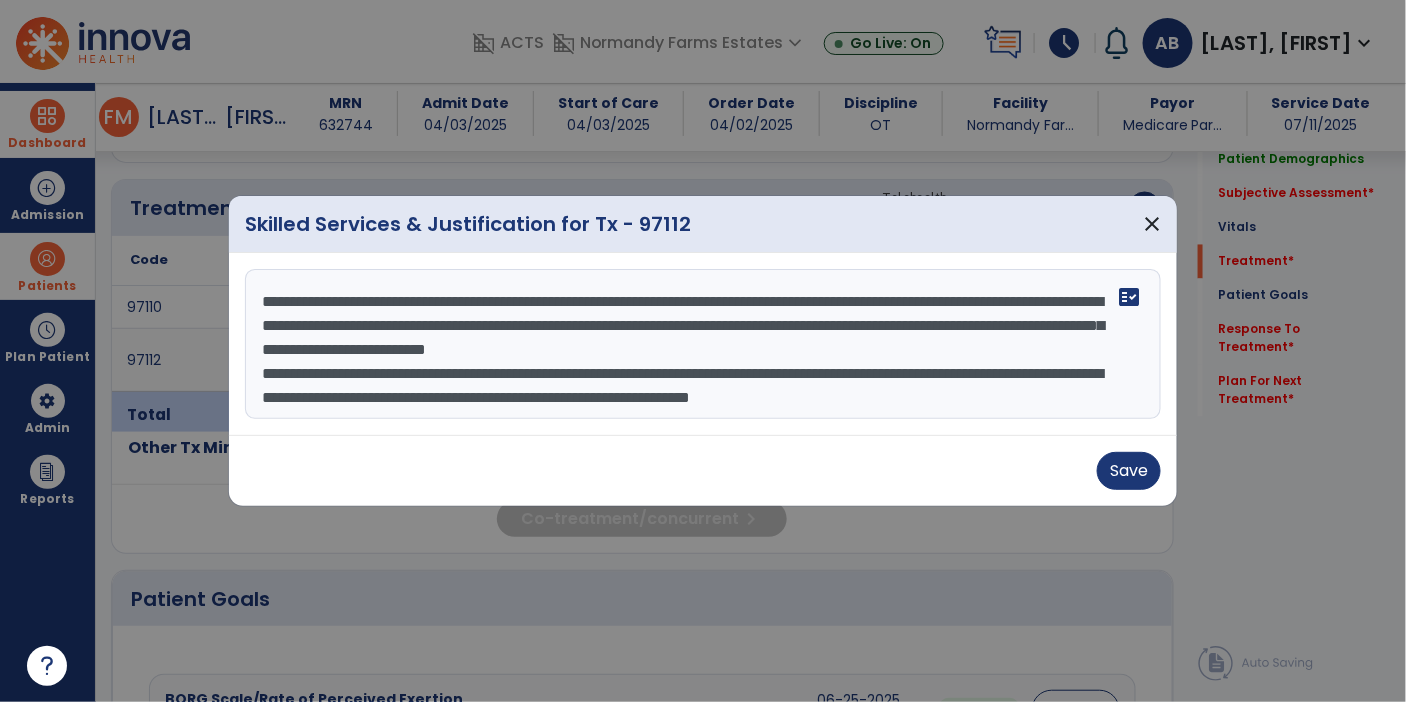 scroll, scrollTop: 14, scrollLeft: 0, axis: vertical 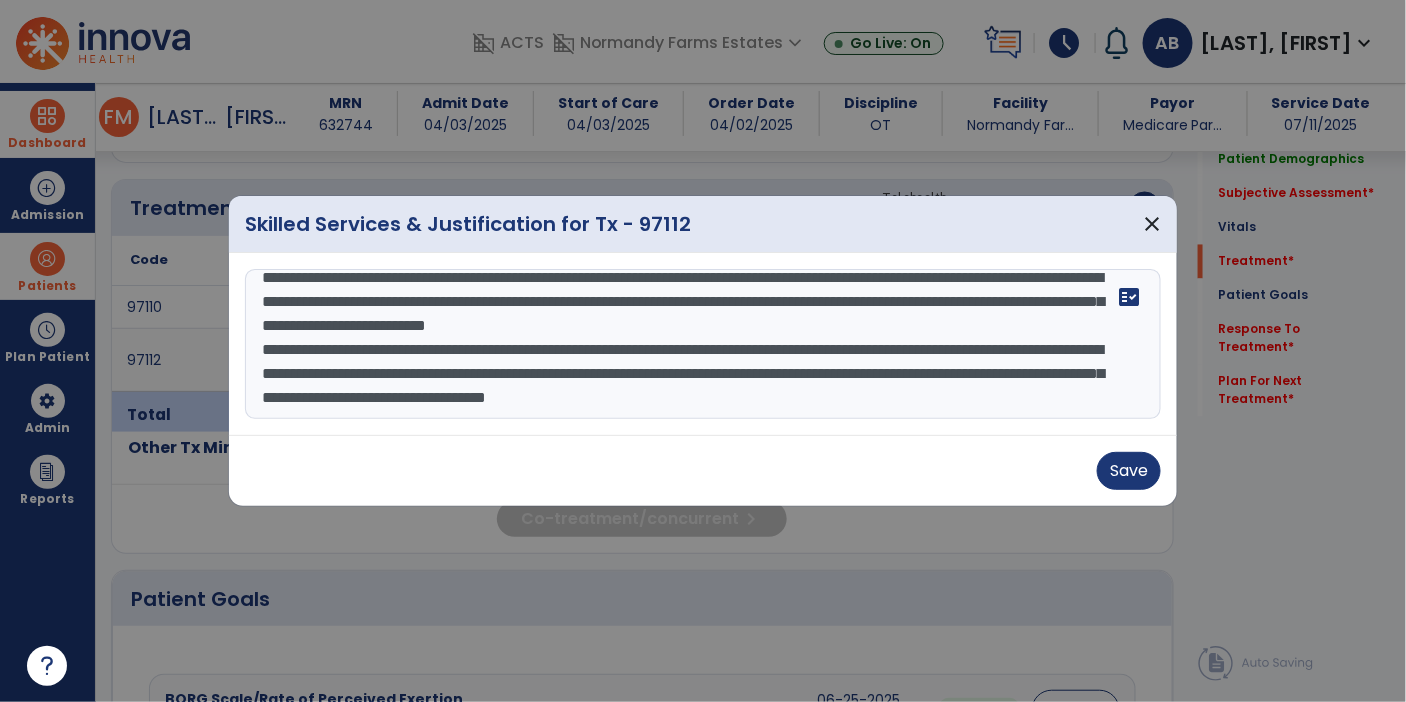 click on "**********" at bounding box center (703, 344) 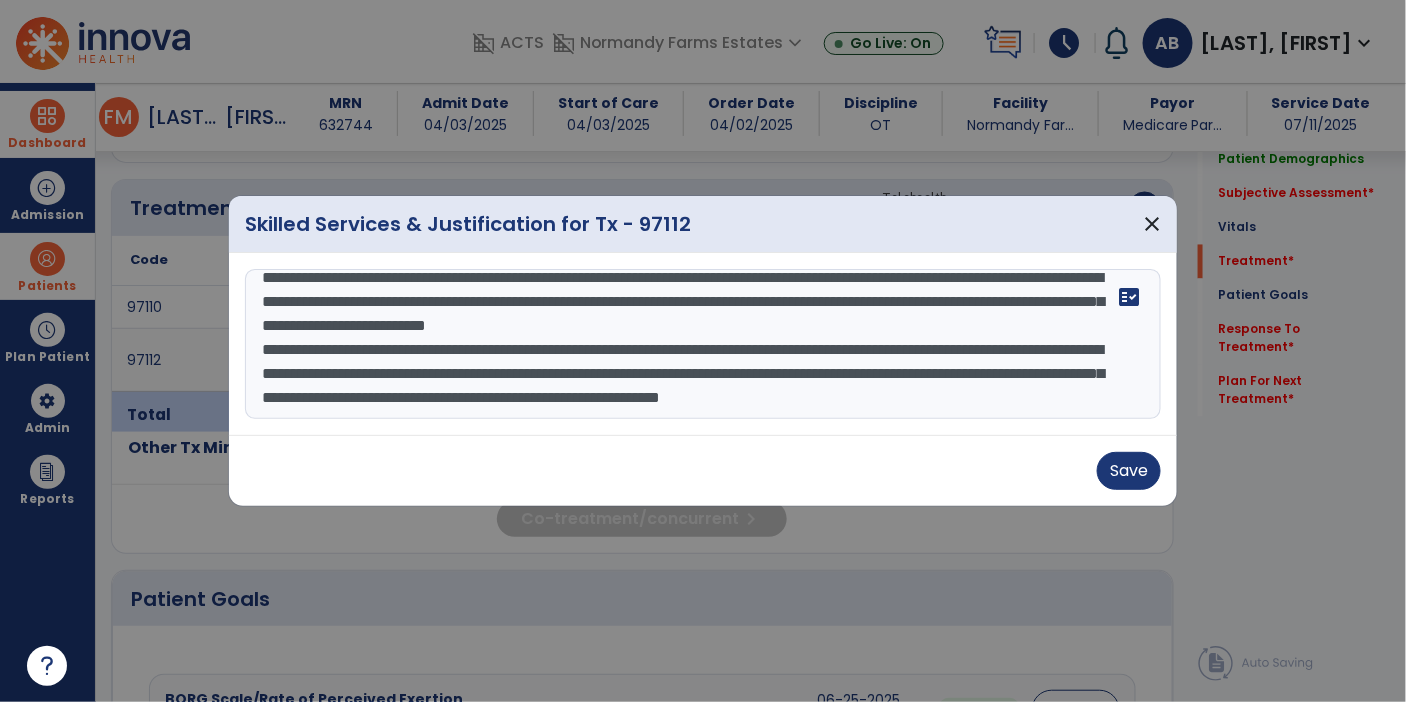 click on "**********" at bounding box center [703, 344] 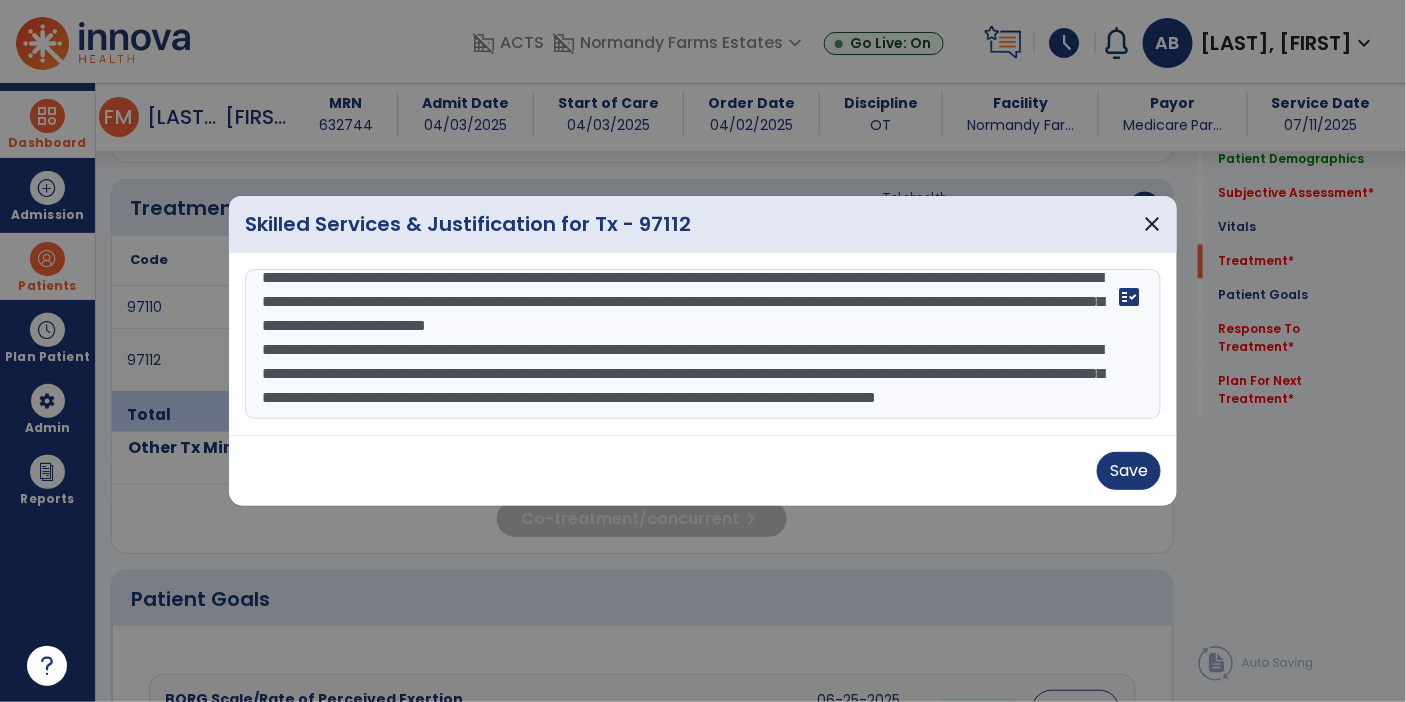 click on "**********" at bounding box center (703, 344) 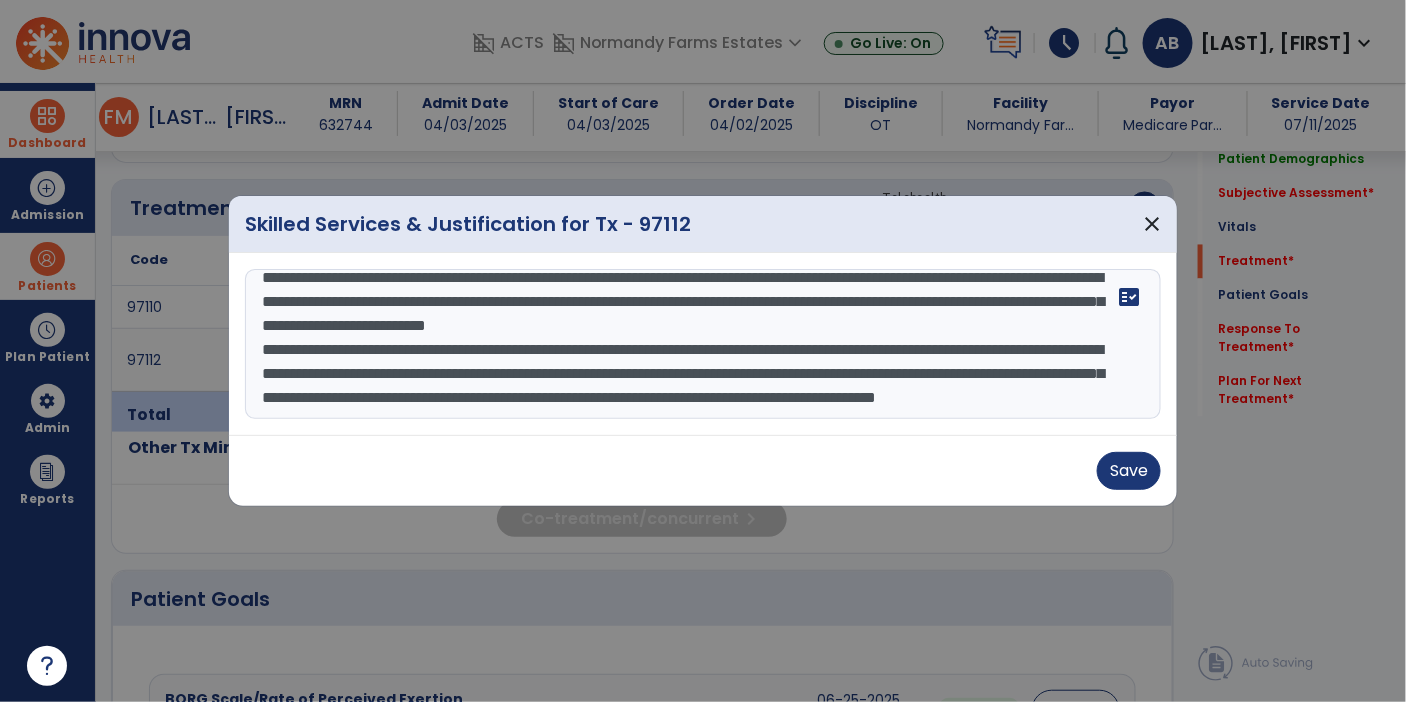 click on "**********" at bounding box center [703, 344] 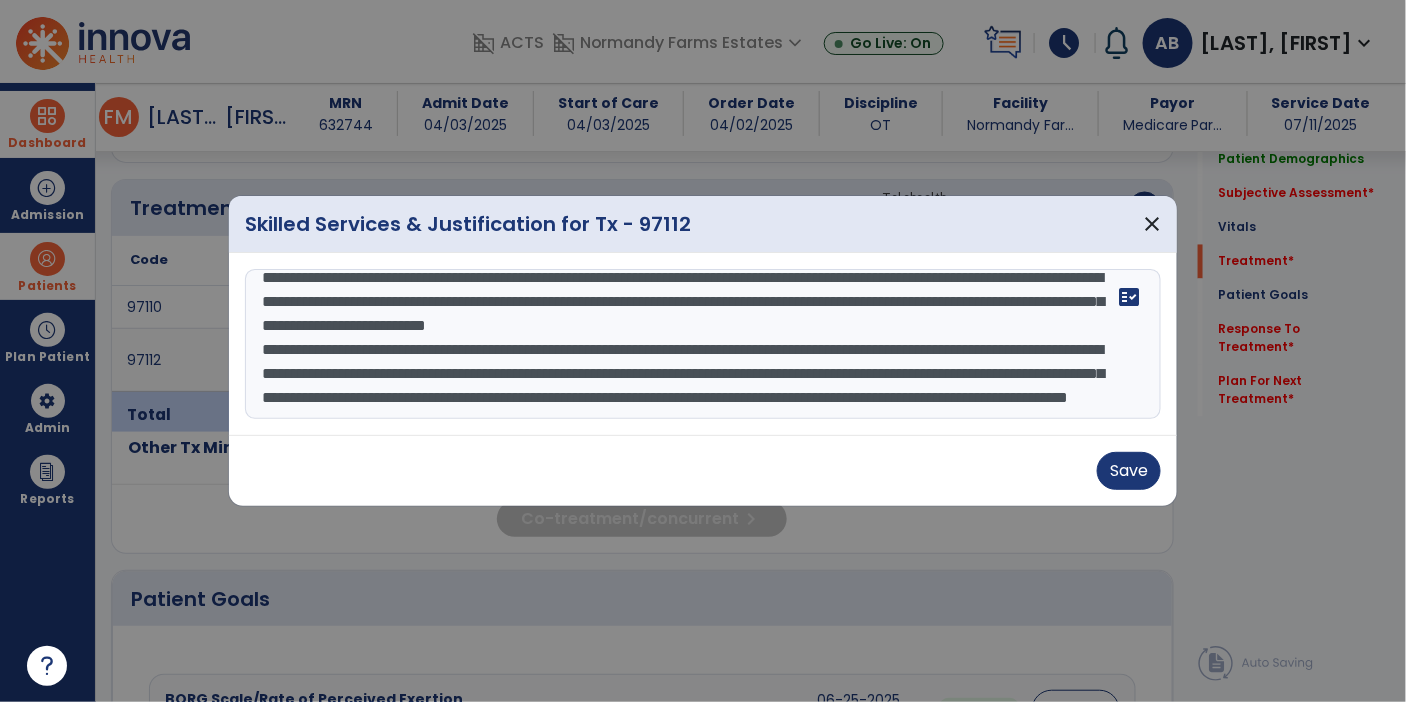 scroll, scrollTop: 63, scrollLeft: 0, axis: vertical 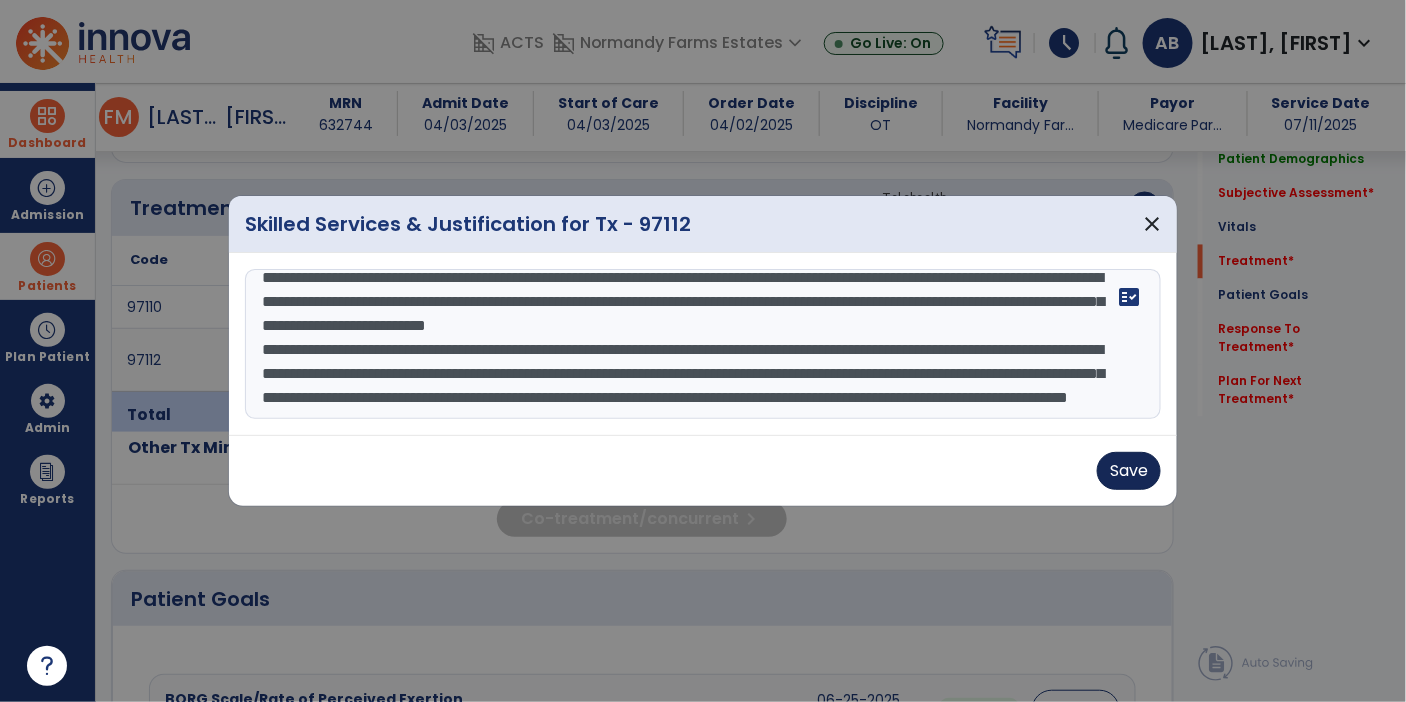 type on "**********" 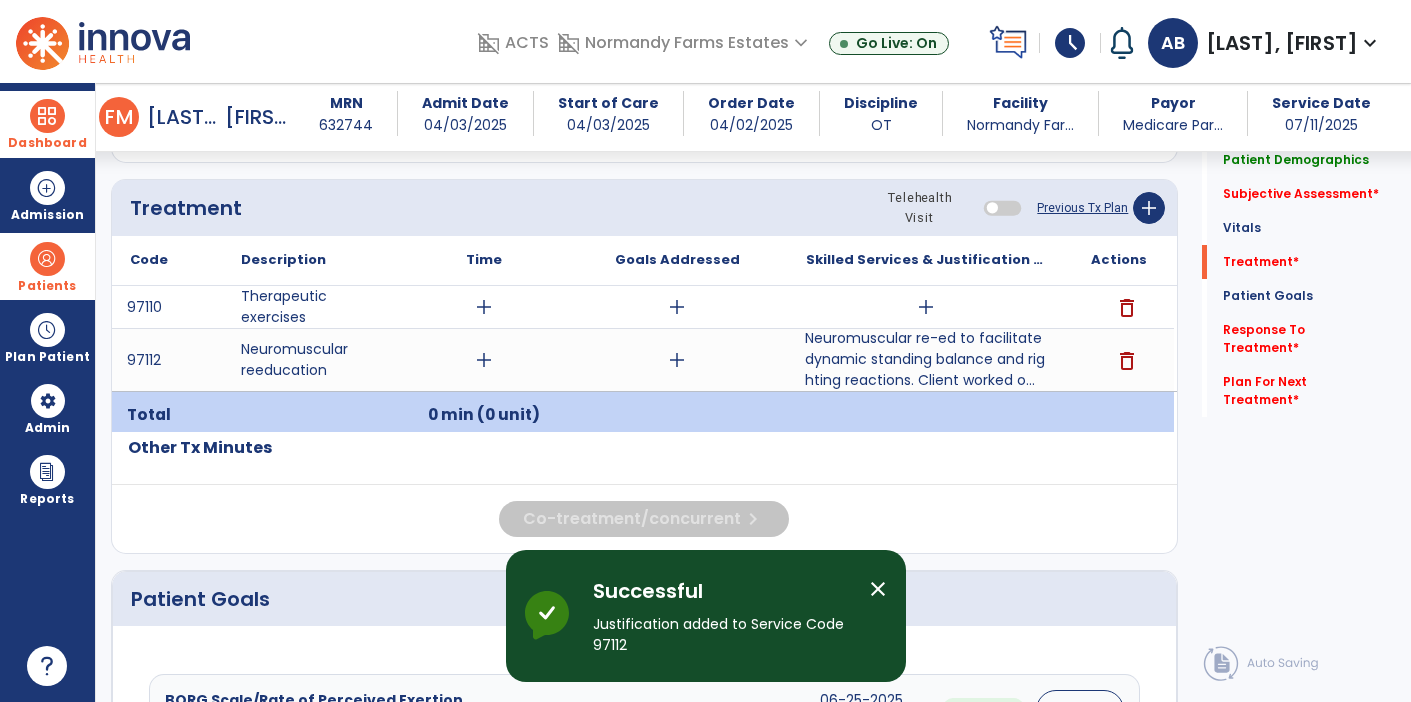 click on "Neuromuscular re-ed to facilitate dynamic standing balance and righting reactions.   Client worked o..." at bounding box center [926, 359] 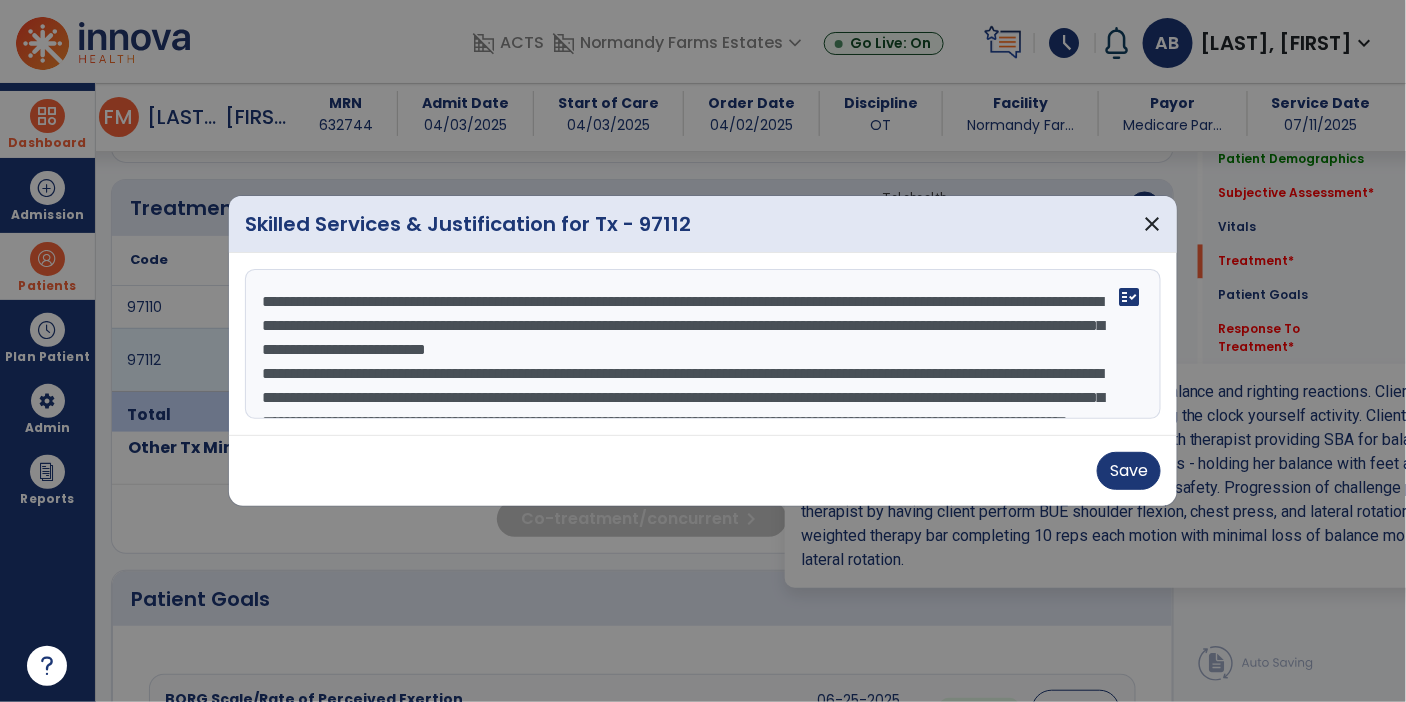 scroll, scrollTop: 1150, scrollLeft: 0, axis: vertical 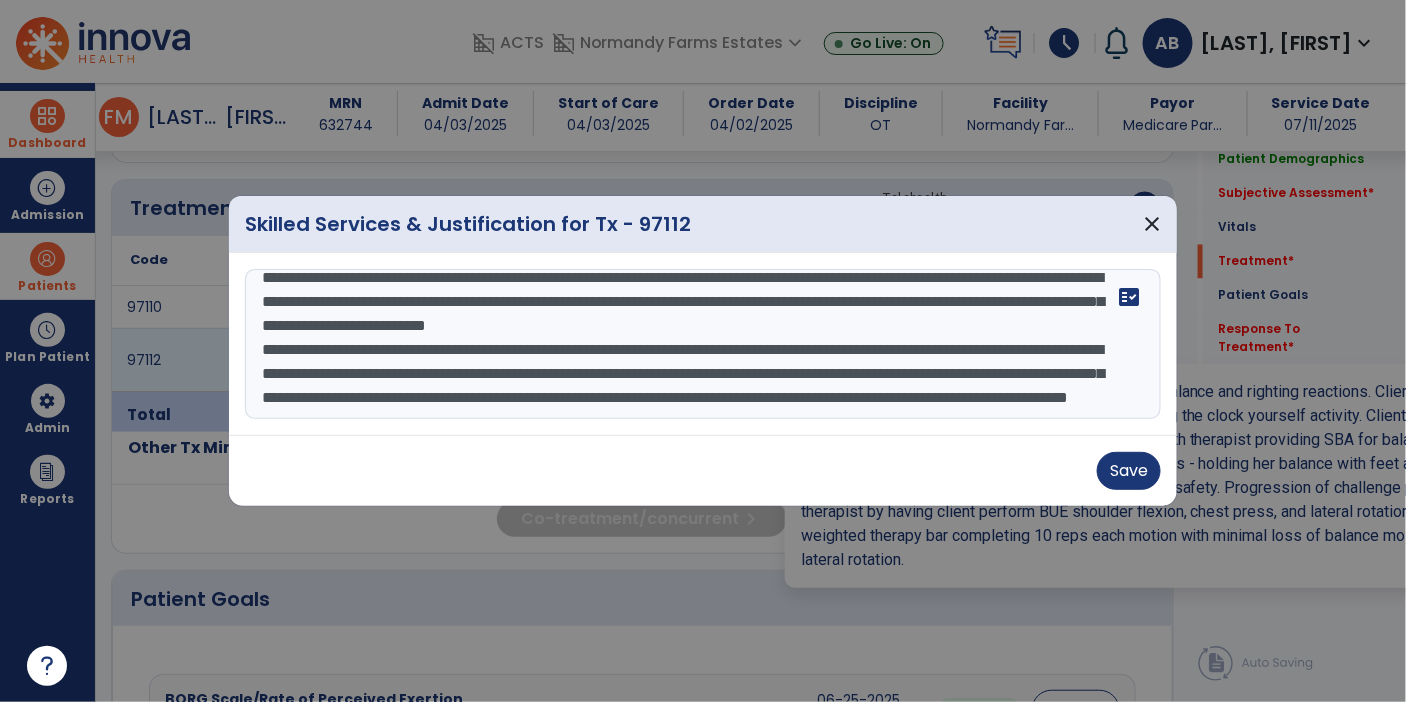 click on "**********" at bounding box center (703, 344) 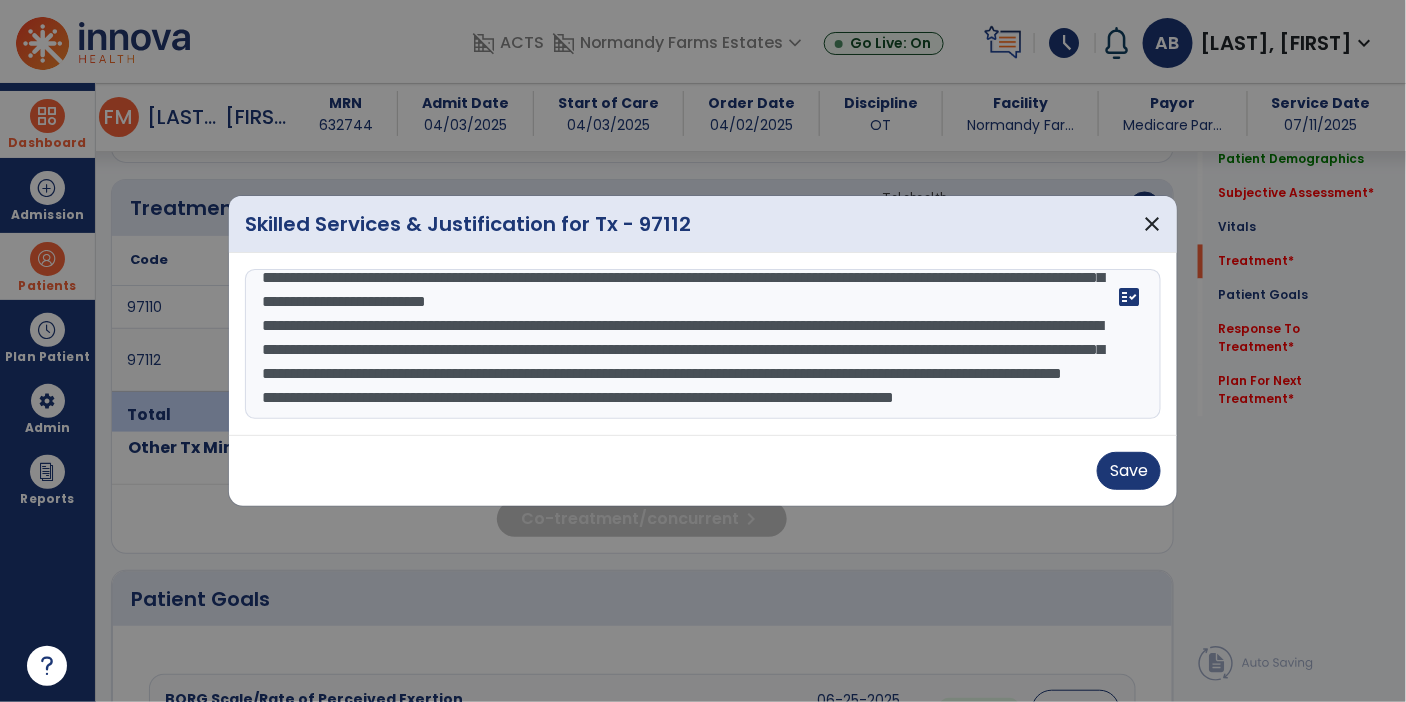 scroll, scrollTop: 86, scrollLeft: 0, axis: vertical 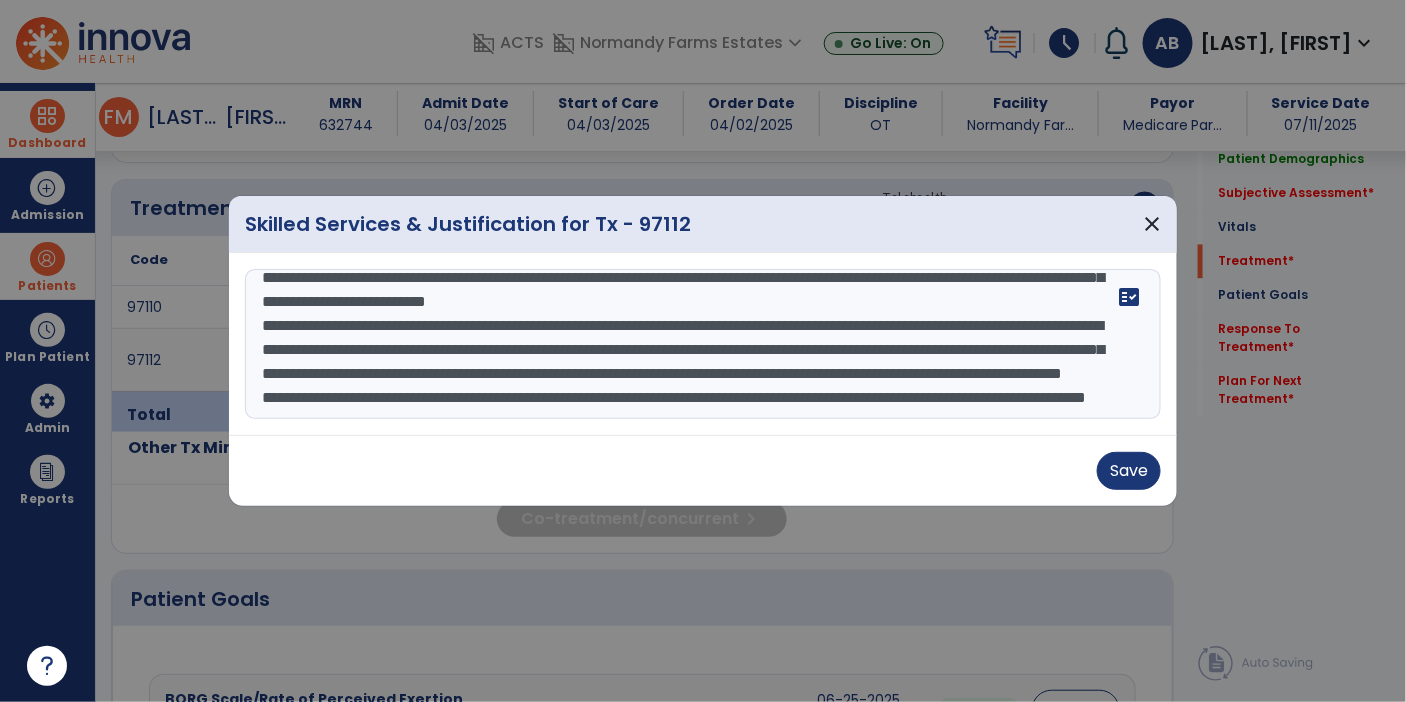 click on "Save" at bounding box center [703, 470] 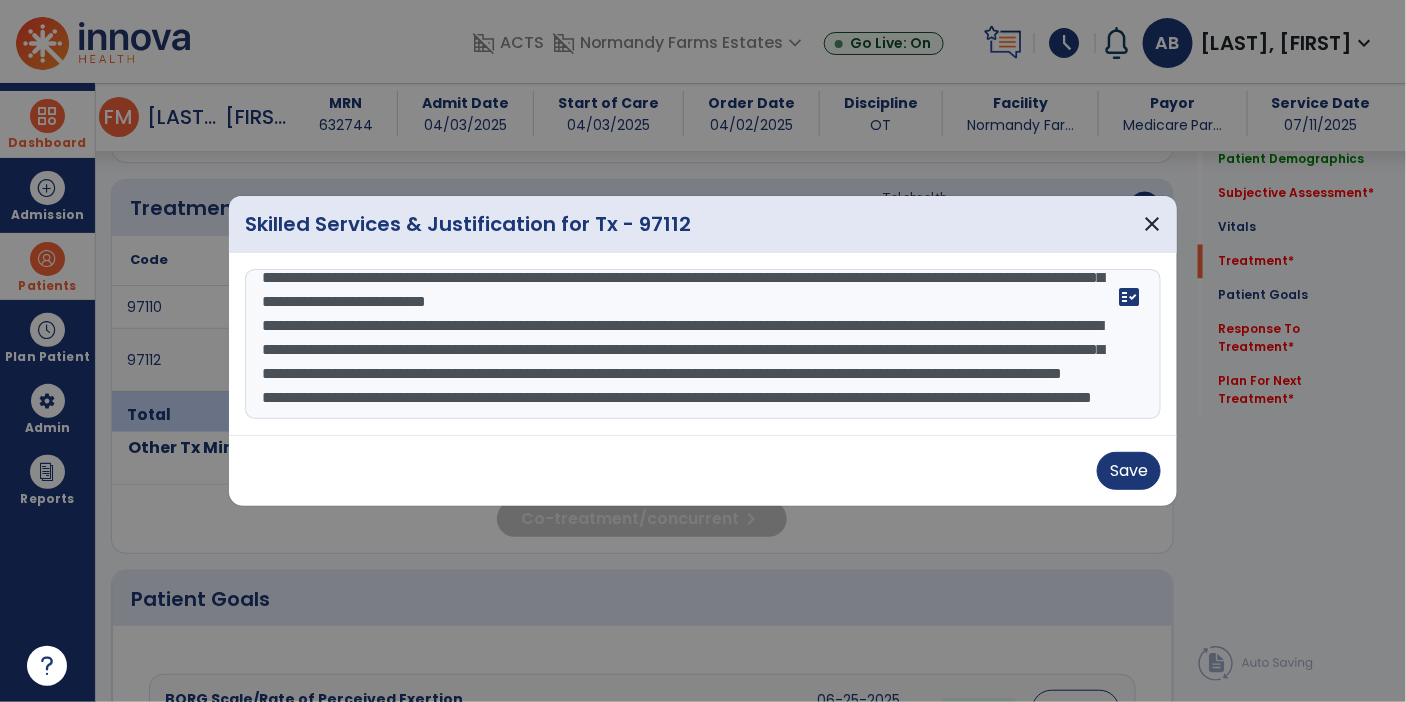 scroll, scrollTop: 110, scrollLeft: 0, axis: vertical 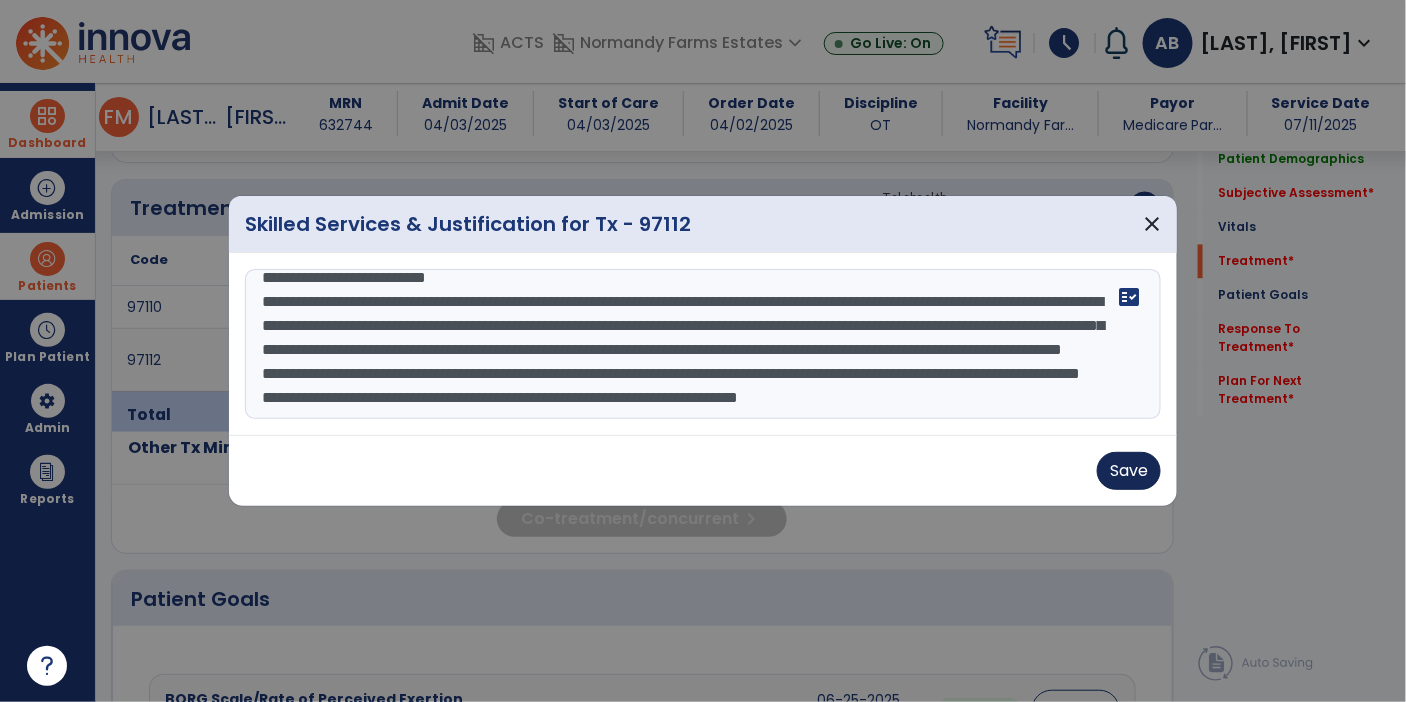 type on "**********" 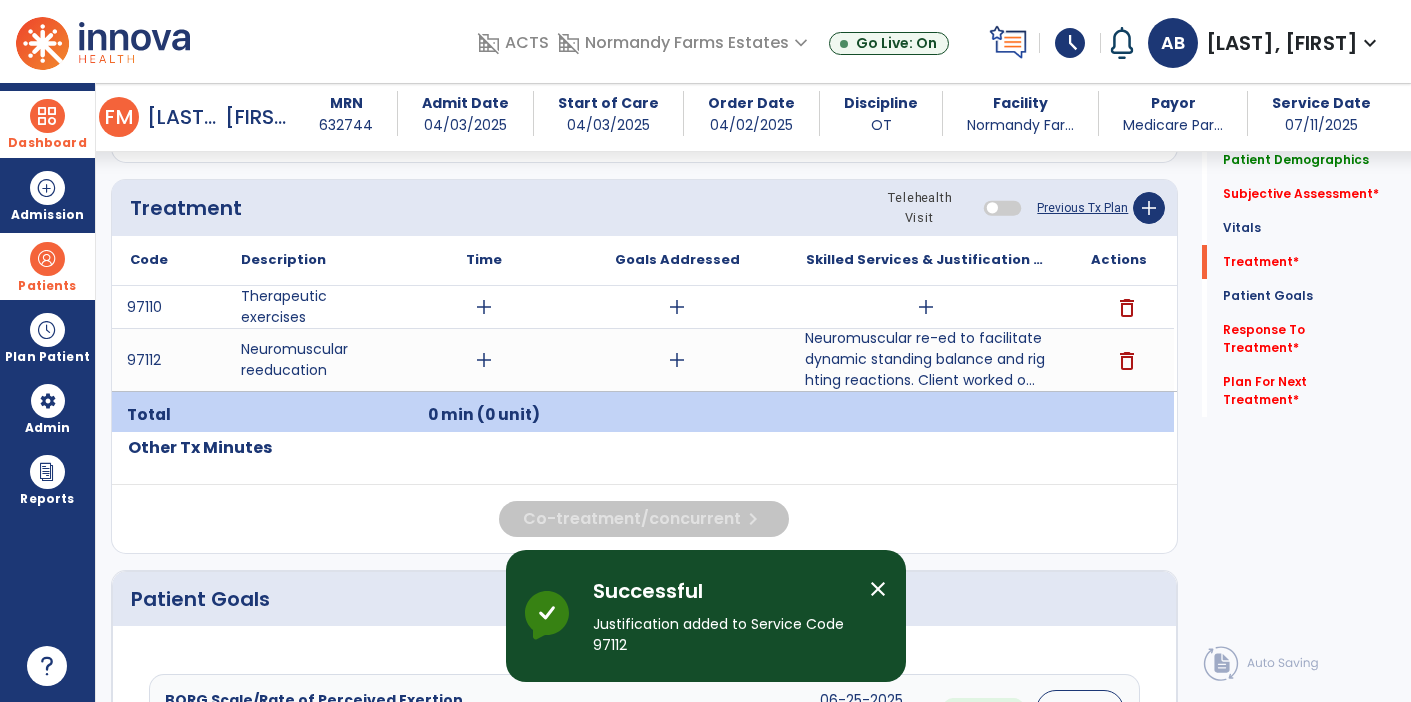 click on "delete" at bounding box center [1127, 308] 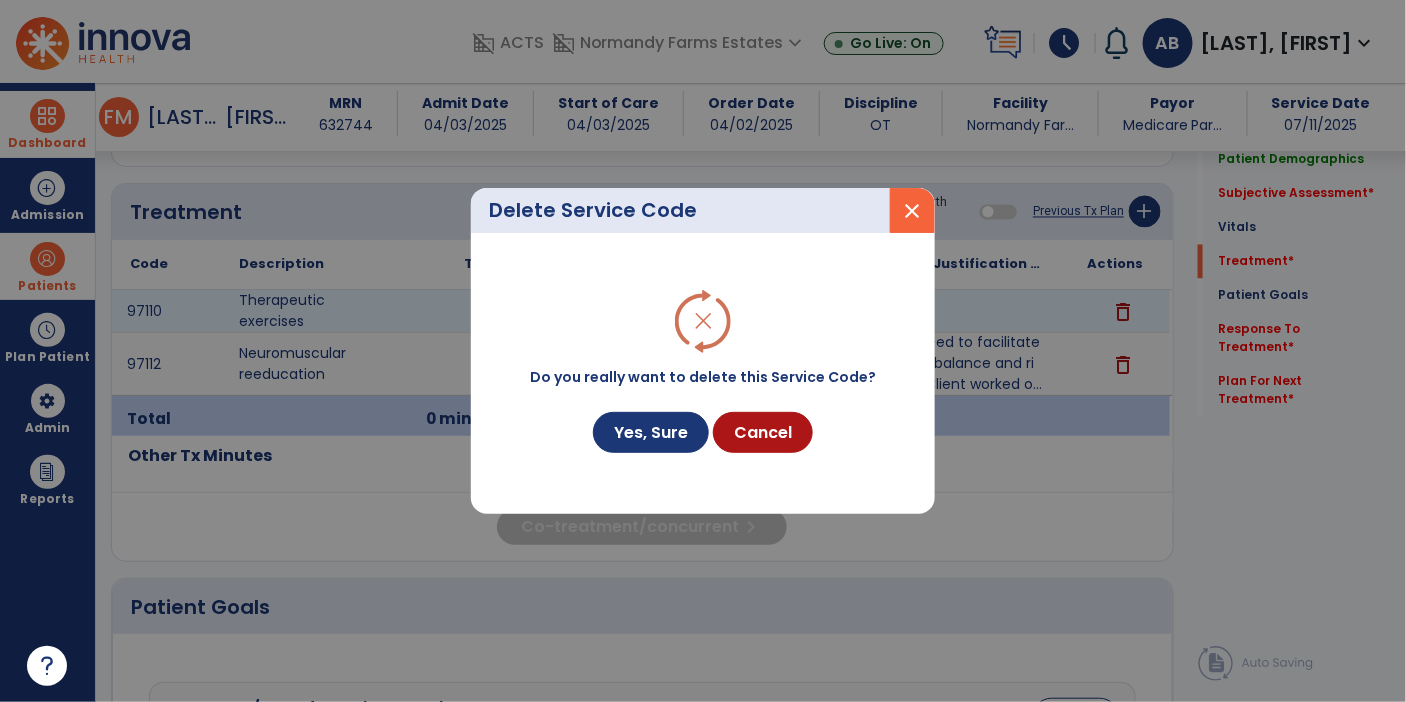 scroll, scrollTop: 1150, scrollLeft: 0, axis: vertical 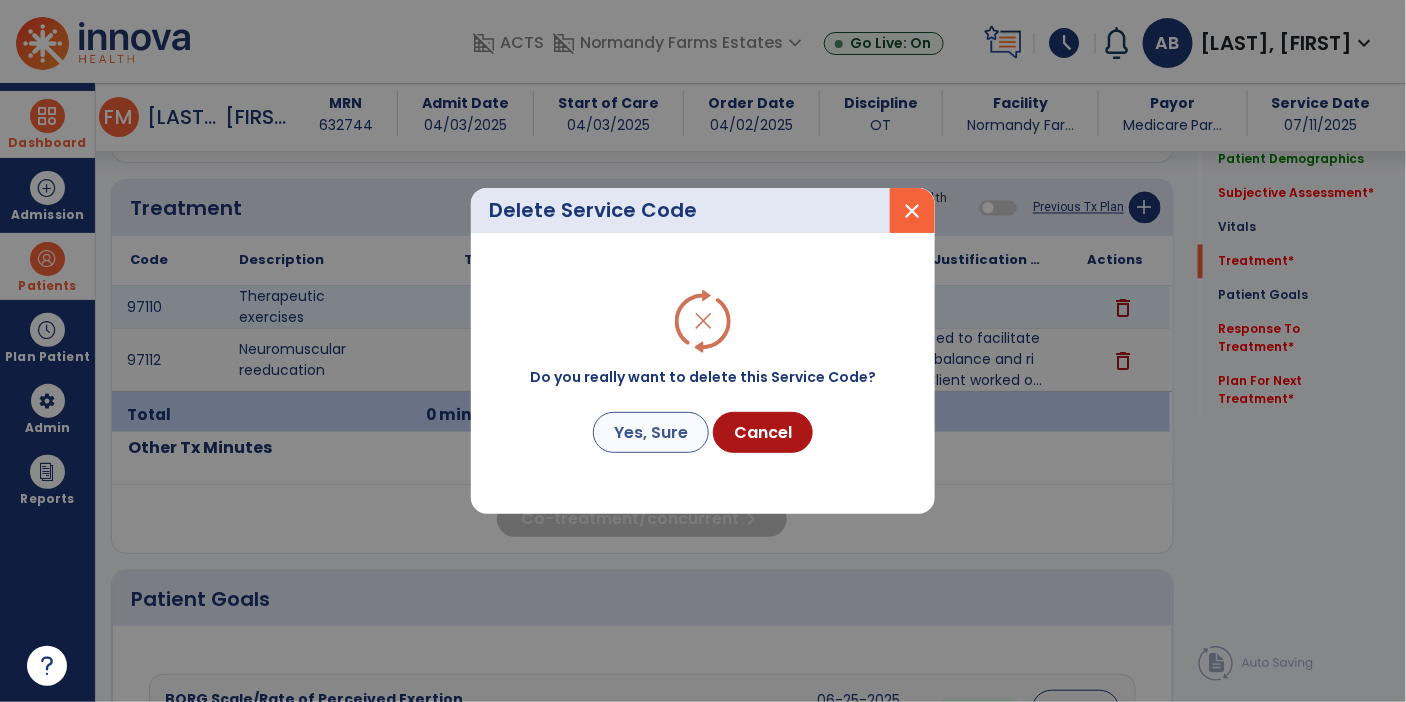 click on "Yes, Sure" at bounding box center (651, 432) 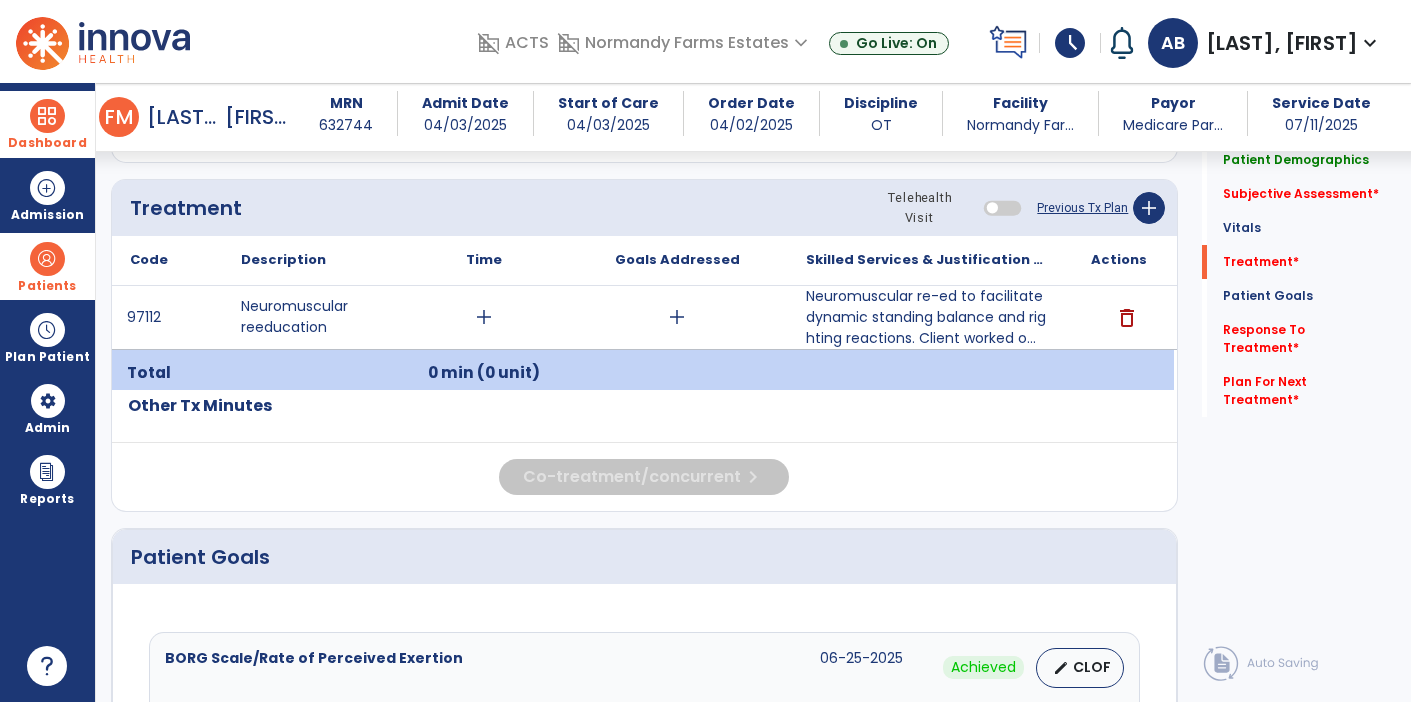 click on "add" at bounding box center [677, 317] 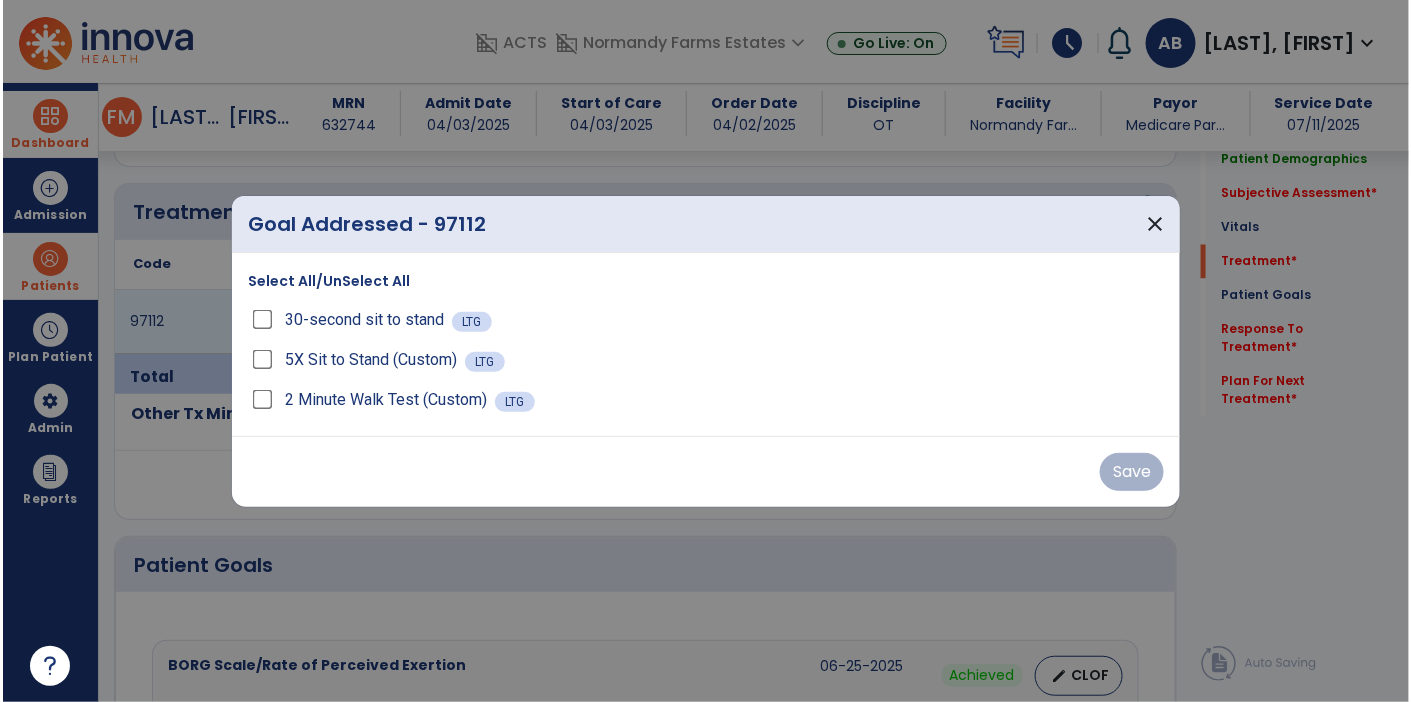 scroll, scrollTop: 1150, scrollLeft: 0, axis: vertical 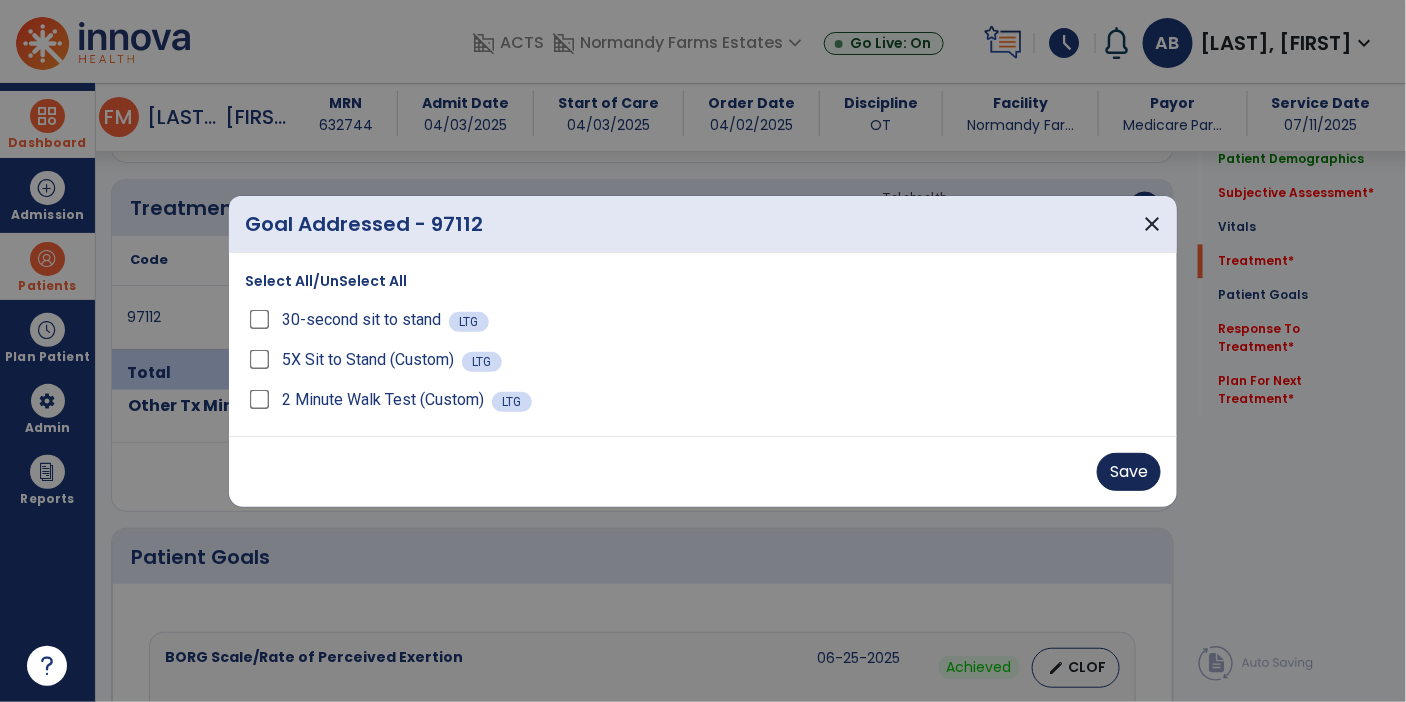 click on "Save" at bounding box center [1129, 472] 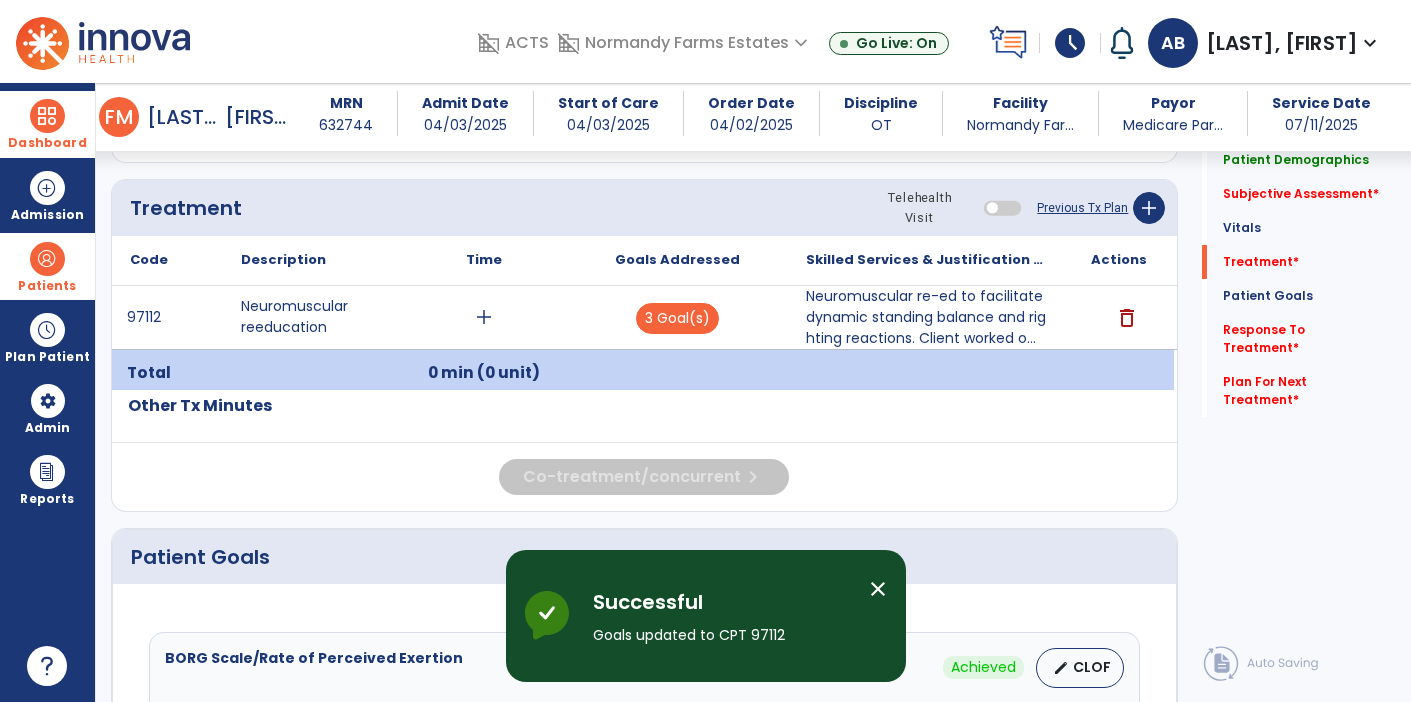 click on "add" at bounding box center [484, 317] 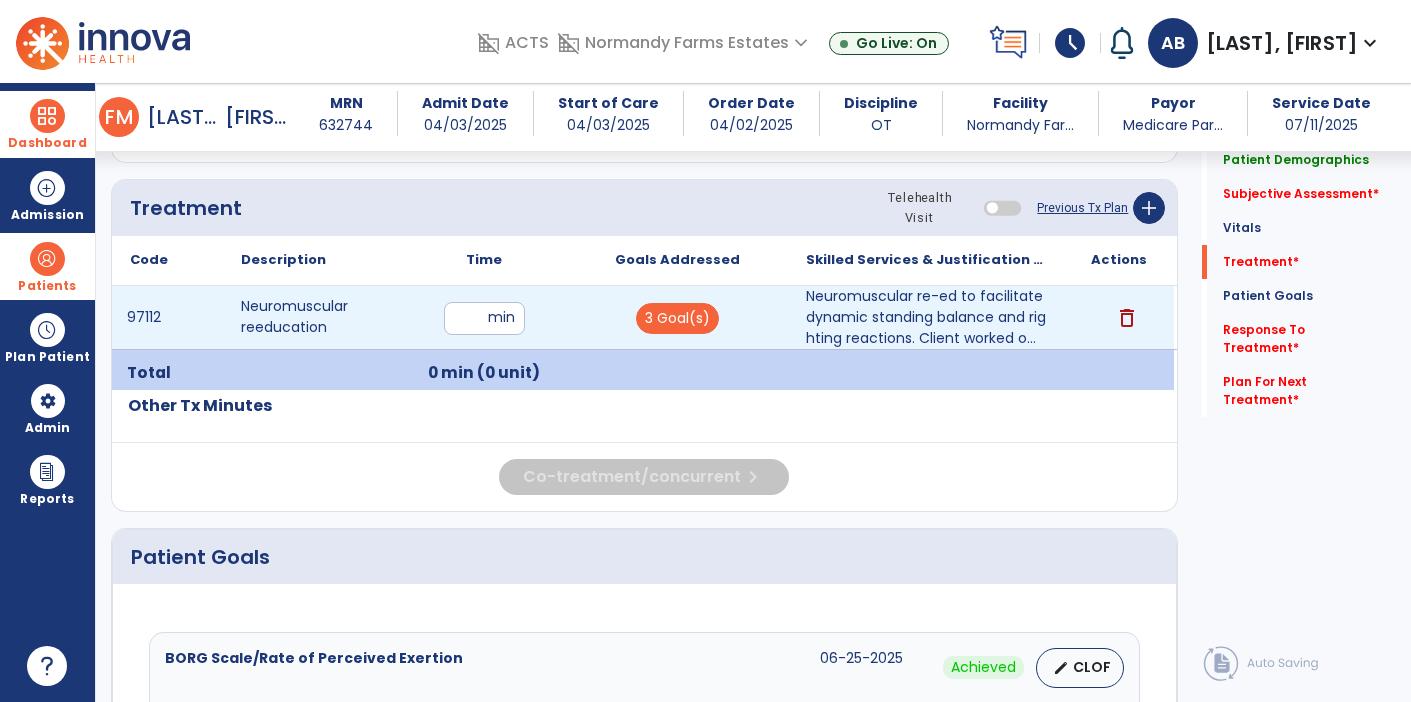 type on "**" 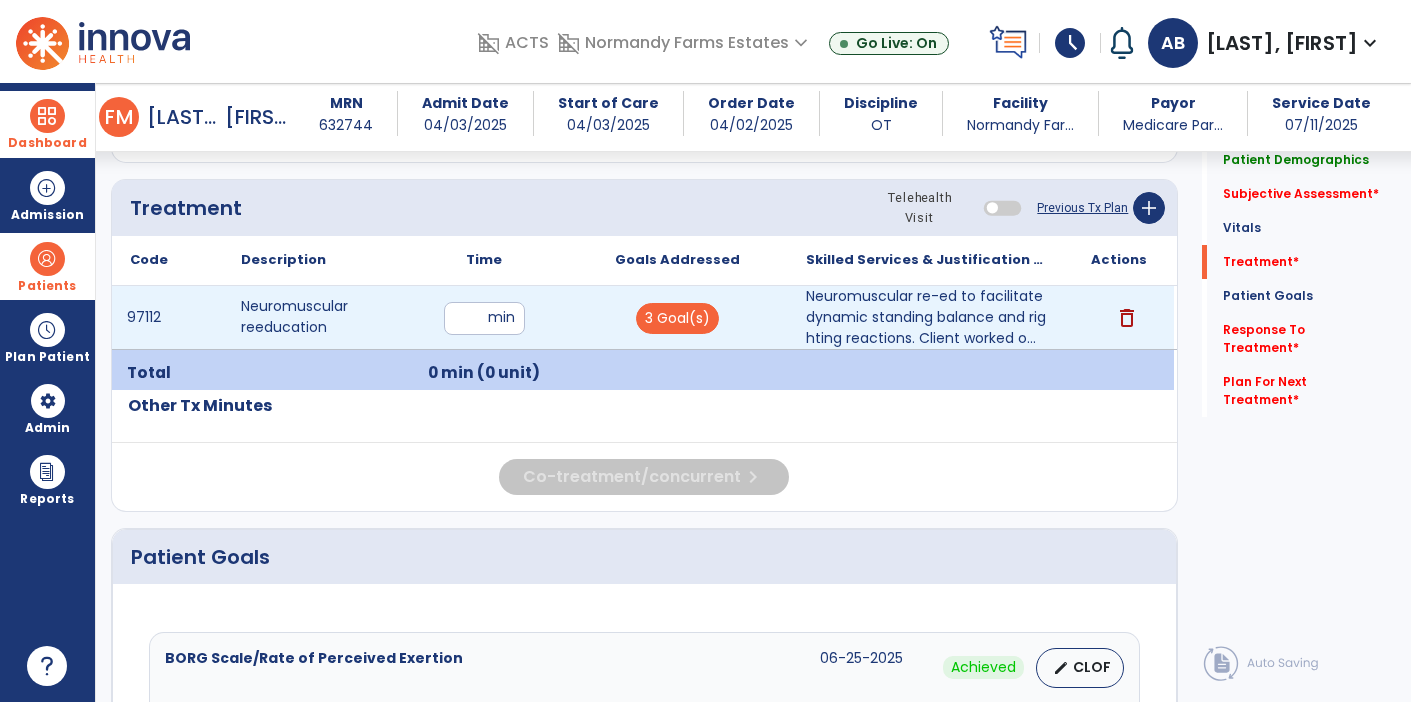 click on "Quick Links  Patient Demographics   Patient Demographics   Subjective Assessment   *  Subjective Assessment   *  Vitals   Vitals   Treatment   *  Treatment   *  Patient Goals   Patient Goals   Response To Treatment   *  Response To Treatment   *  Plan For Next Treatment   *  Plan For Next Treatment   *" 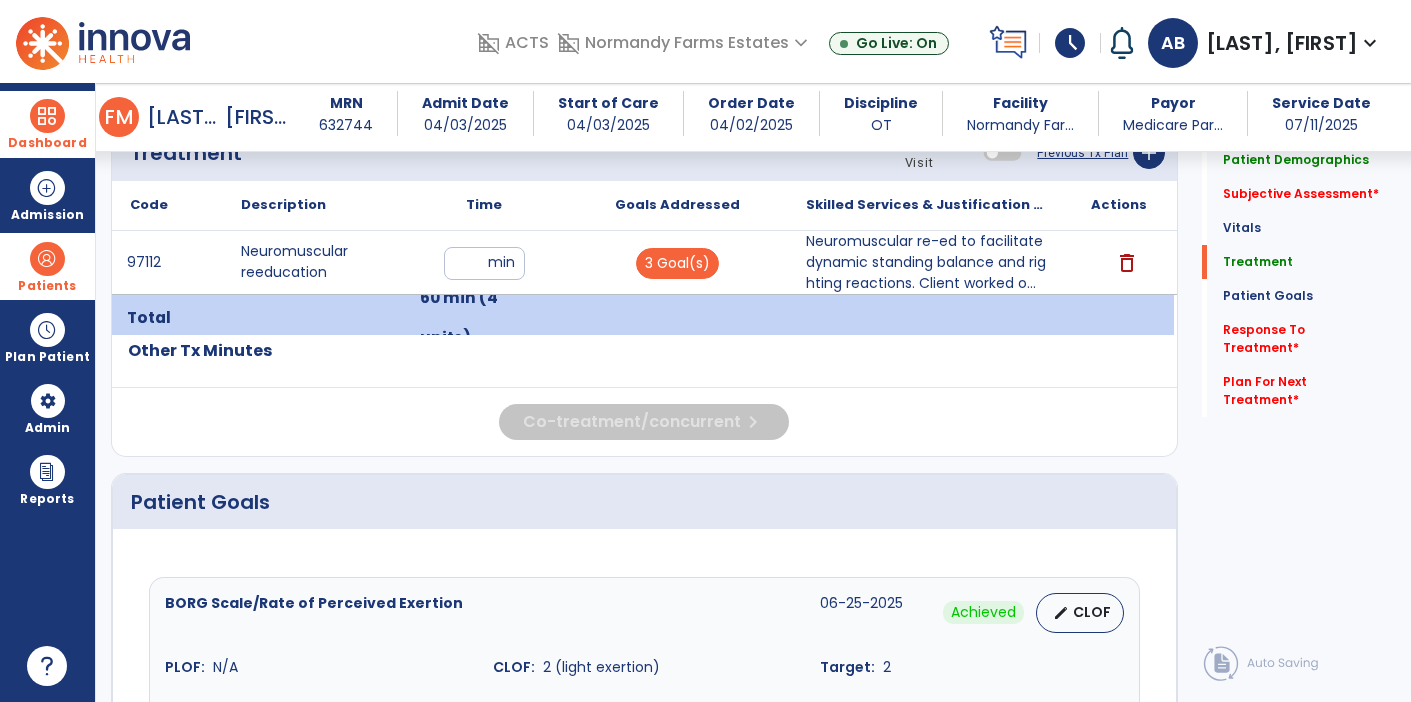 scroll, scrollTop: 1222, scrollLeft: 0, axis: vertical 